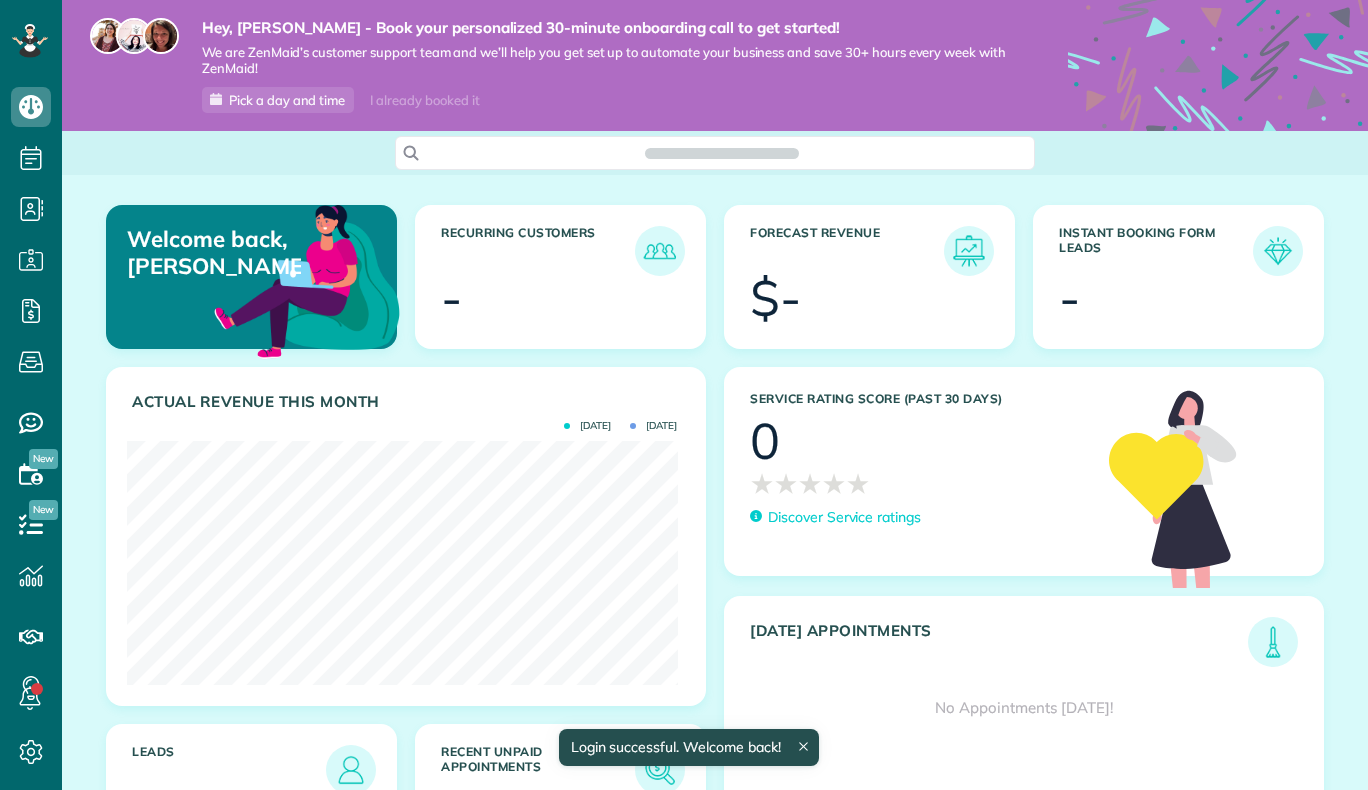 scroll, scrollTop: 0, scrollLeft: 0, axis: both 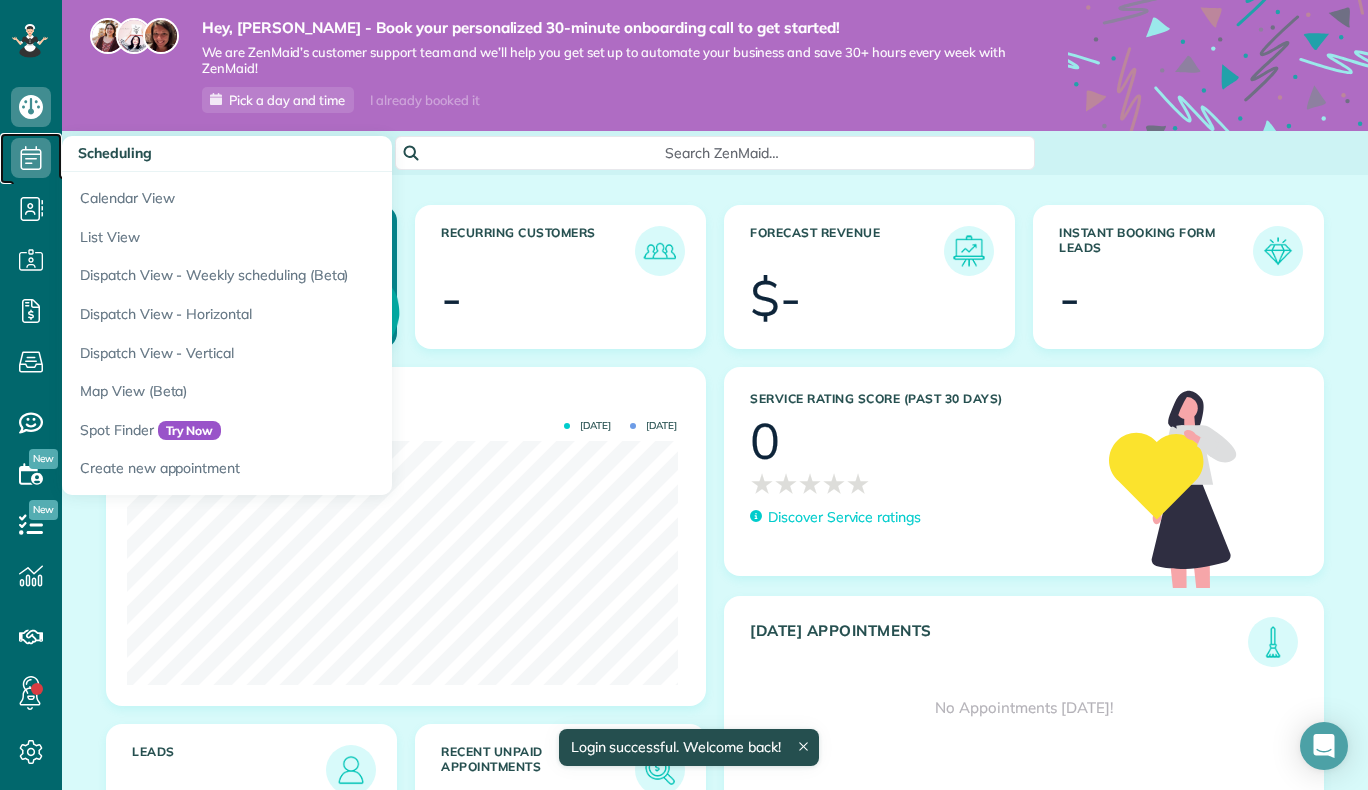 click 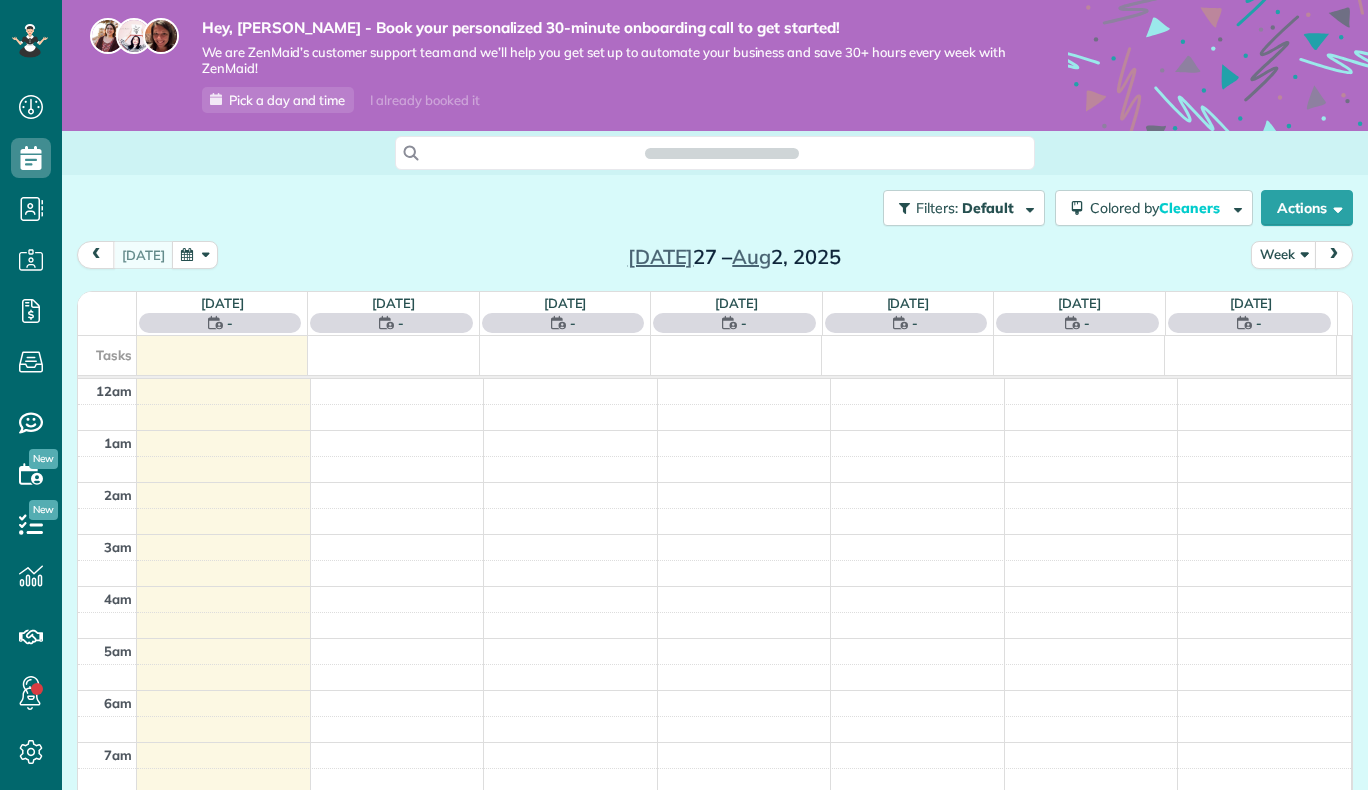 scroll, scrollTop: 0, scrollLeft: 0, axis: both 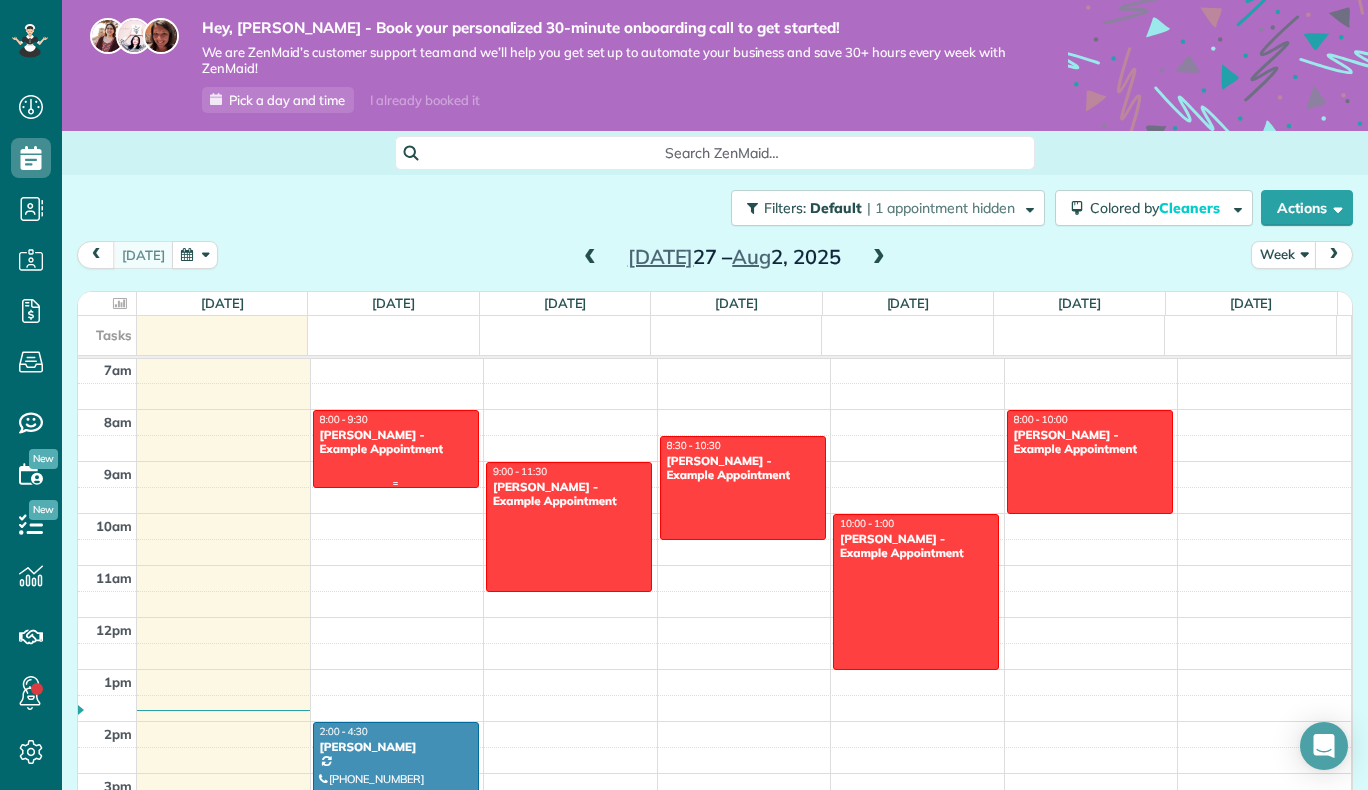 click on "Debbie Sardone - Example Appointment" at bounding box center (396, 442) 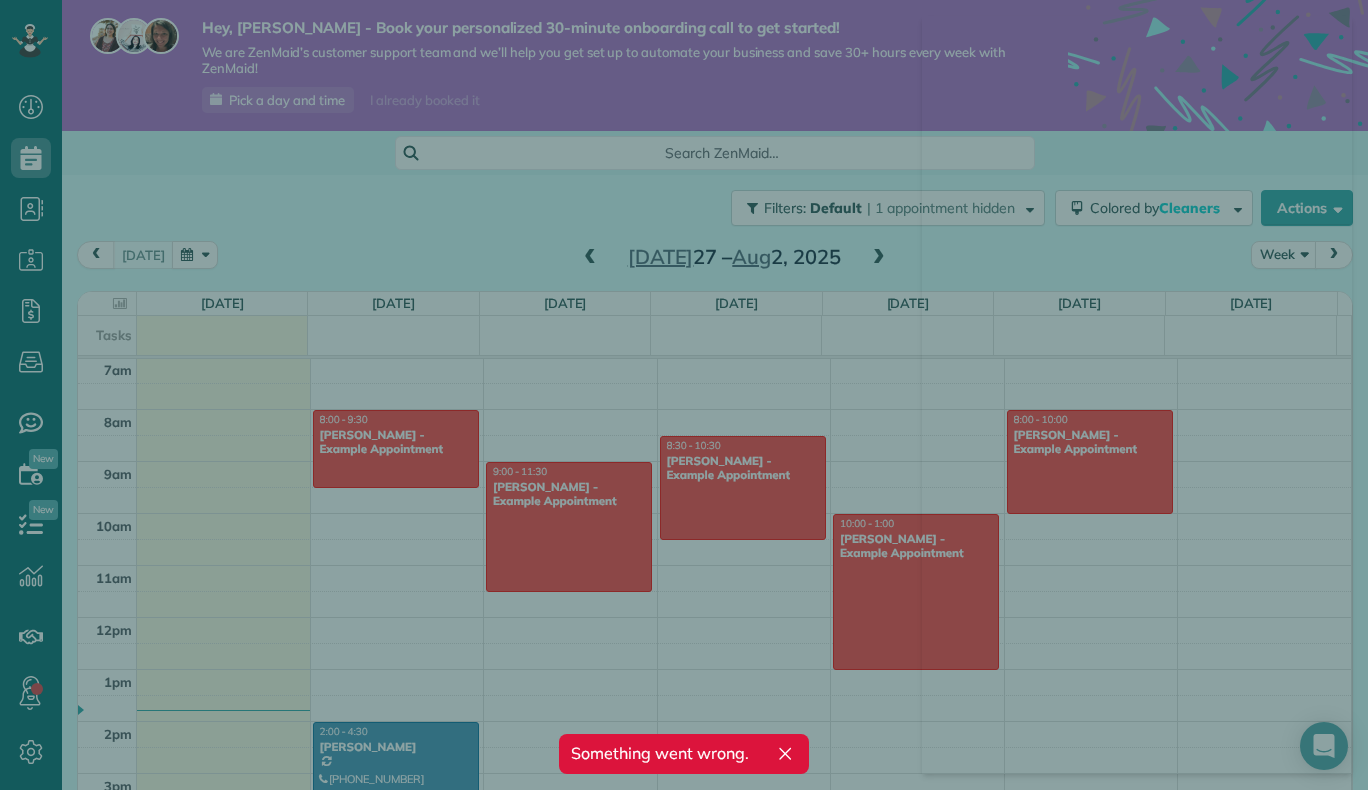 click 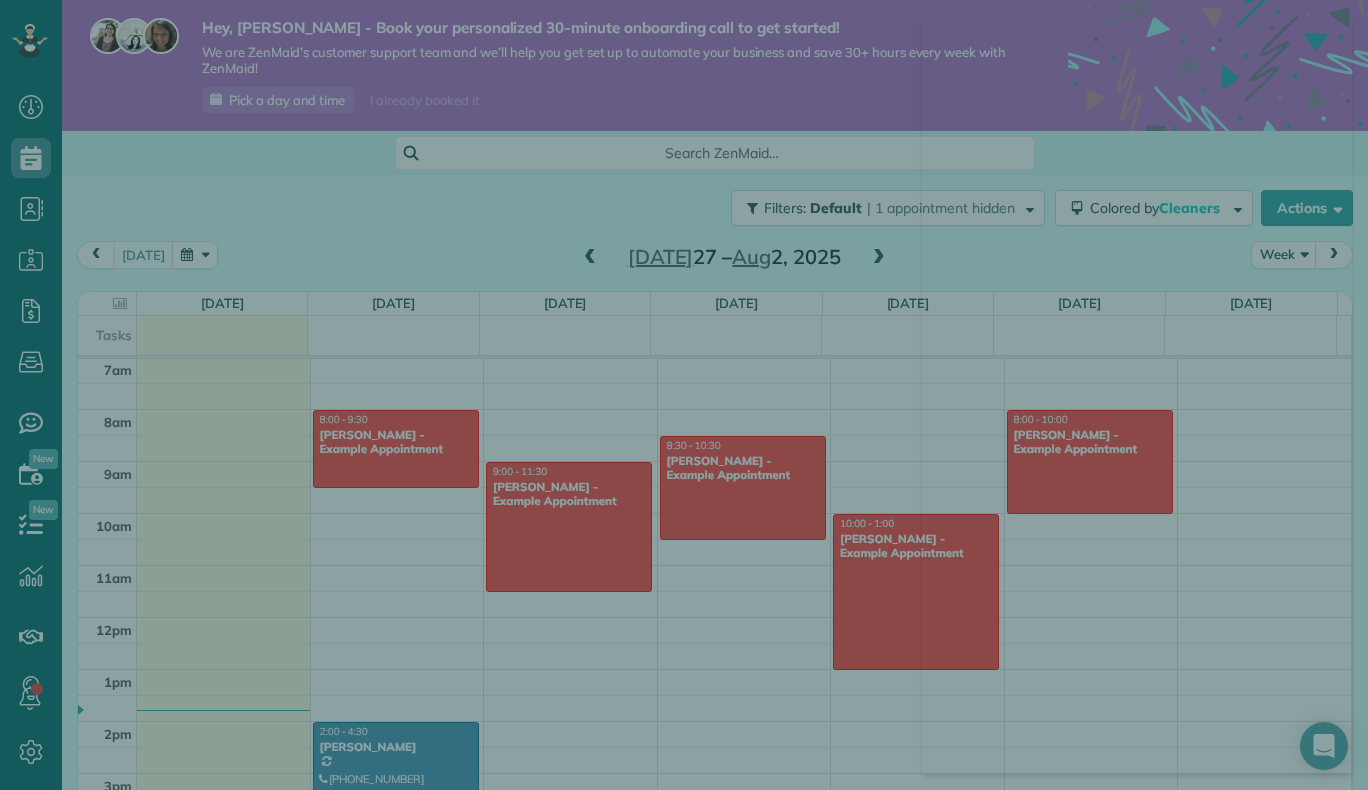 click at bounding box center [684, 395] 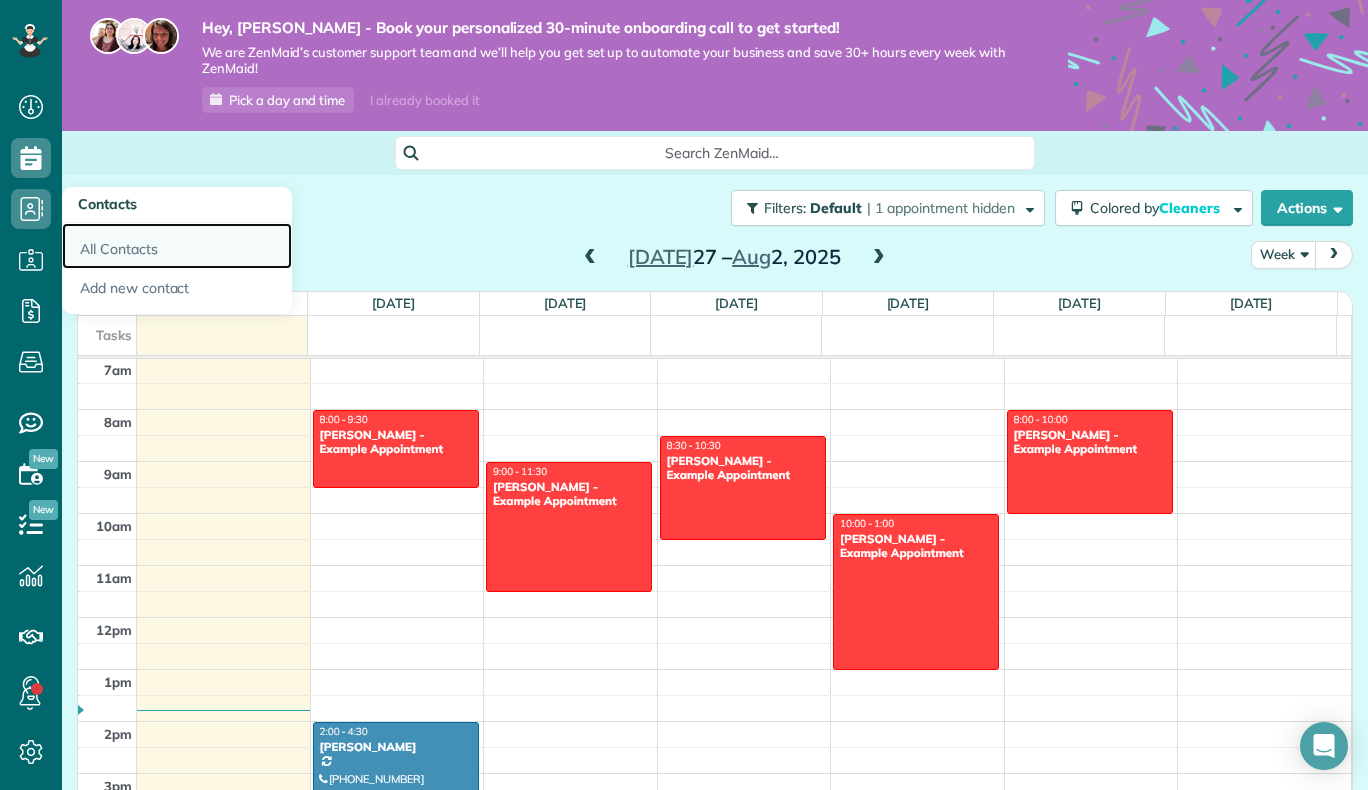 click on "All Contacts" at bounding box center [177, 246] 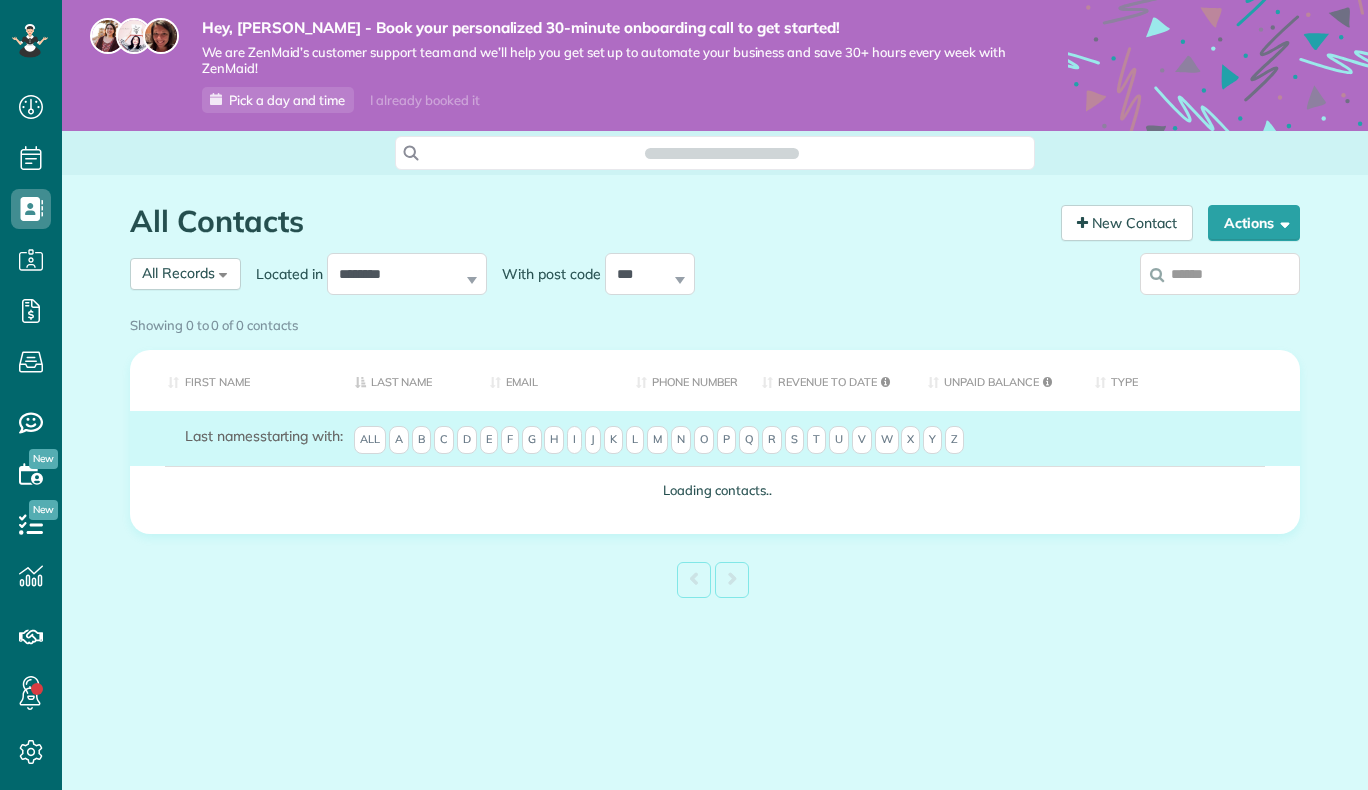 scroll, scrollTop: 0, scrollLeft: 0, axis: both 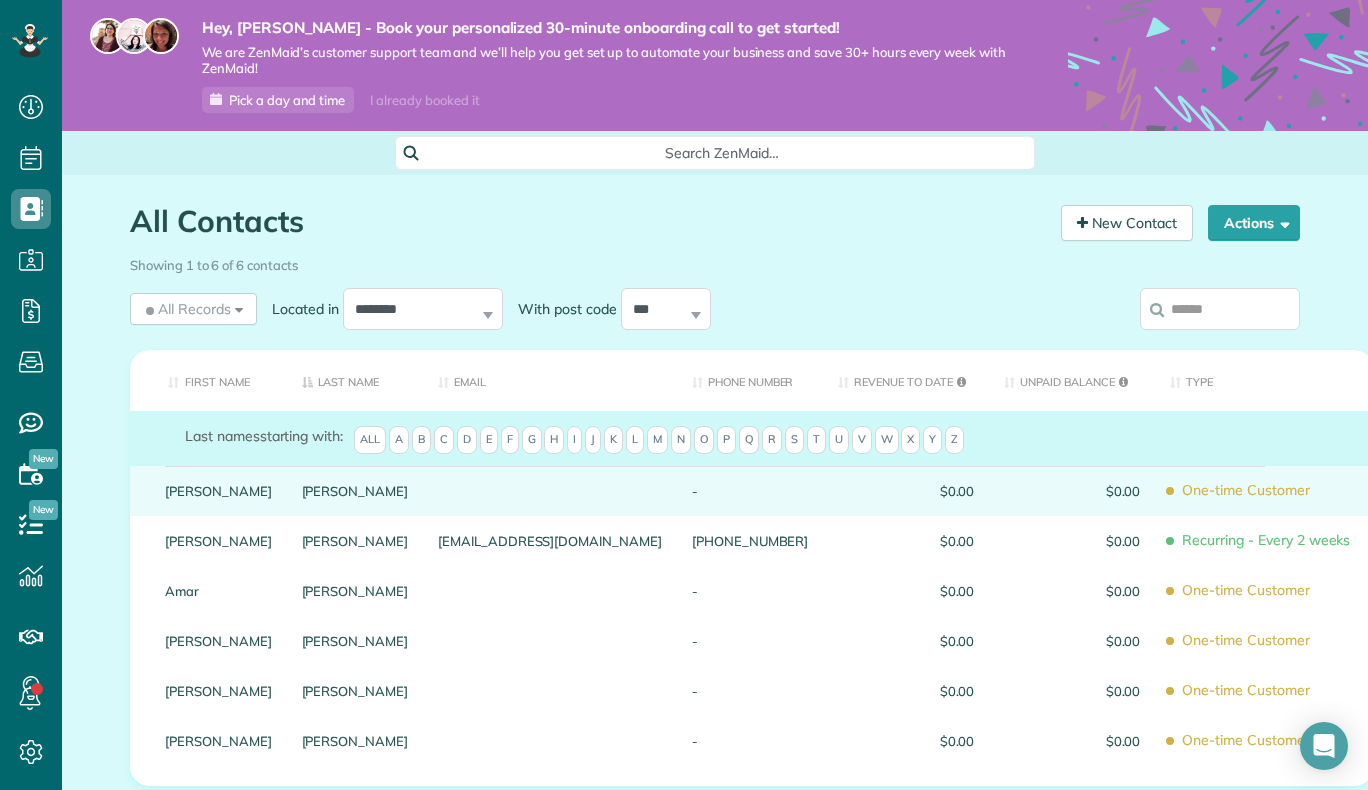 click at bounding box center (550, 491) 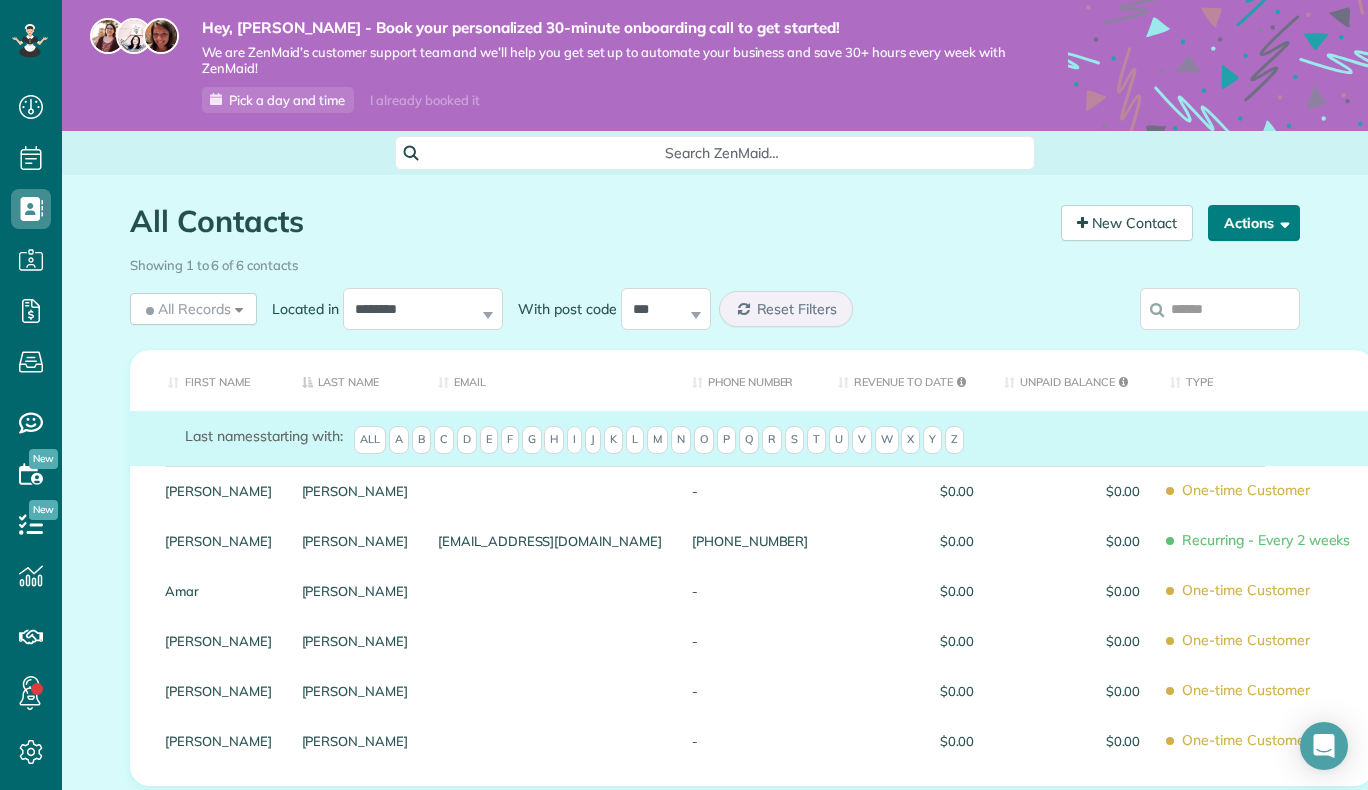 click on "Actions" at bounding box center (1254, 223) 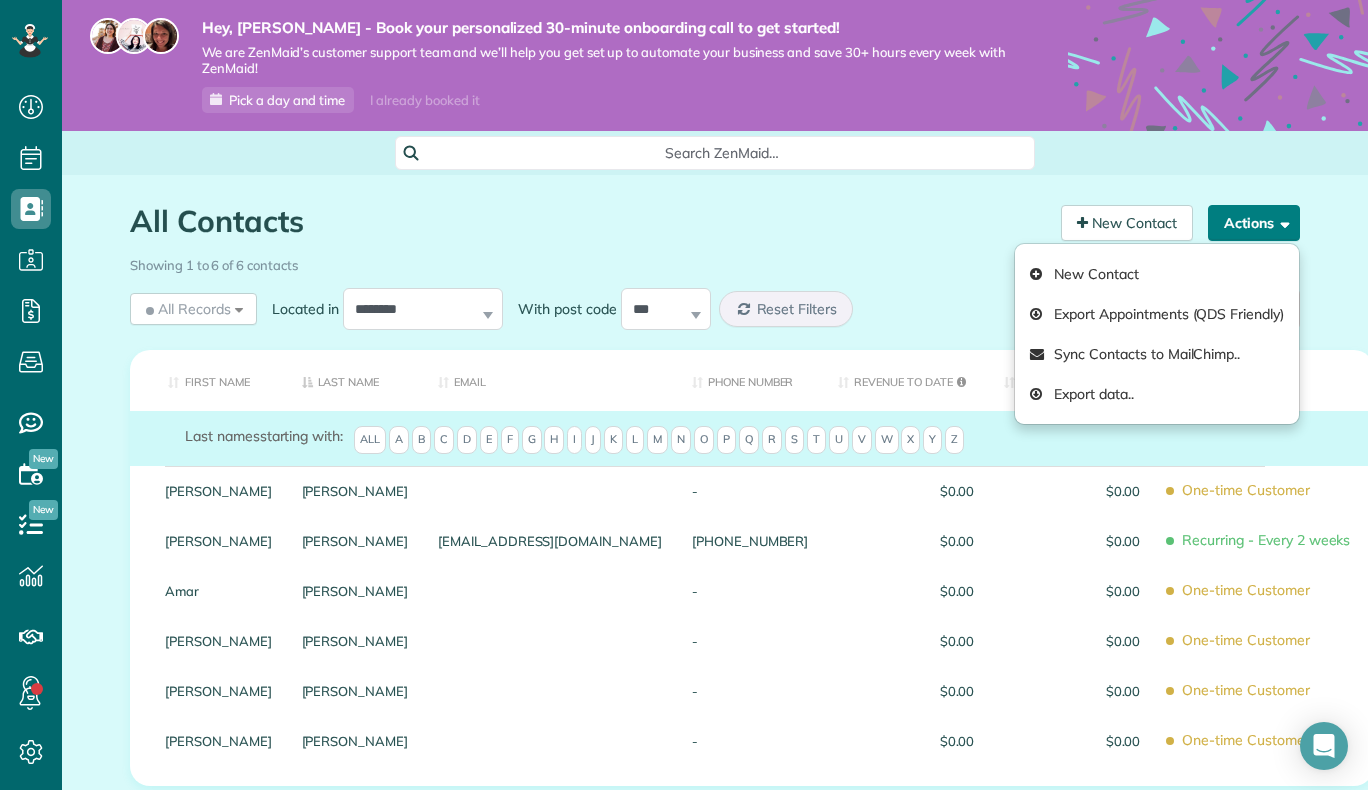 click on "Actions" at bounding box center [1254, 223] 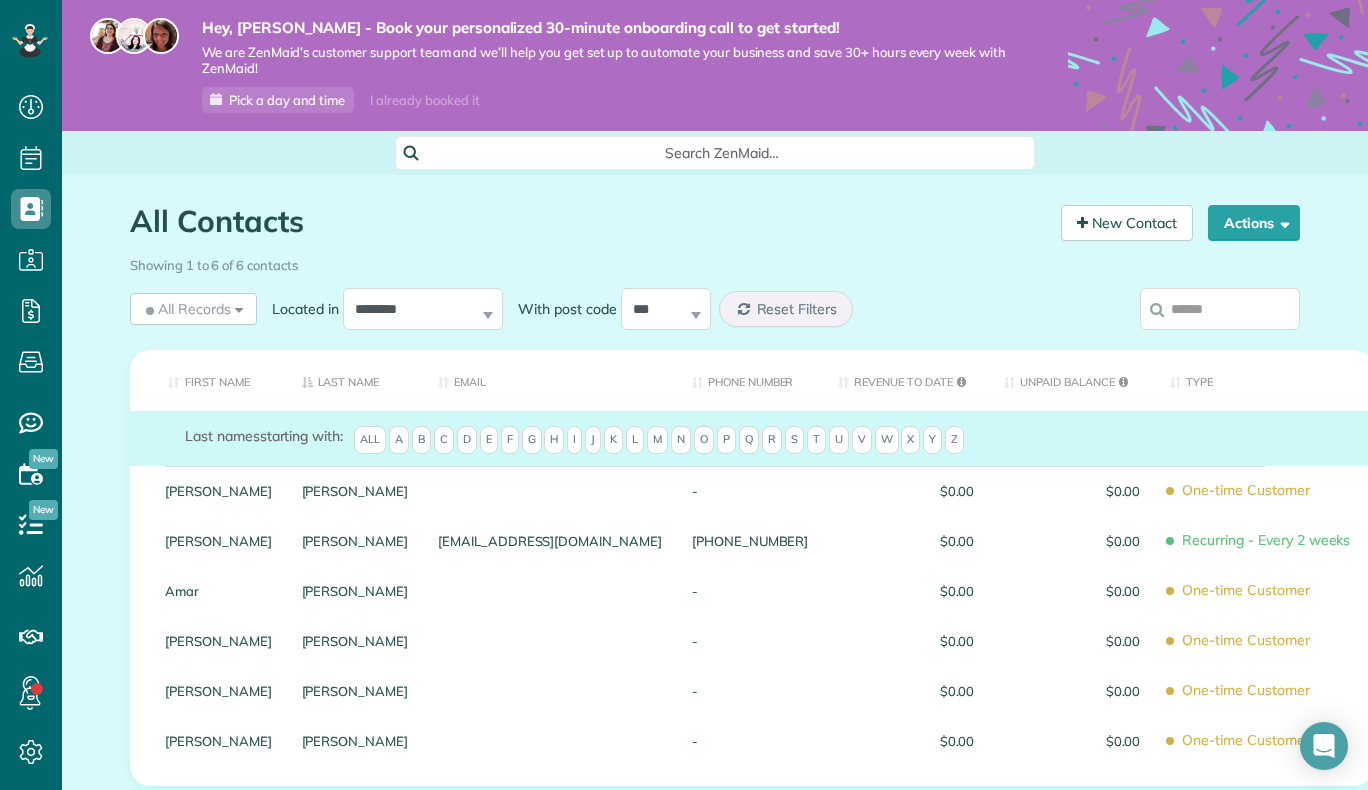 click on "I already booked it" at bounding box center [424, 100] 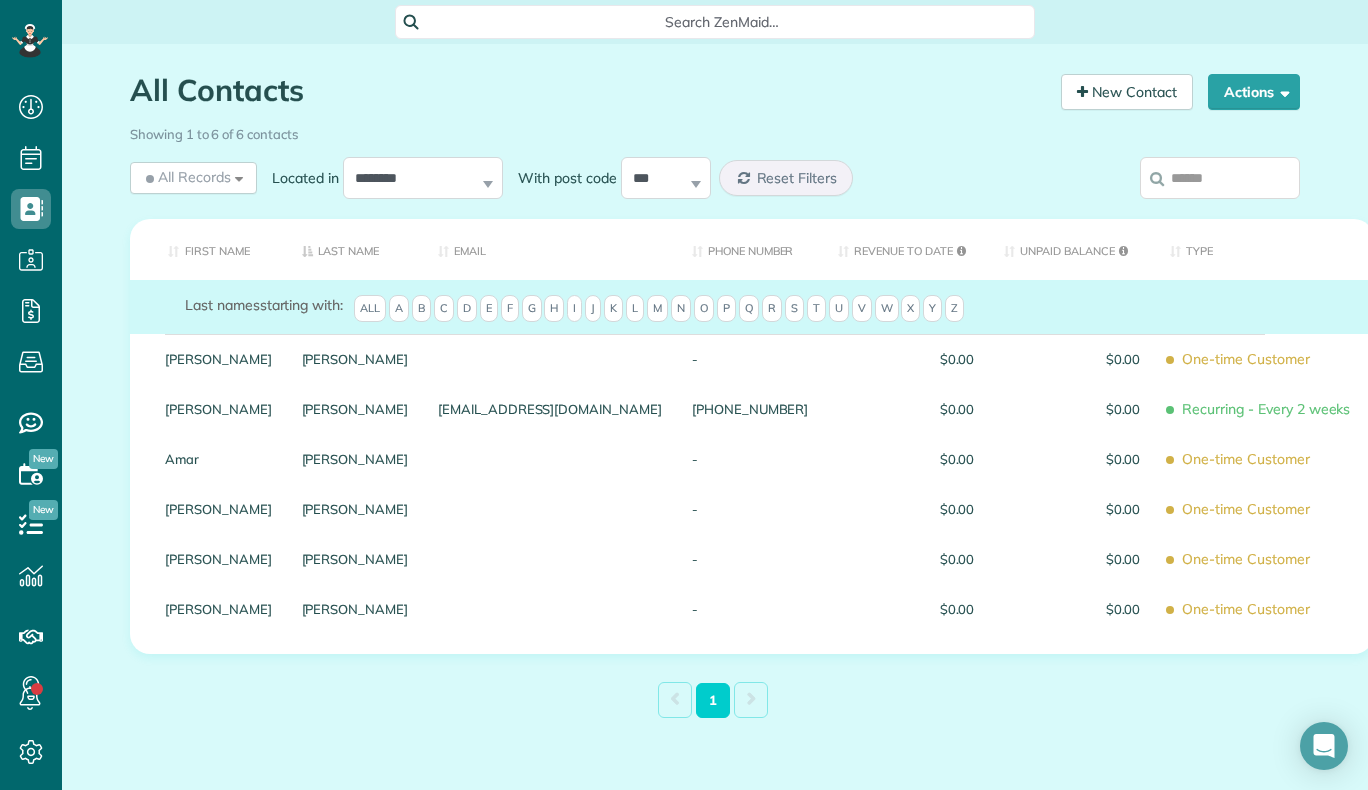 click on "New" at bounding box center (43, 459) 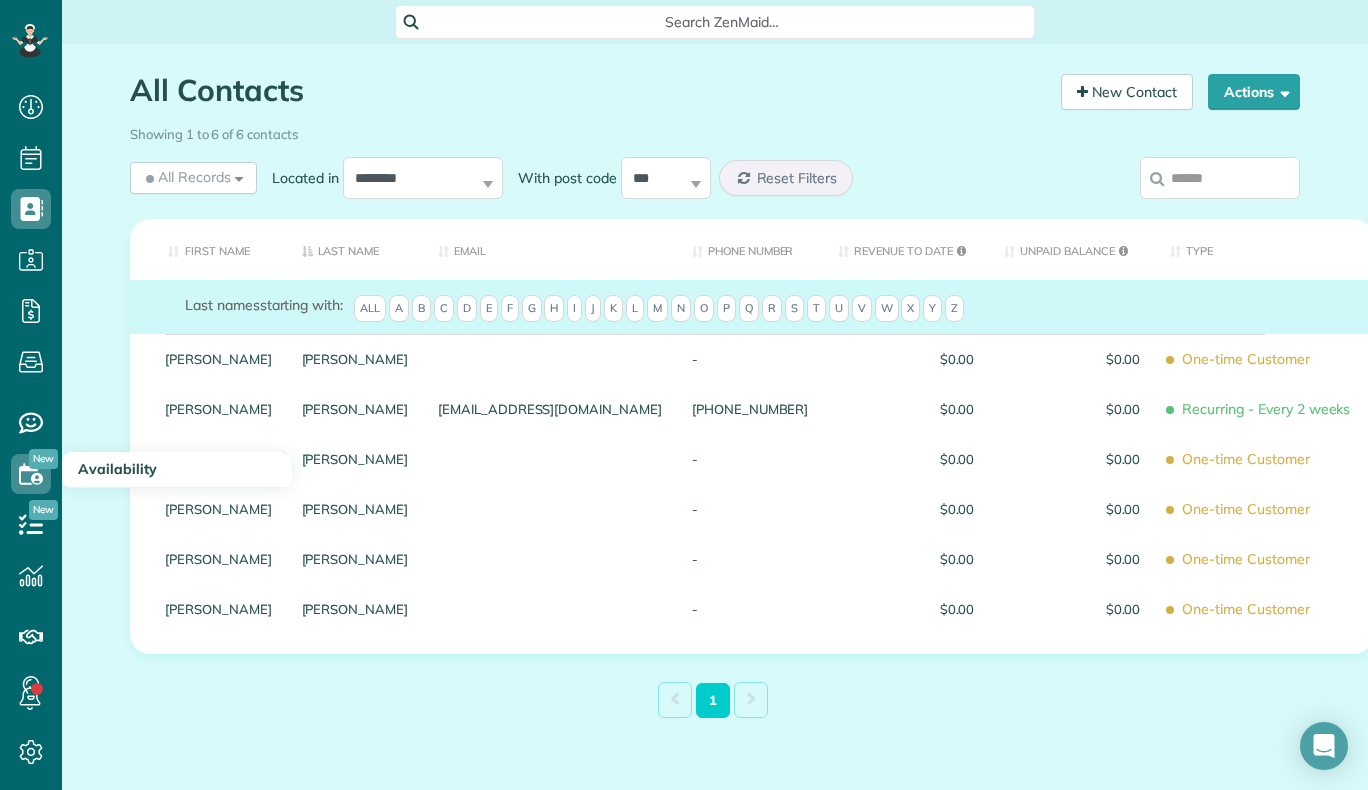 click on "Availability" at bounding box center (117, 469) 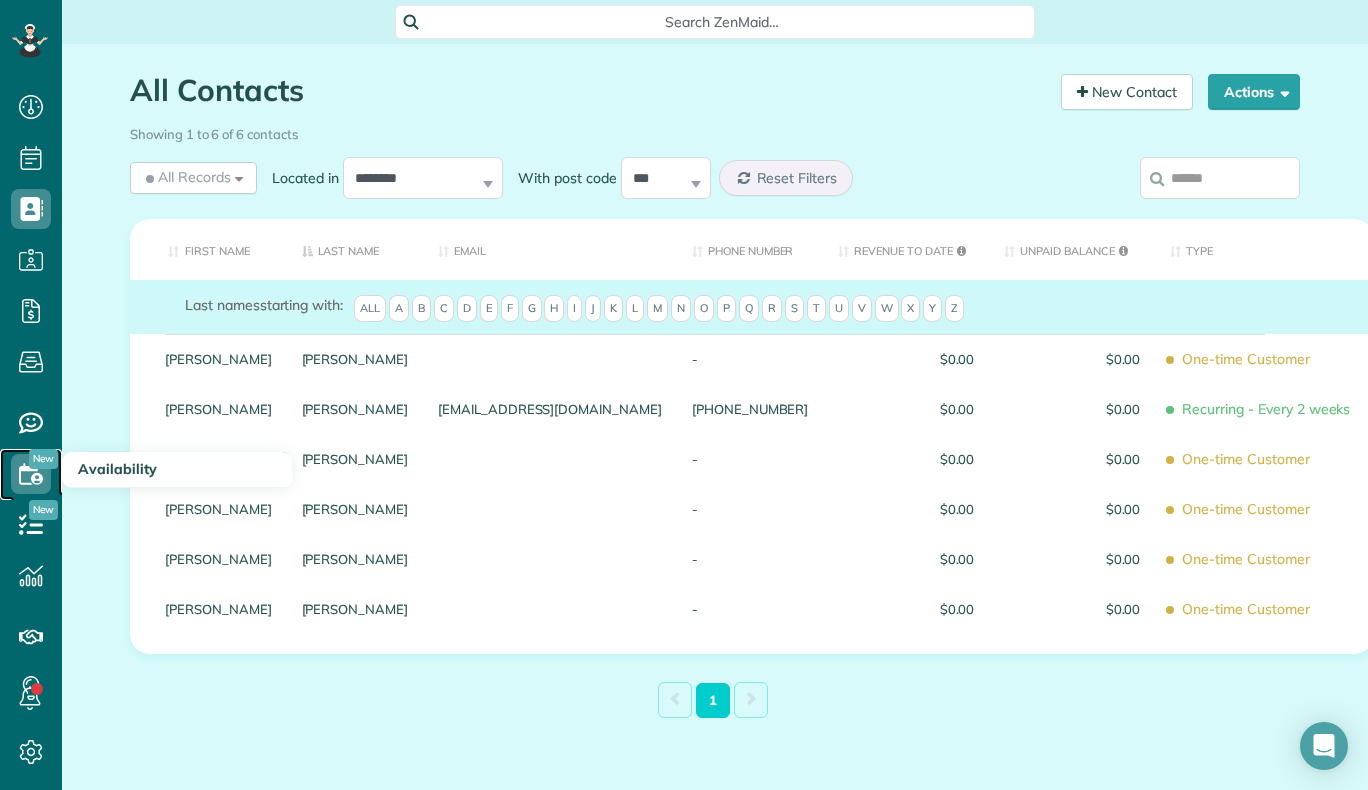 click 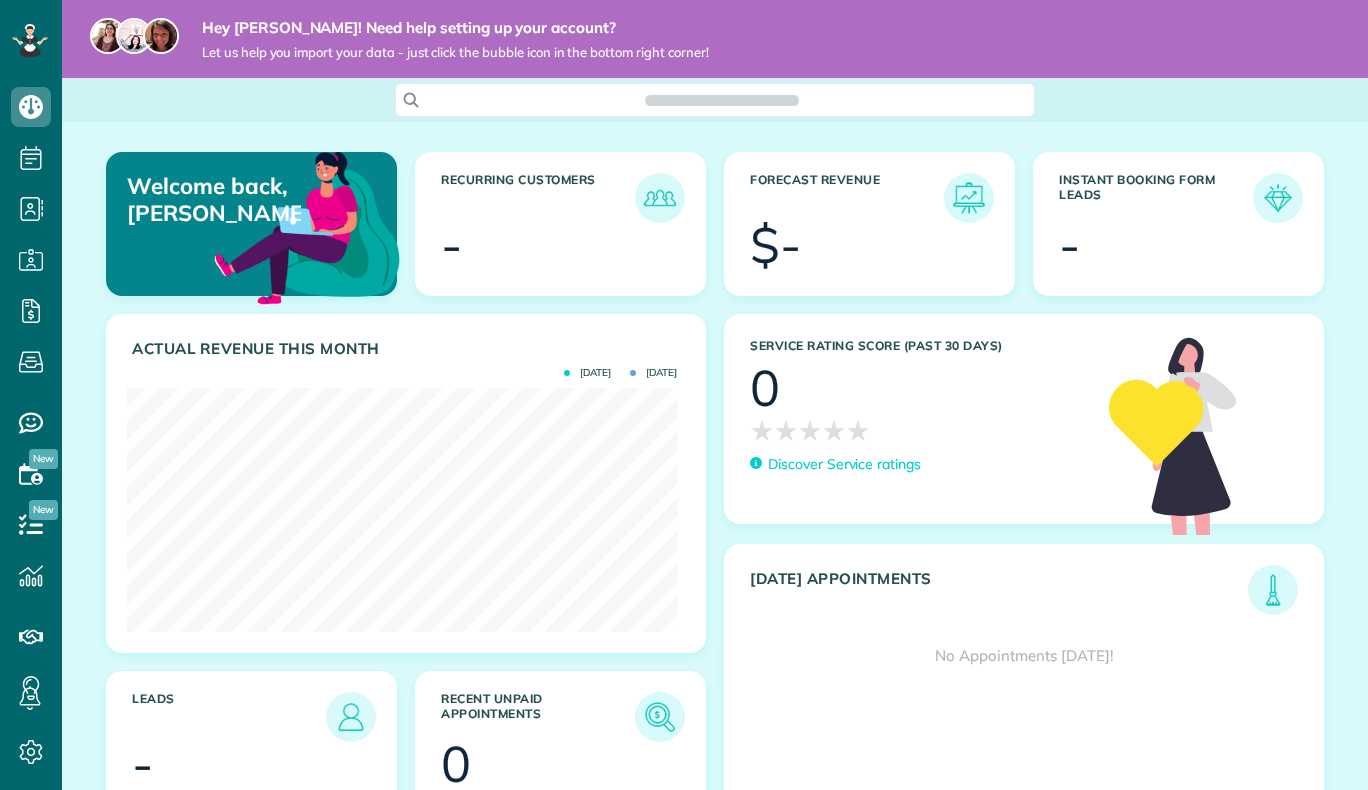 scroll, scrollTop: 0, scrollLeft: 0, axis: both 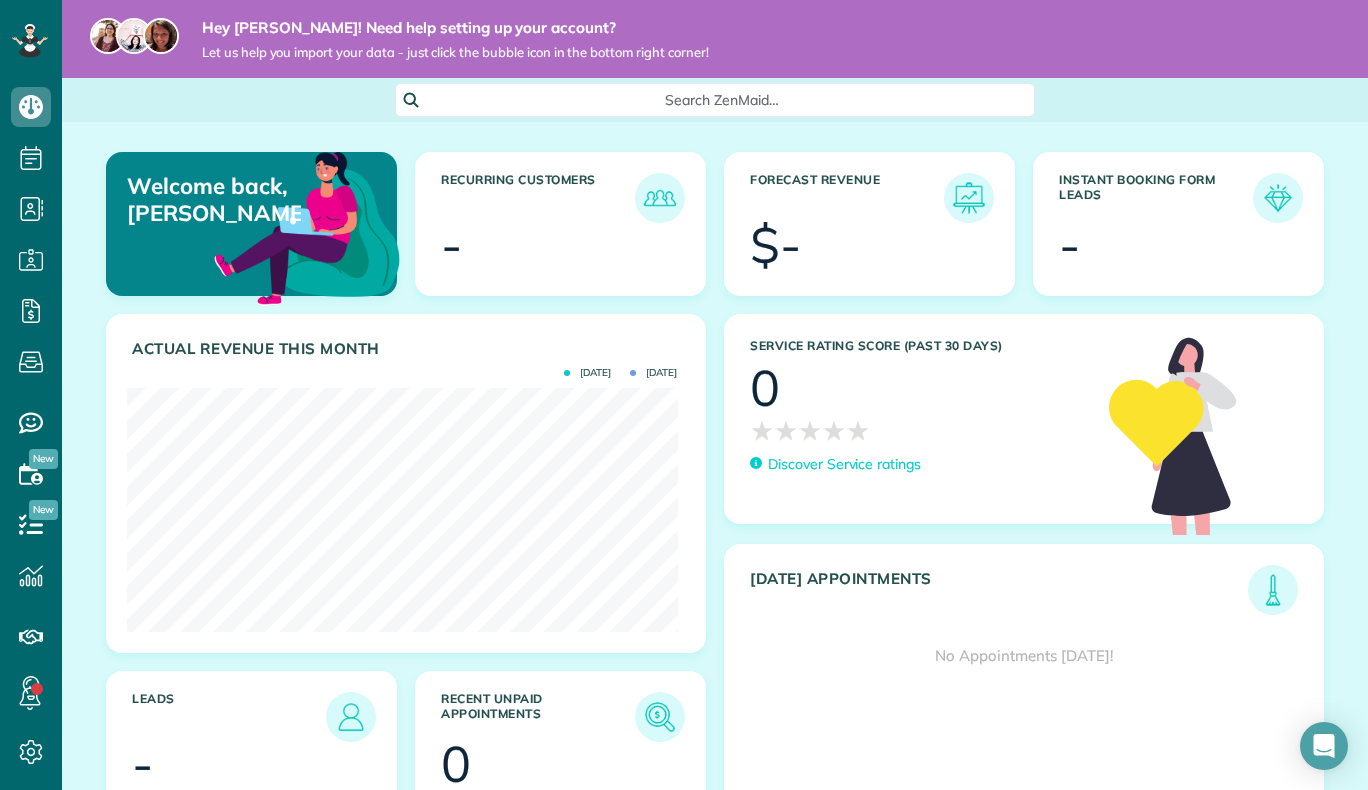 click on "Instant Booking Form Leads" at bounding box center (1156, 198) 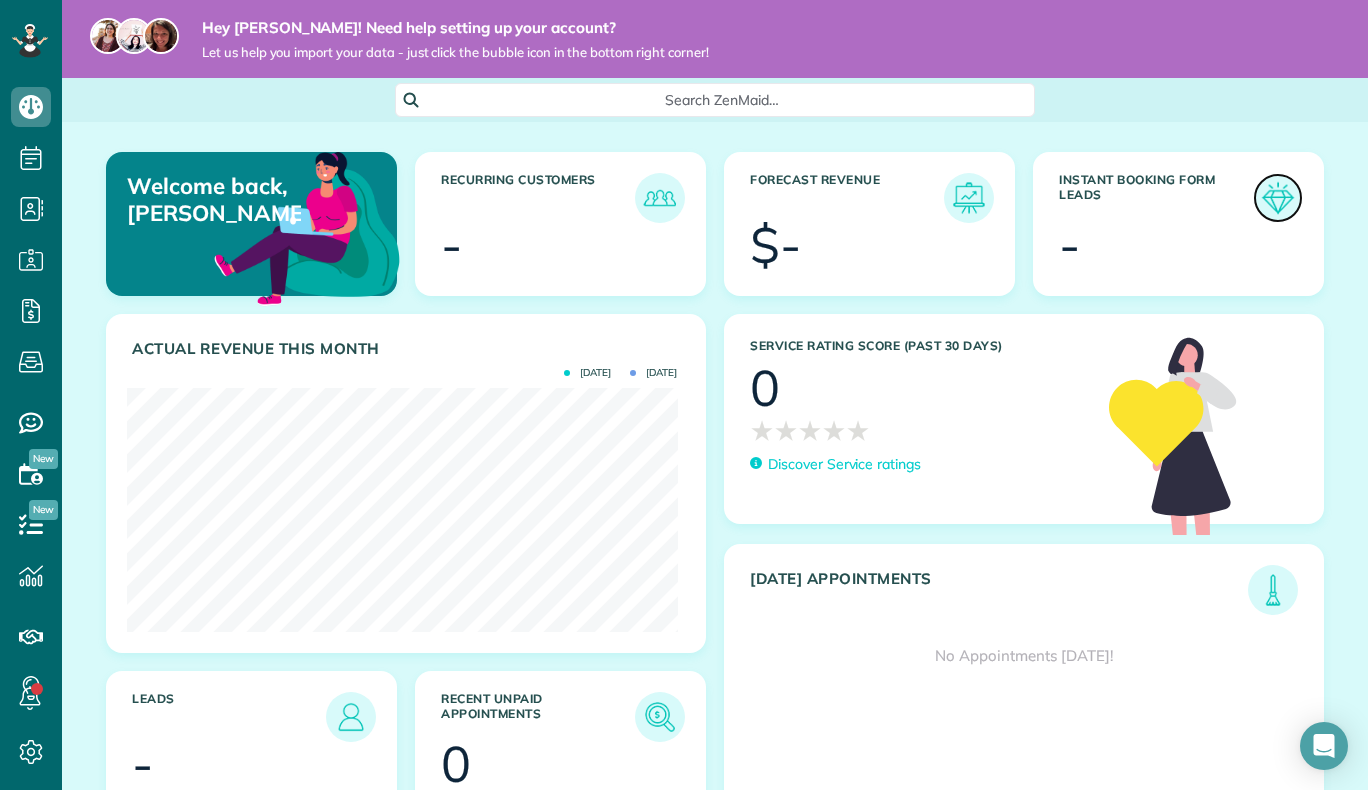 click at bounding box center [1278, 198] 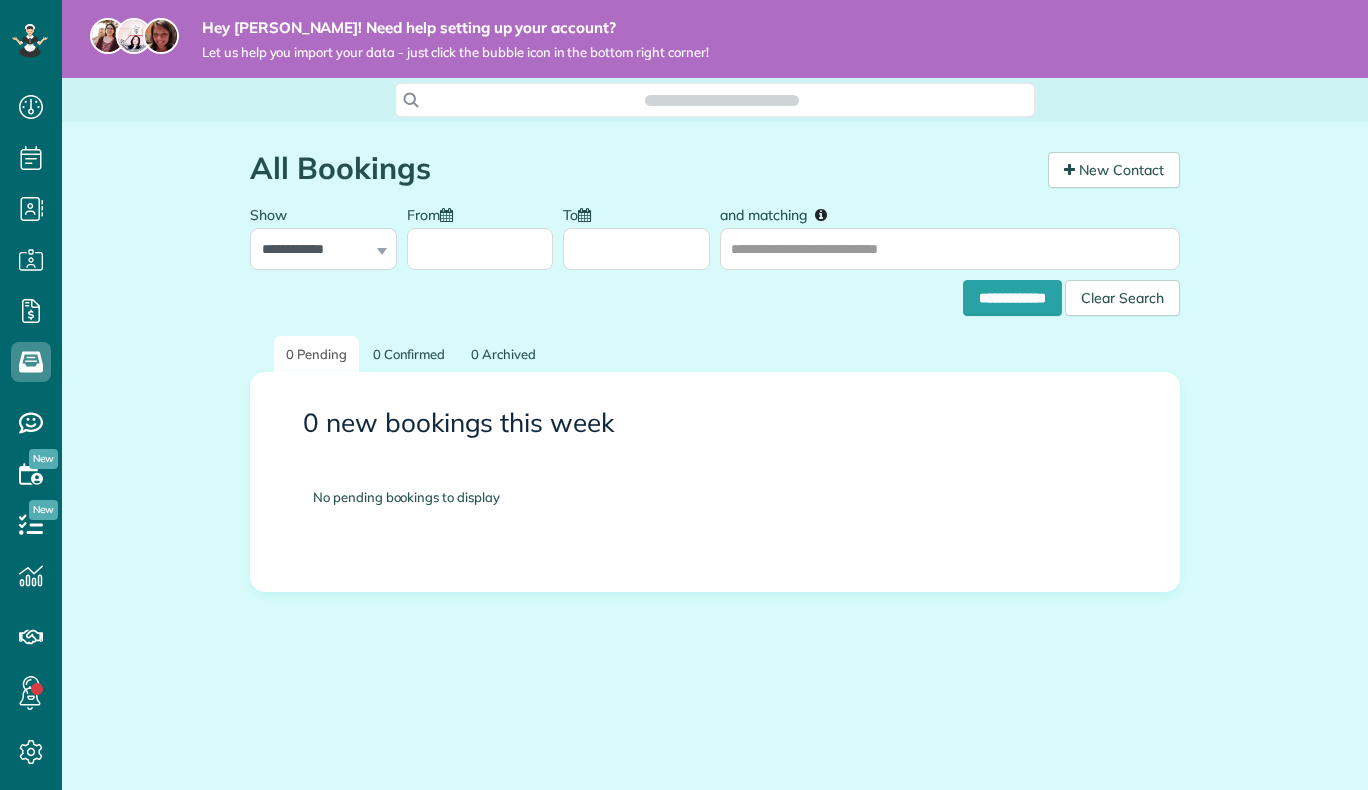 scroll, scrollTop: 0, scrollLeft: 0, axis: both 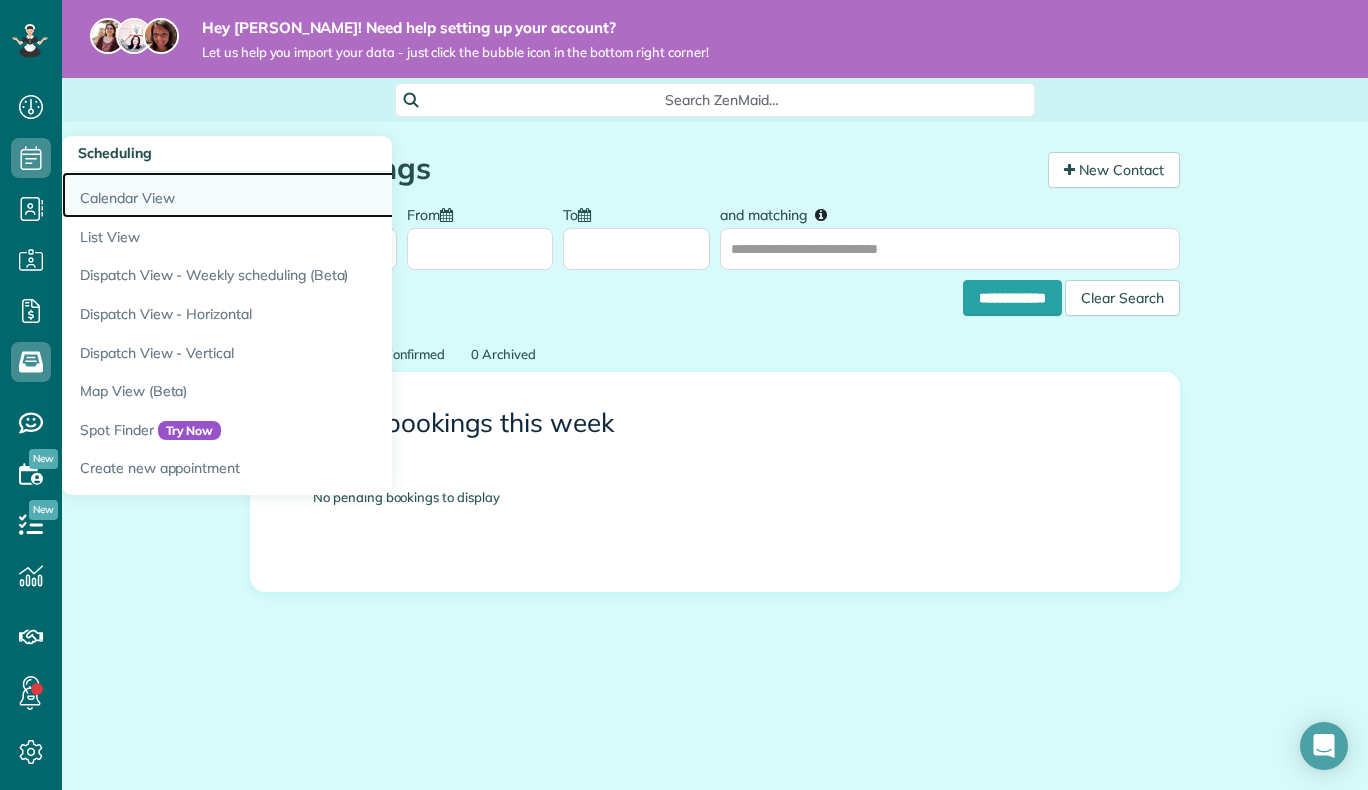 click on "Calendar View" at bounding box center (312, 195) 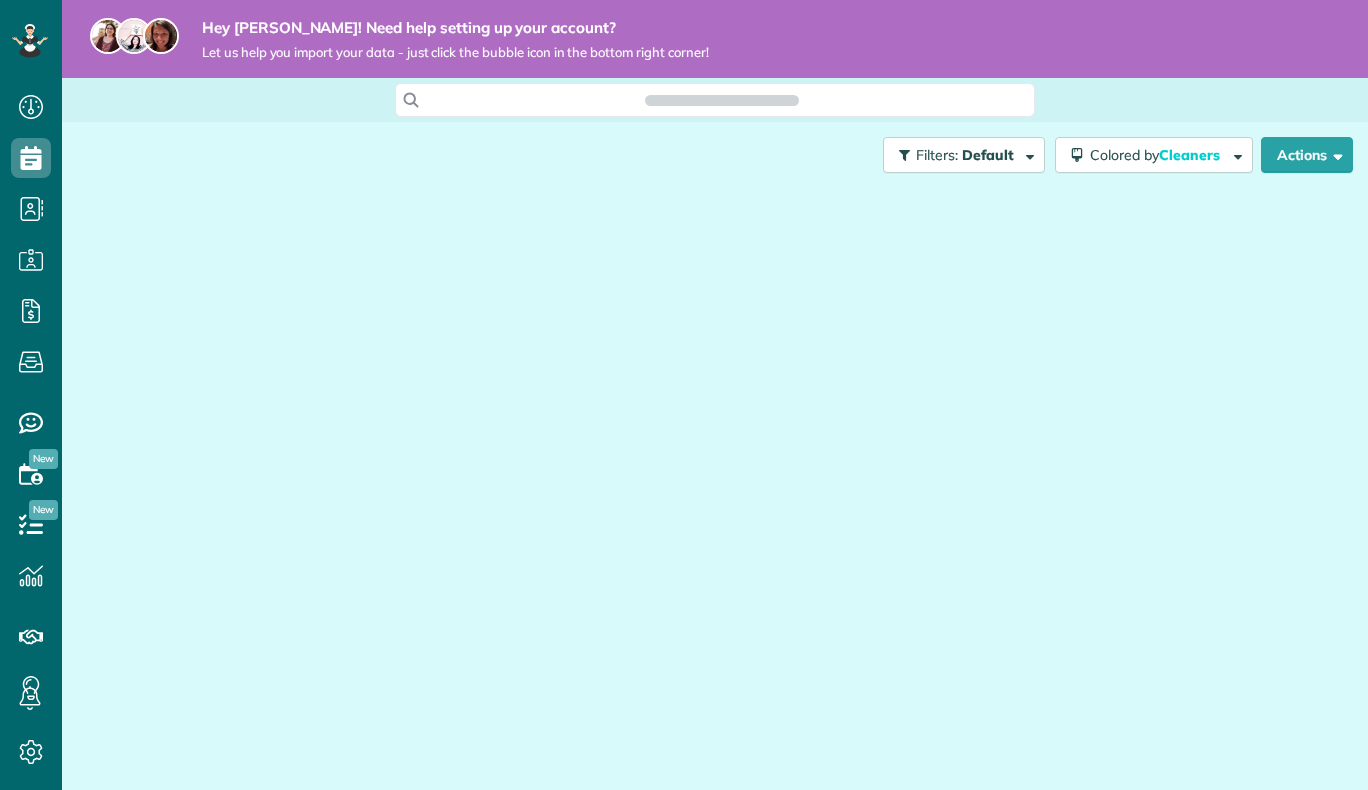 scroll, scrollTop: 0, scrollLeft: 0, axis: both 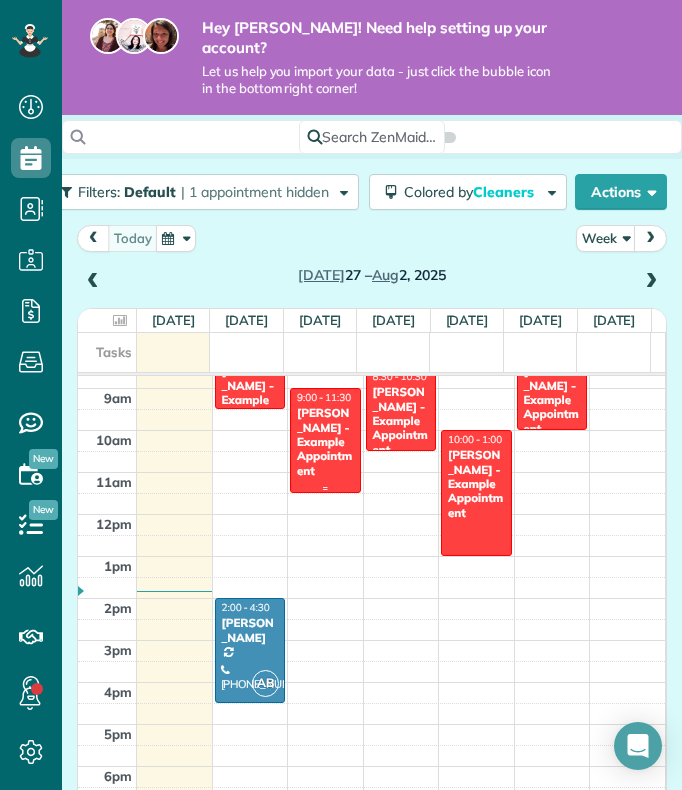 click on "[PERSON_NAME] - Example Appointment" at bounding box center [325, 442] 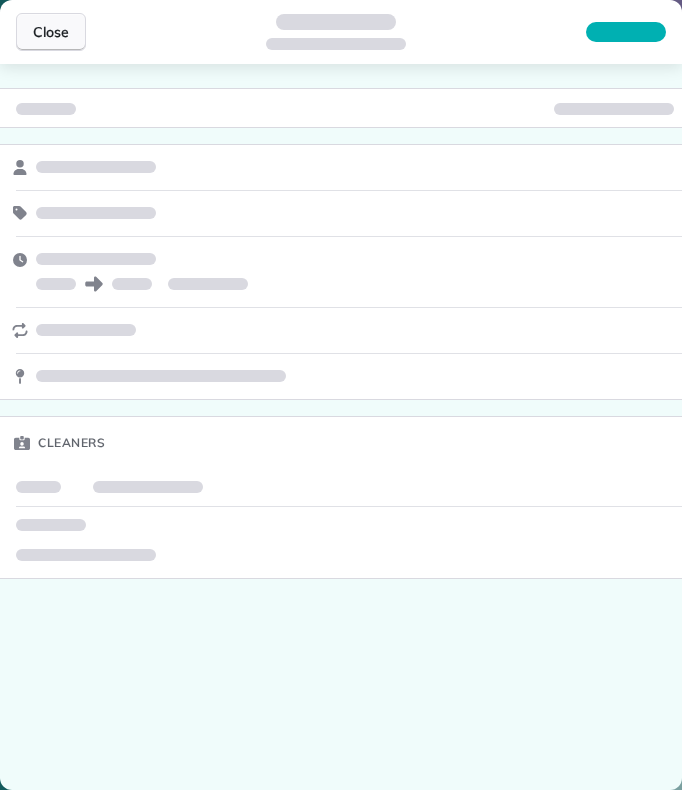 click on "Close" at bounding box center [51, 32] 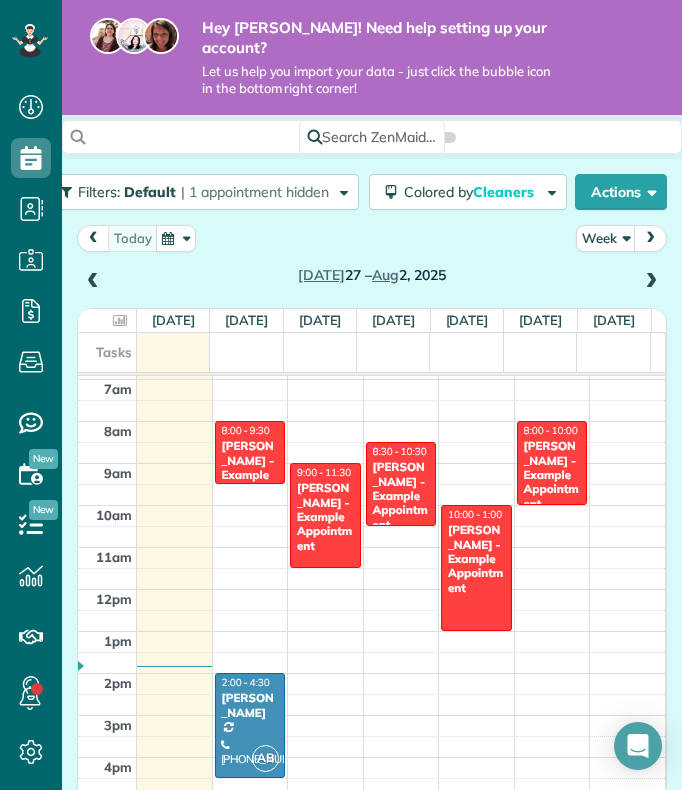 scroll, scrollTop: 291, scrollLeft: 0, axis: vertical 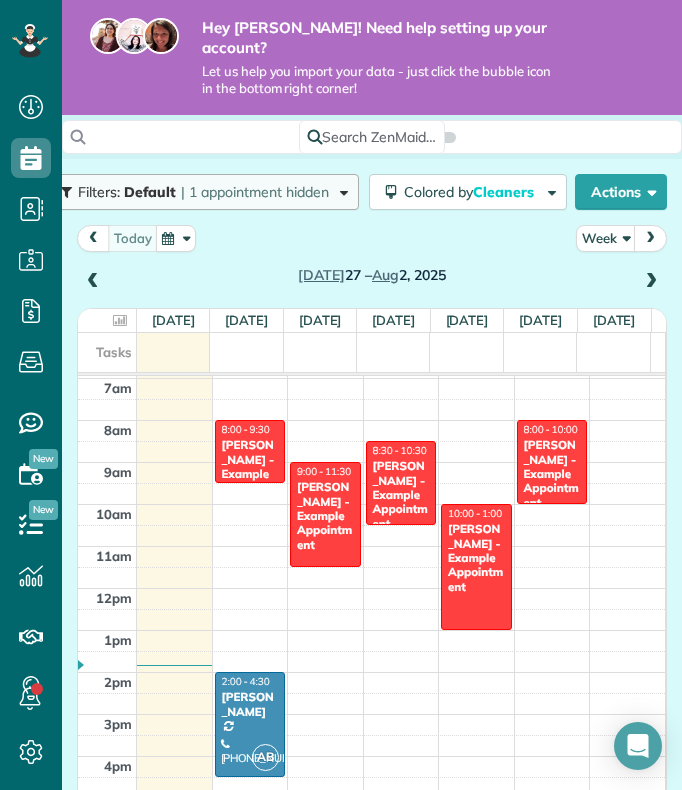 click on "|  1 appointment hidden" at bounding box center (255, 192) 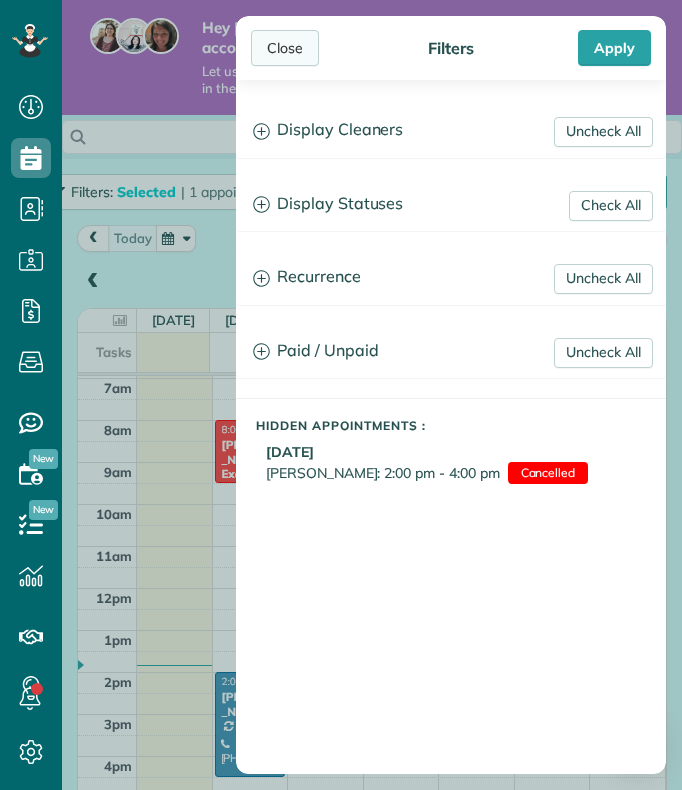 click on "Close" at bounding box center (285, 48) 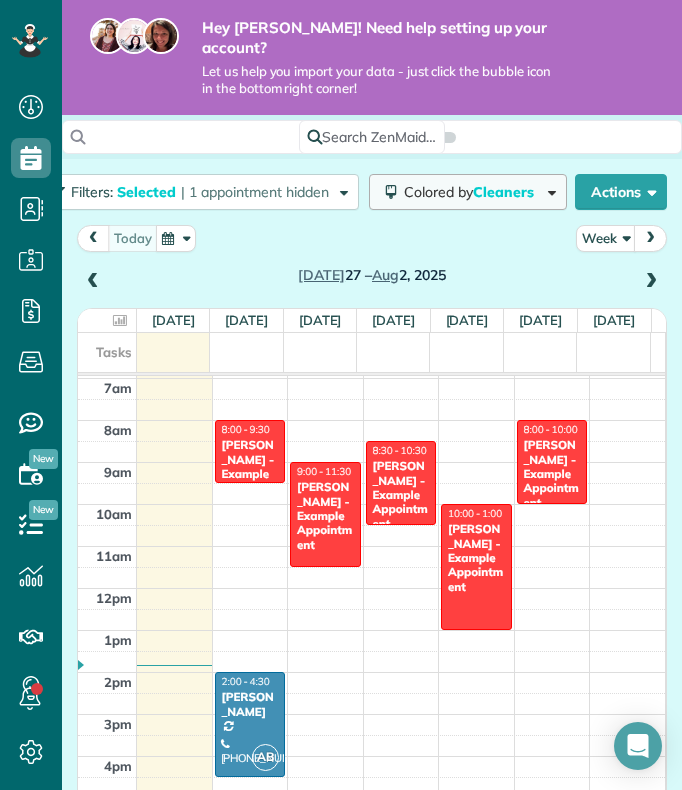 click on "Colored by  Cleaners" at bounding box center [472, 192] 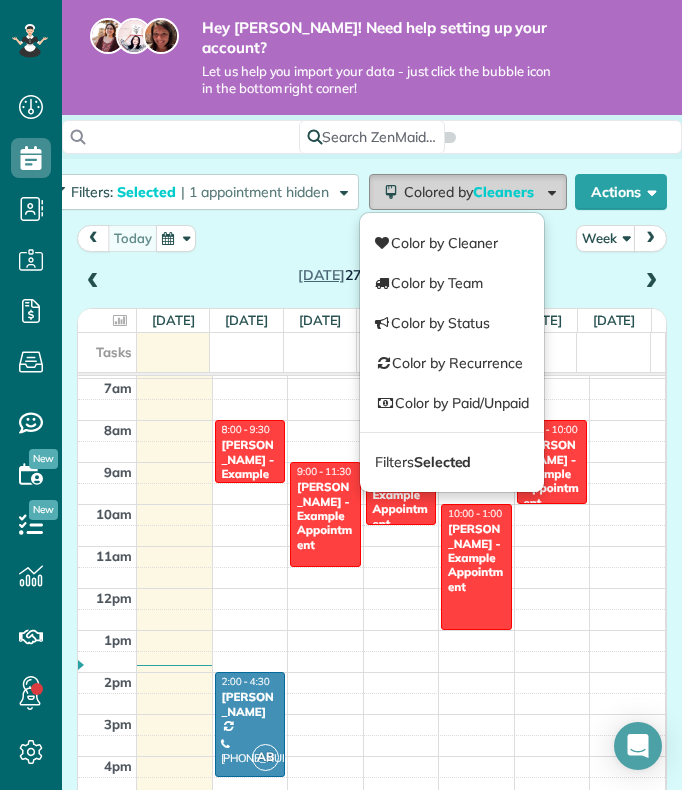 click on "Cleaners" at bounding box center [505, 192] 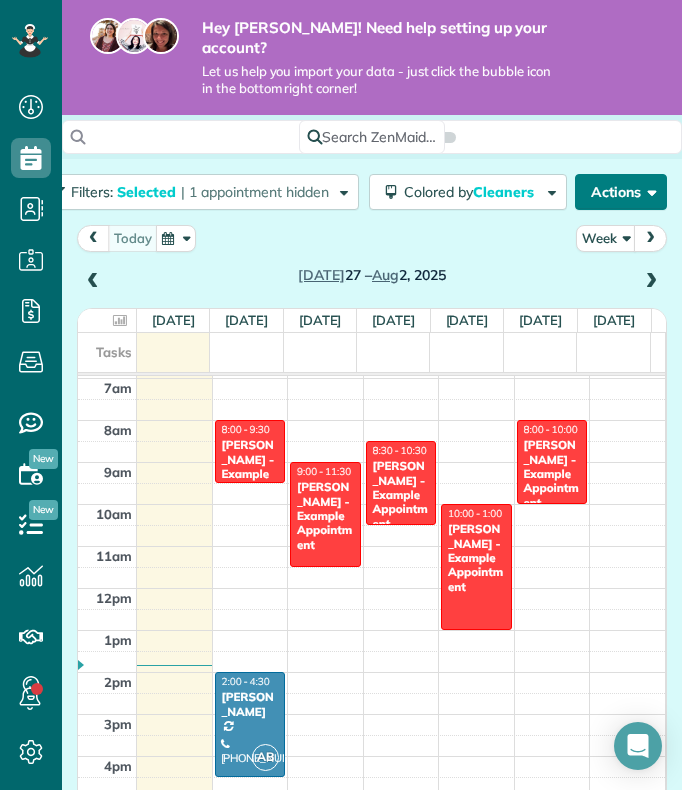 click on "Actions" at bounding box center (621, 192) 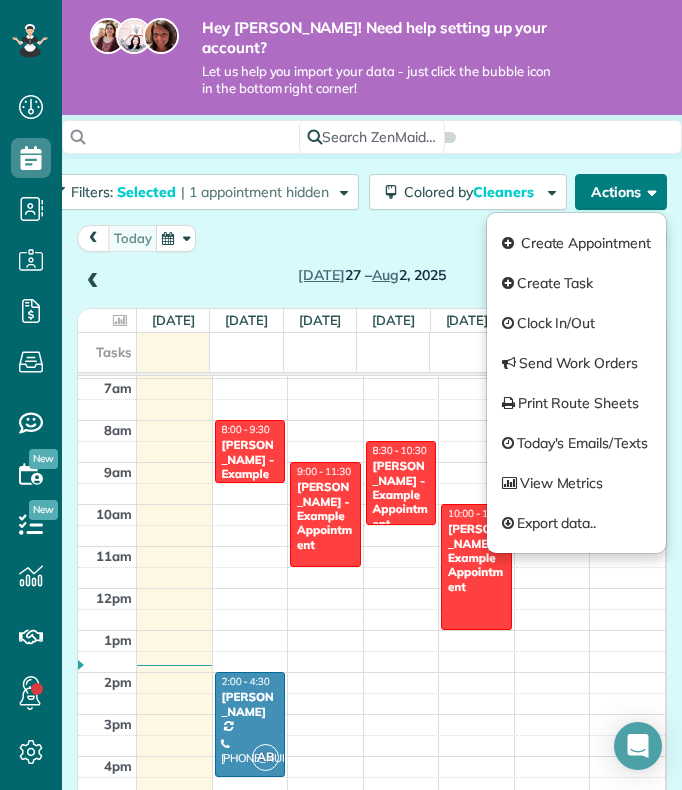 click on "Actions" at bounding box center (621, 192) 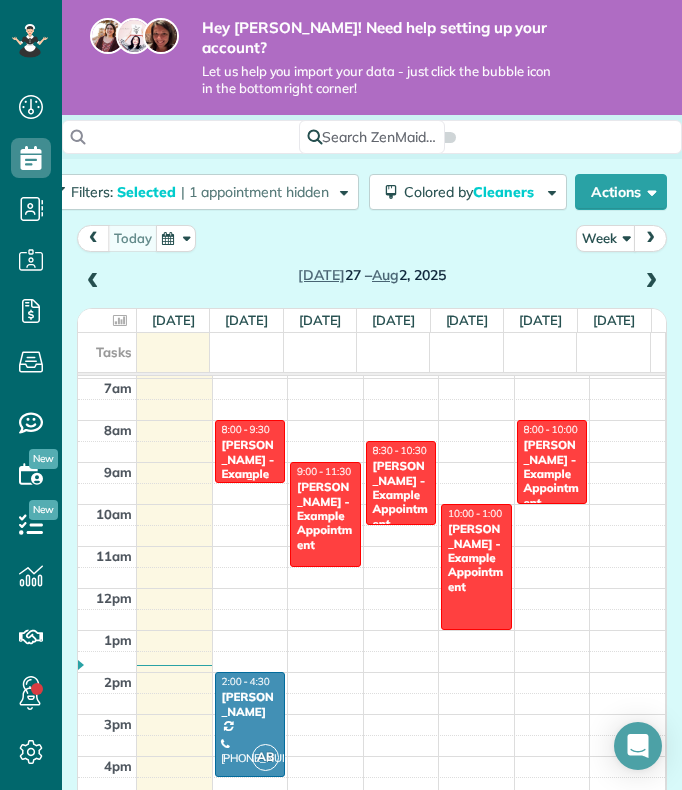 drag, startPoint x: 236, startPoint y: 428, endPoint x: 241, endPoint y: 459, distance: 31.400637 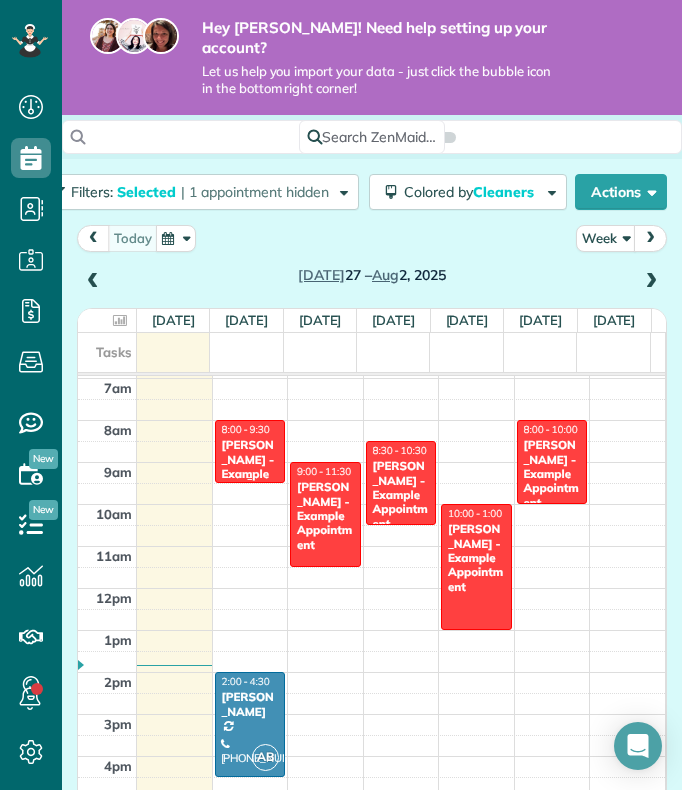 click at bounding box center (250, 478) 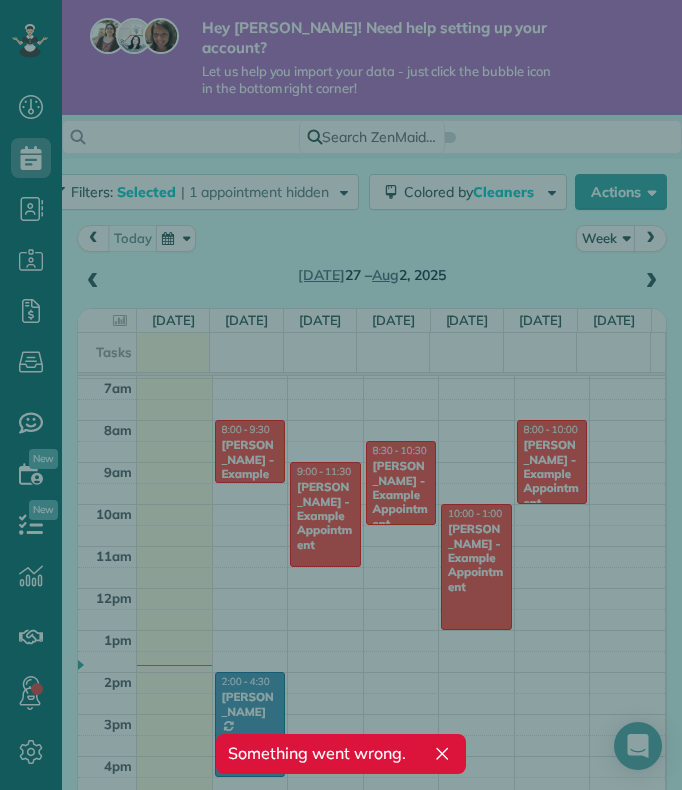 click 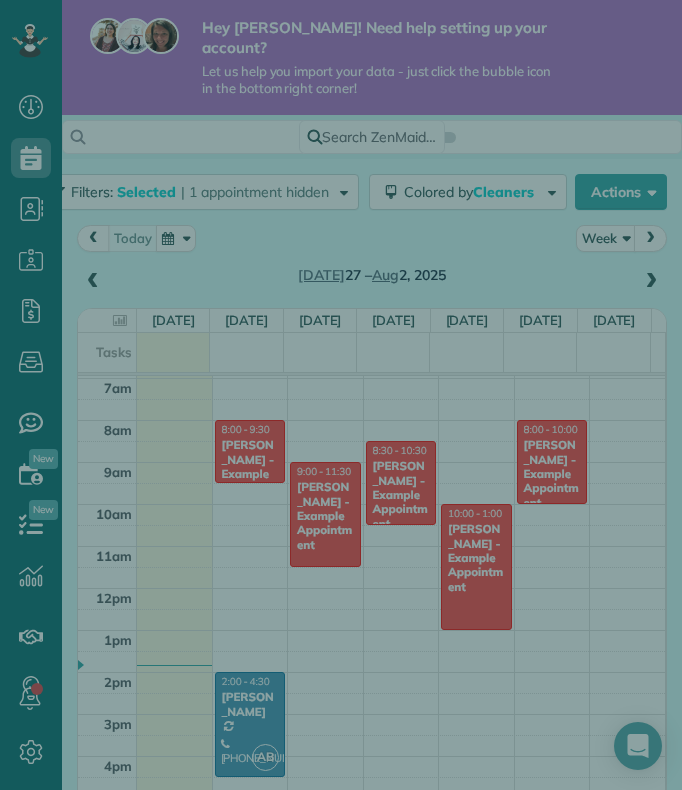 click at bounding box center (341, 395) 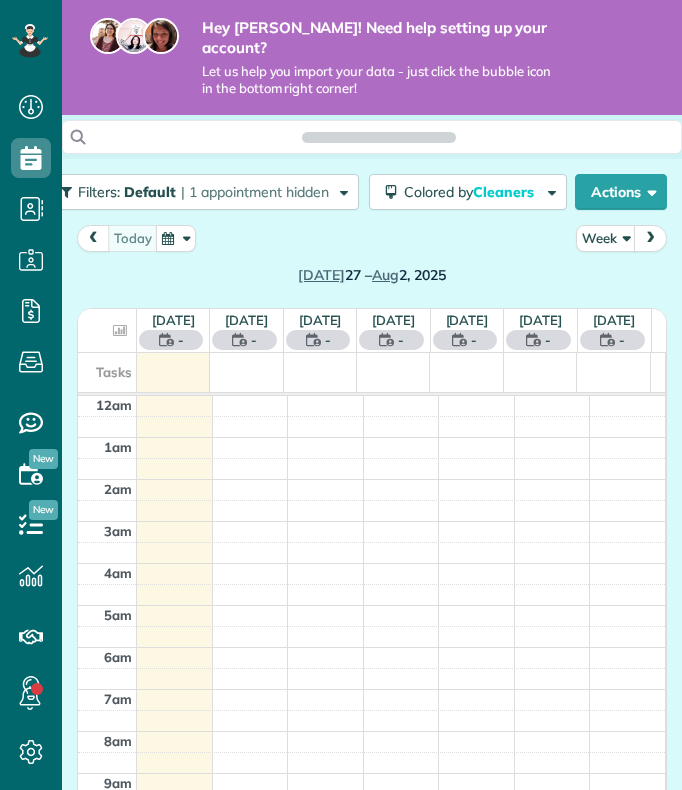 scroll, scrollTop: 0, scrollLeft: 0, axis: both 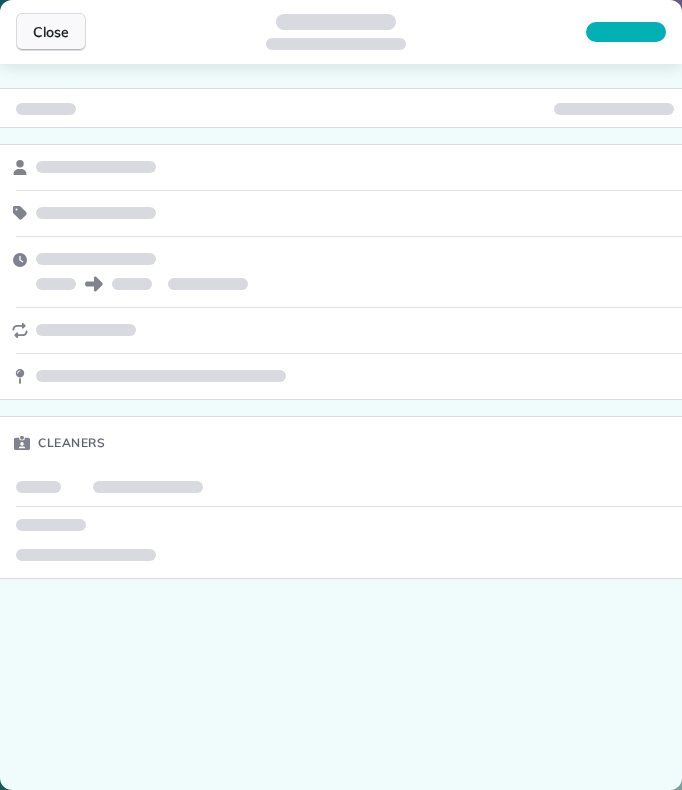click on "Close" at bounding box center (51, 32) 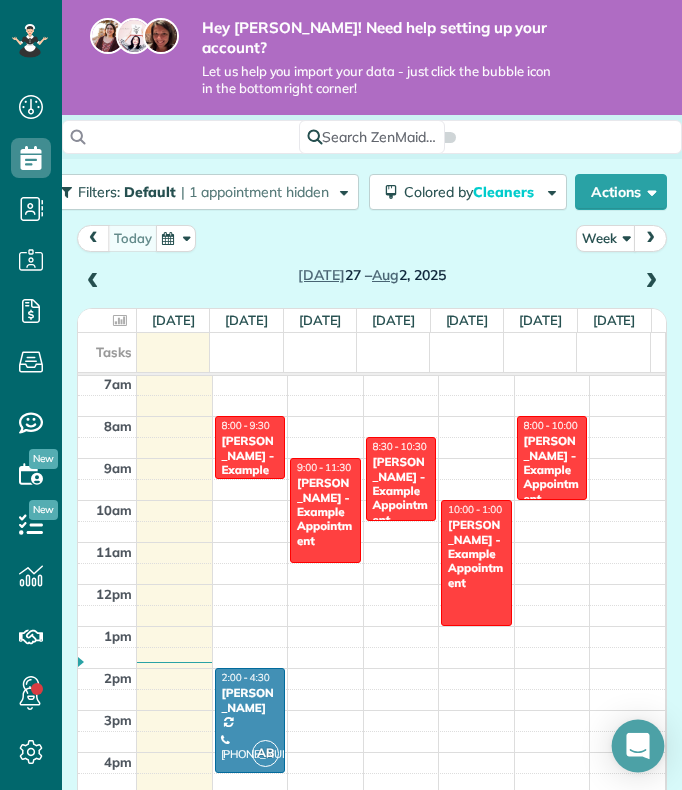 click 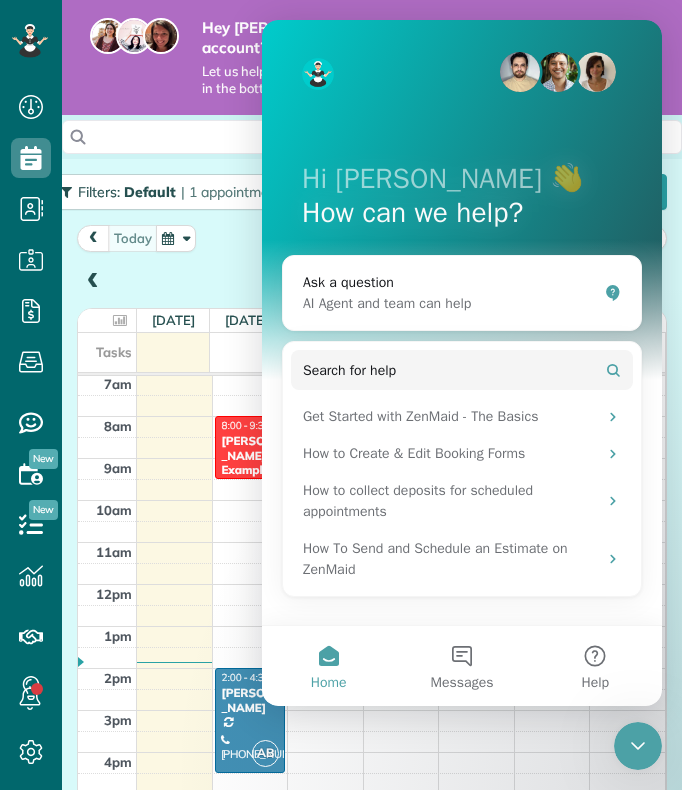 scroll, scrollTop: 0, scrollLeft: 0, axis: both 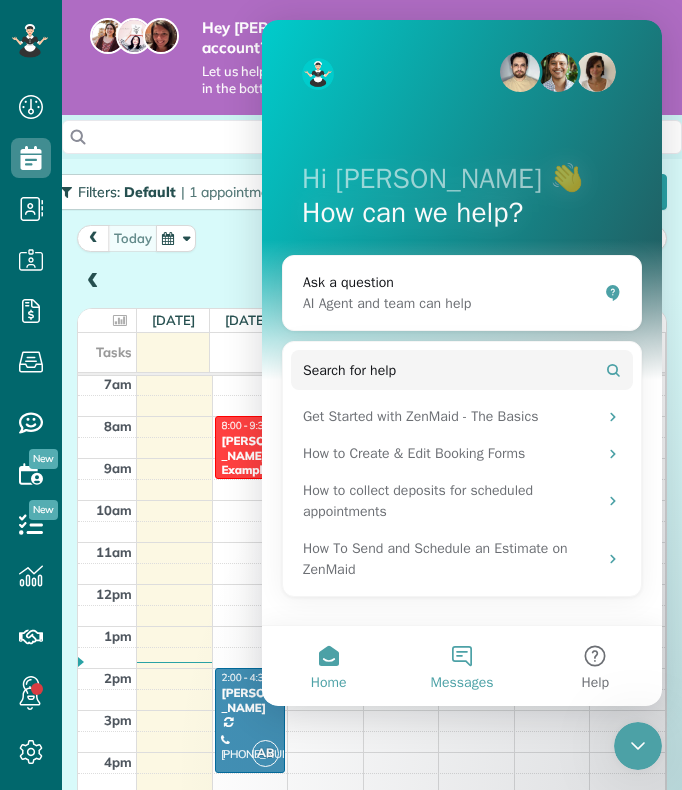 click on "Messages" at bounding box center [461, 666] 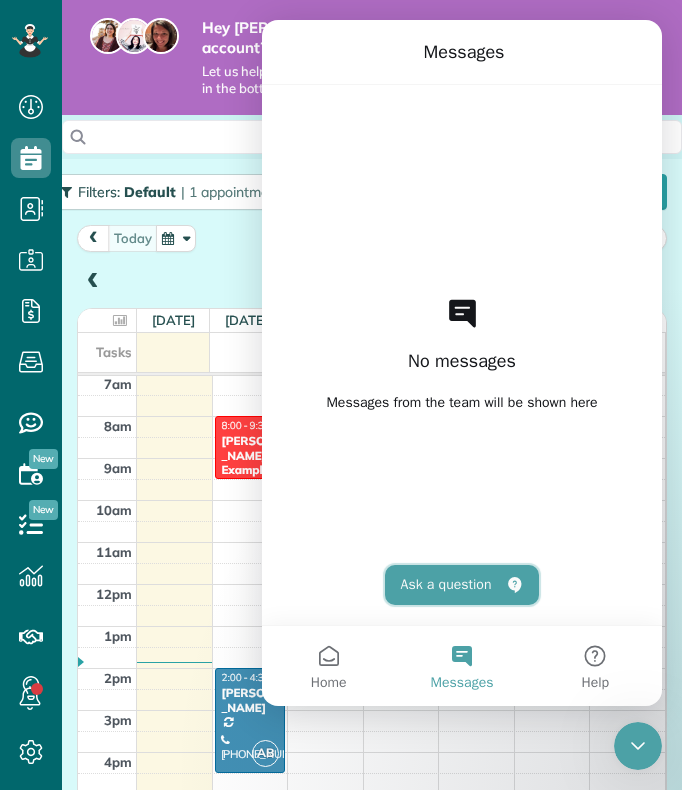 click on "Ask a question" at bounding box center (462, 585) 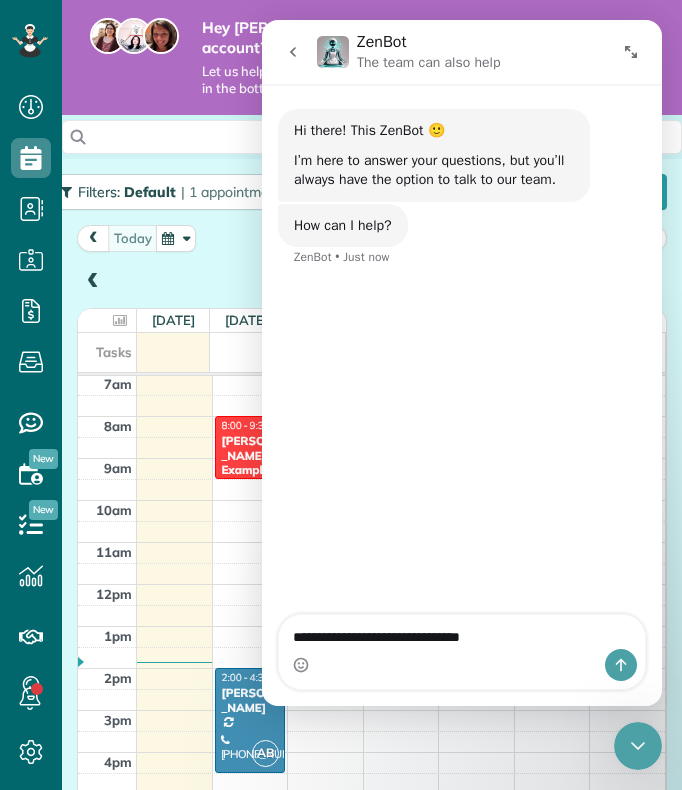 type on "**********" 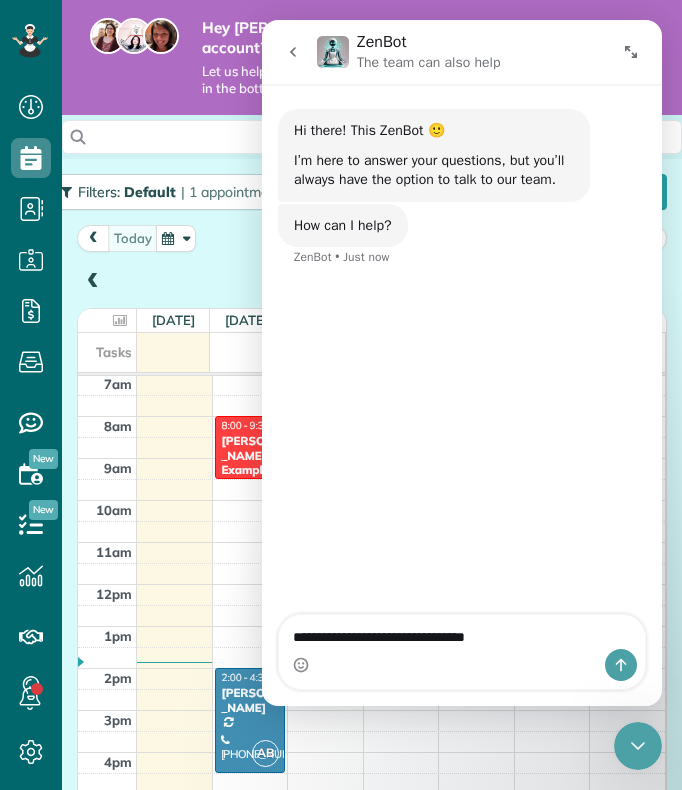 type 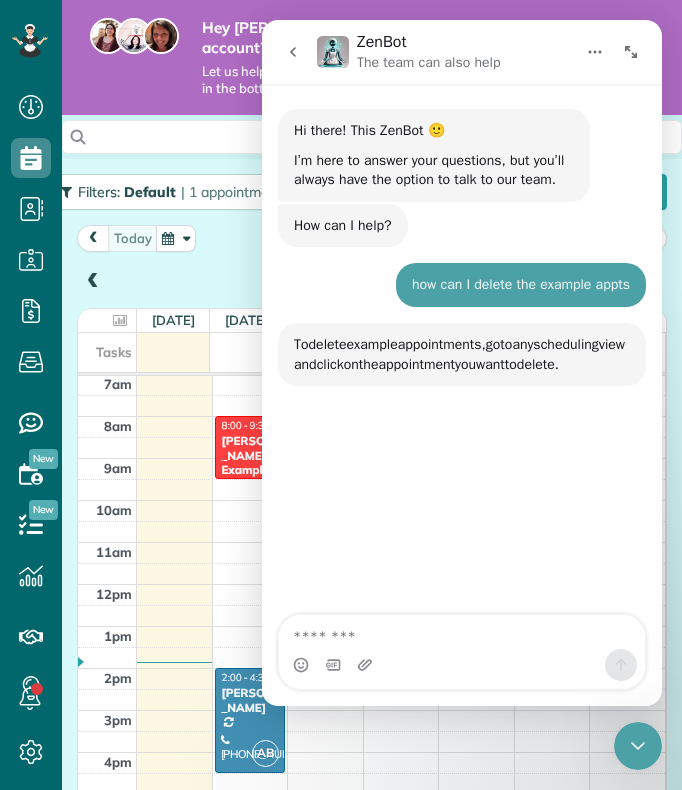 scroll, scrollTop: 3, scrollLeft: 0, axis: vertical 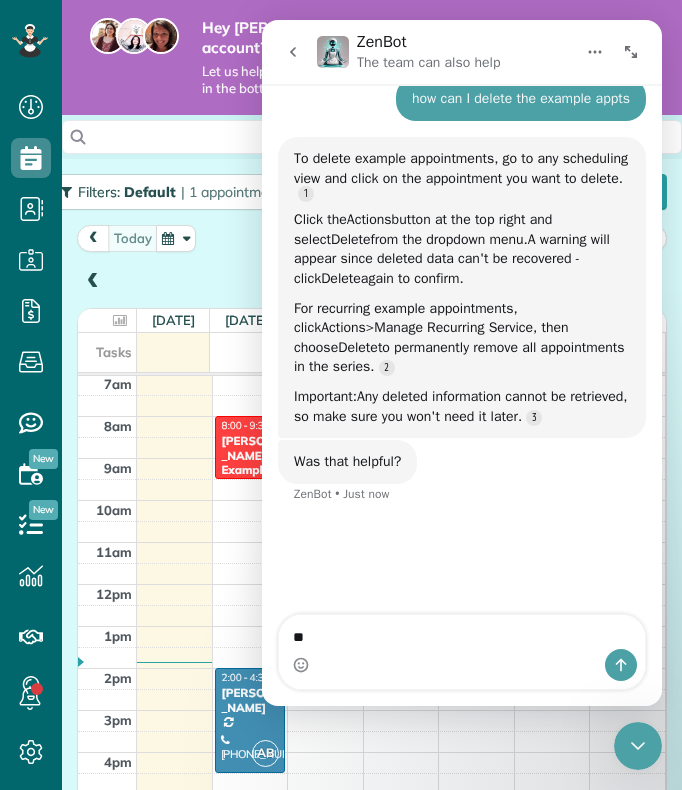 type on "*" 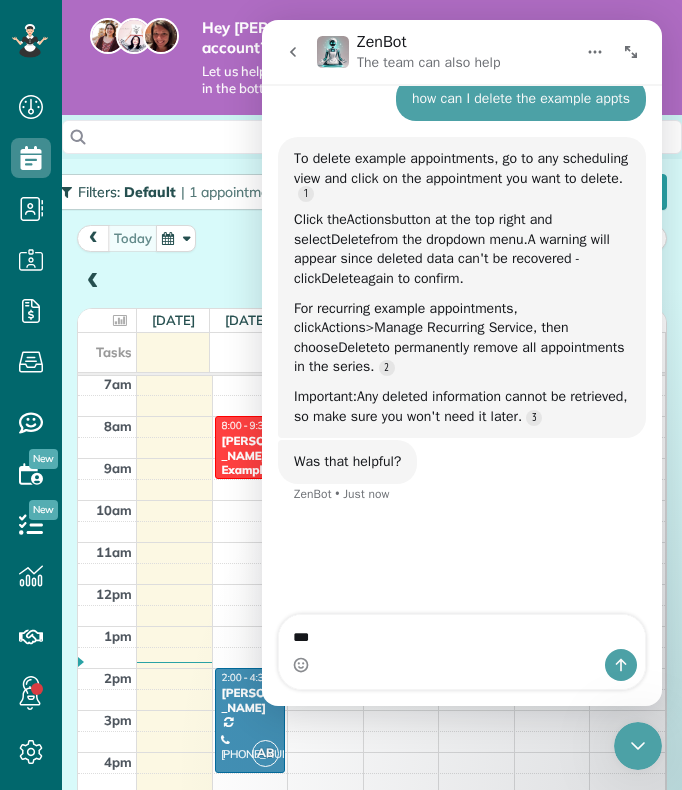 type 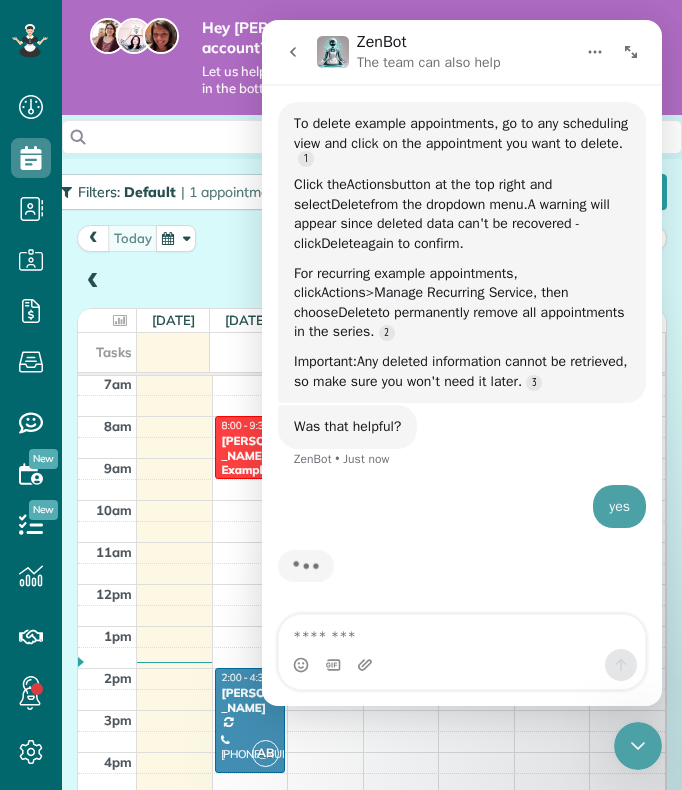 scroll, scrollTop: 221, scrollLeft: 0, axis: vertical 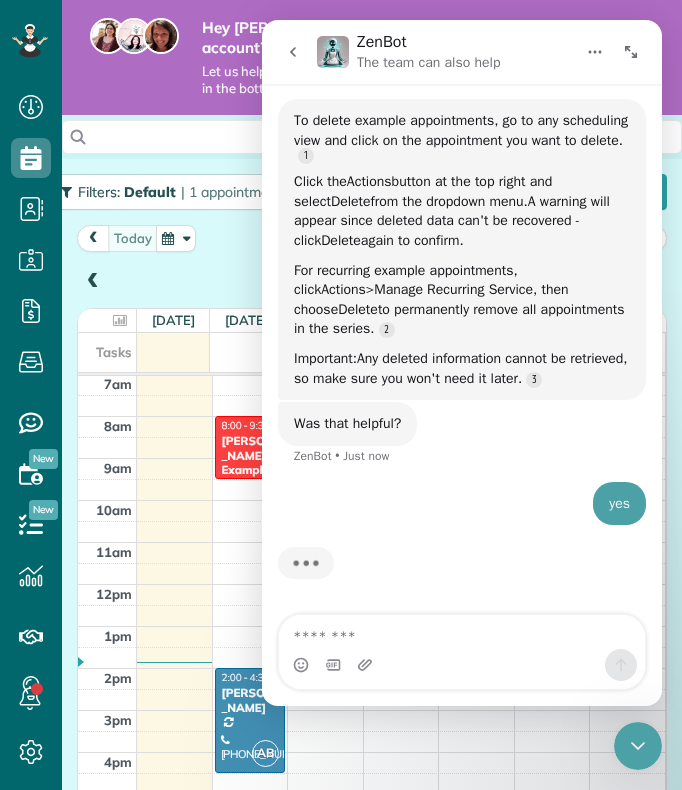 click 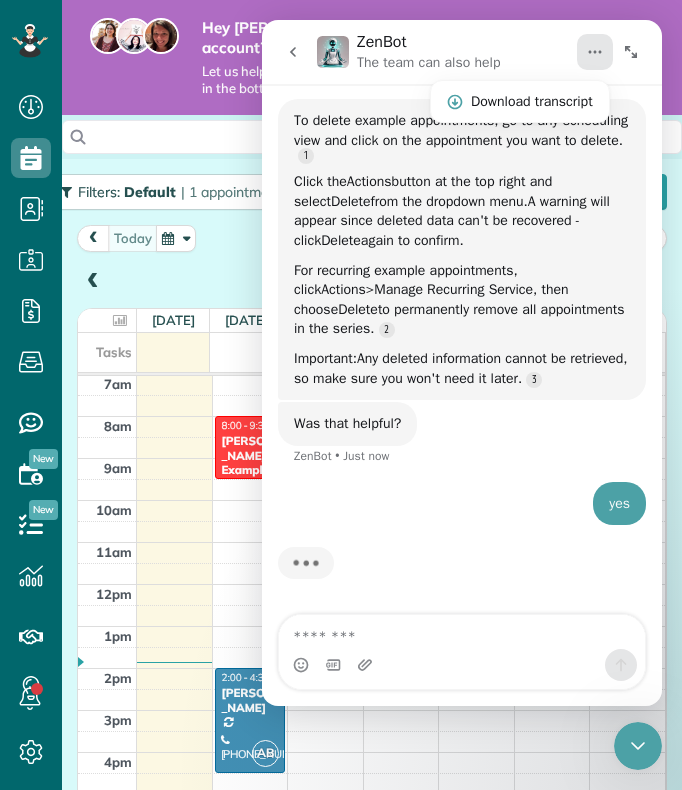 click 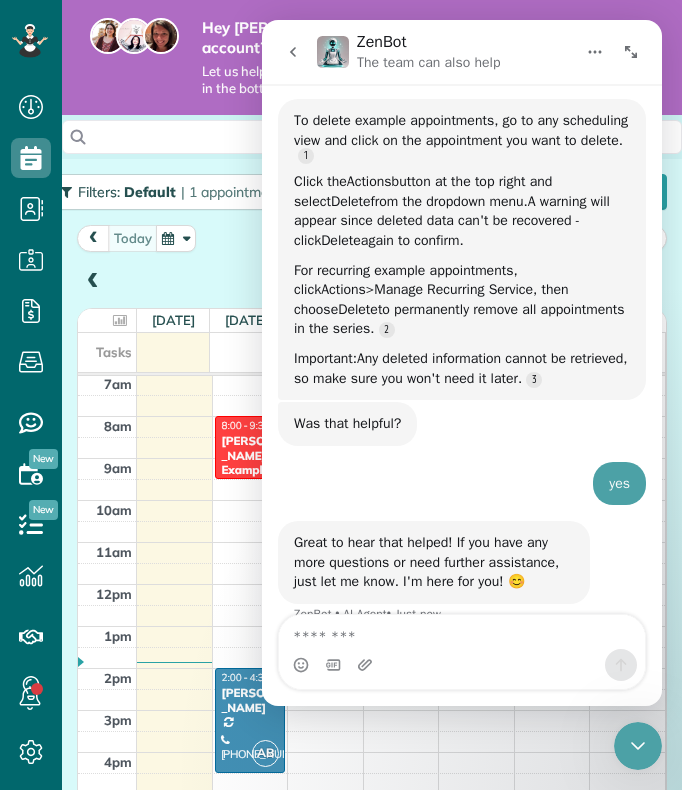 scroll, scrollTop: 225, scrollLeft: 0, axis: vertical 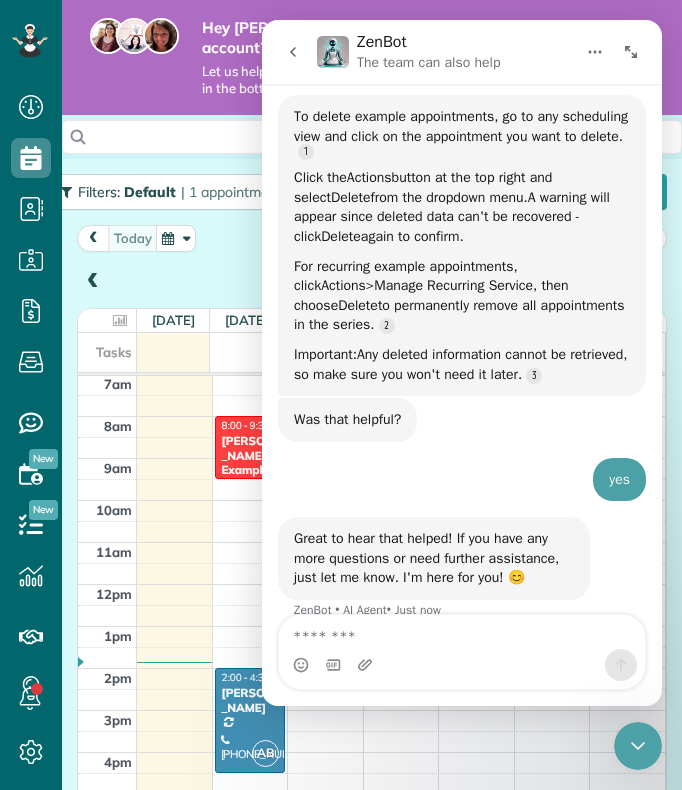 click at bounding box center (293, 52) 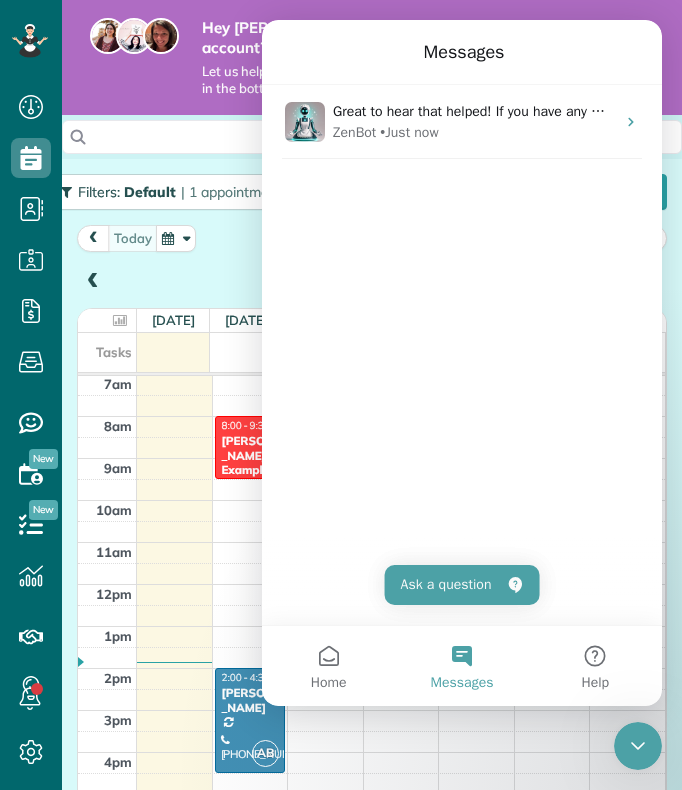 scroll, scrollTop: 225, scrollLeft: 0, axis: vertical 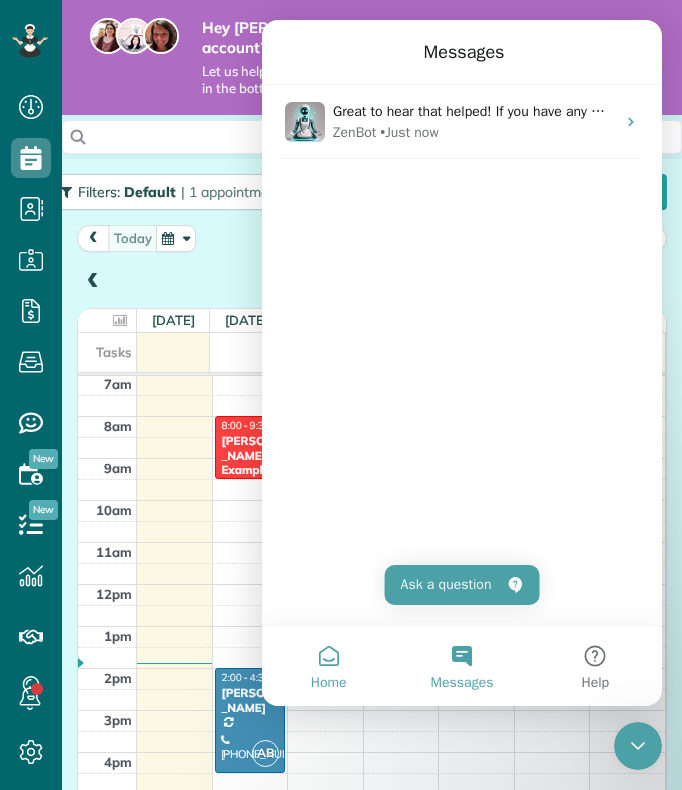 click on "Home" at bounding box center [328, 666] 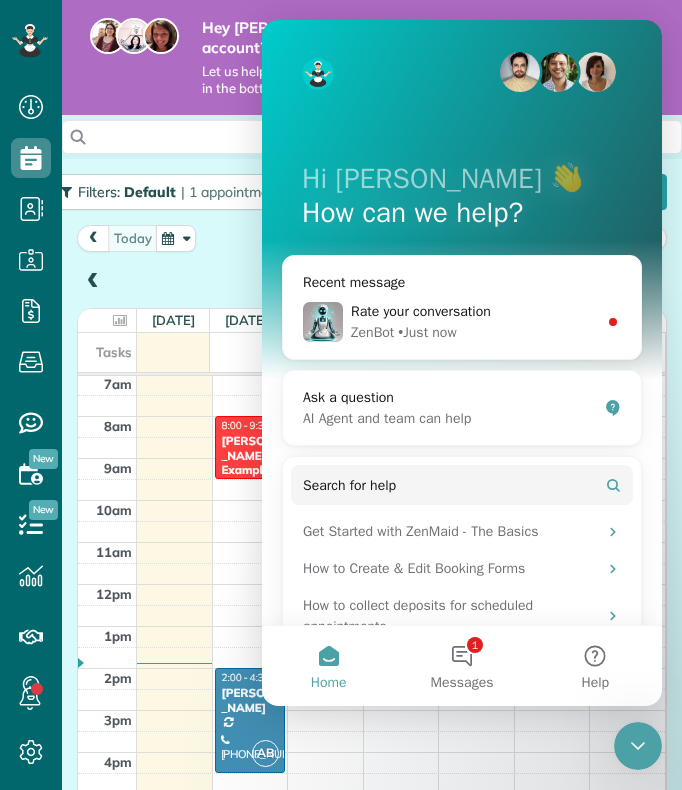 click on "Filters:   Default
|  1 appointment hidden
Colored by  Cleaners
Color by Cleaner
Color by Team
Color by Status
Color by Recurrence
Color by Paid/Unpaid
Filters  Default
Schedule Changes
Actions
Create Appointment
Create Task
Clock In/Out
Send Work Orders
Print Route Sheets
Today's Emails/Texts
View Metrics" at bounding box center (372, 192) 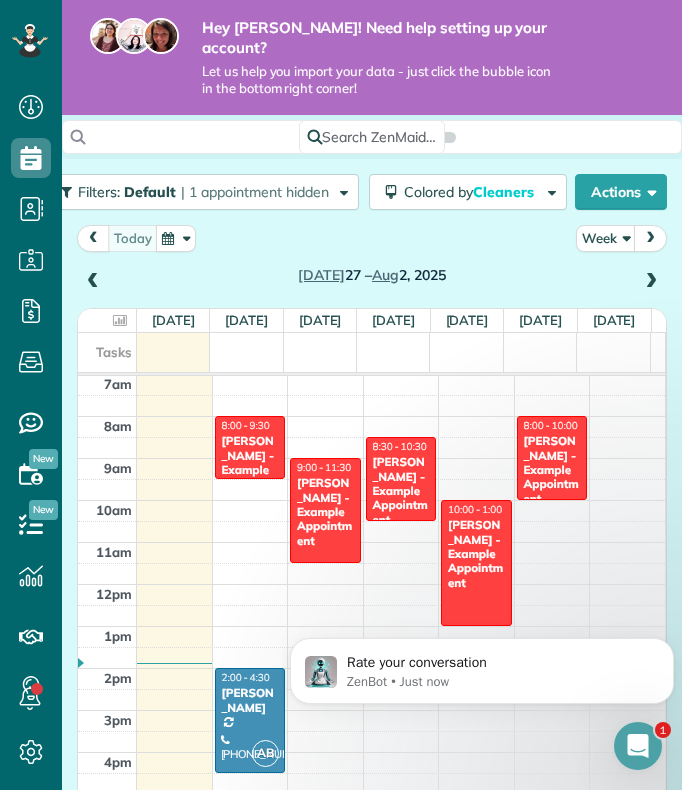 scroll, scrollTop: 0, scrollLeft: 0, axis: both 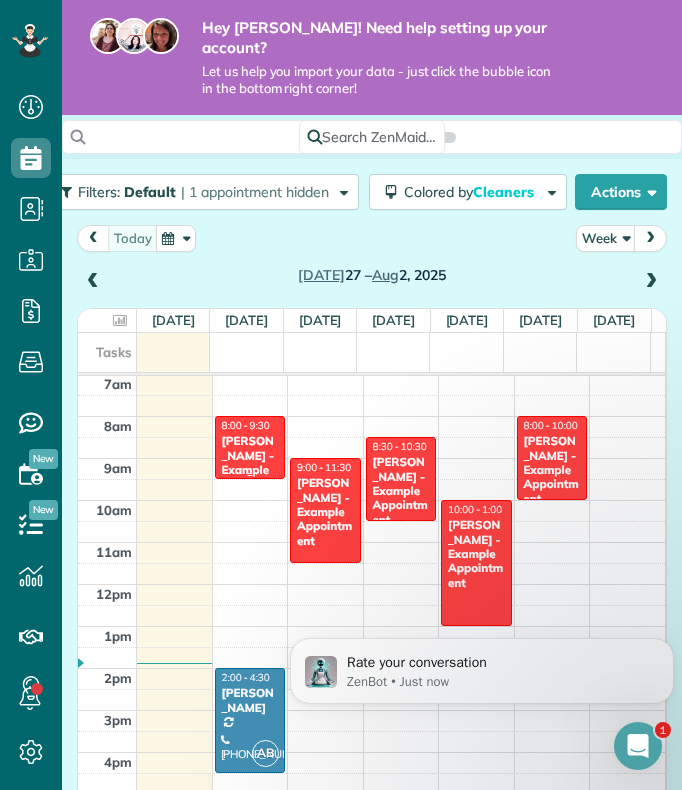 click on "Debbie Sardone - Example Appointment" at bounding box center [250, 470] 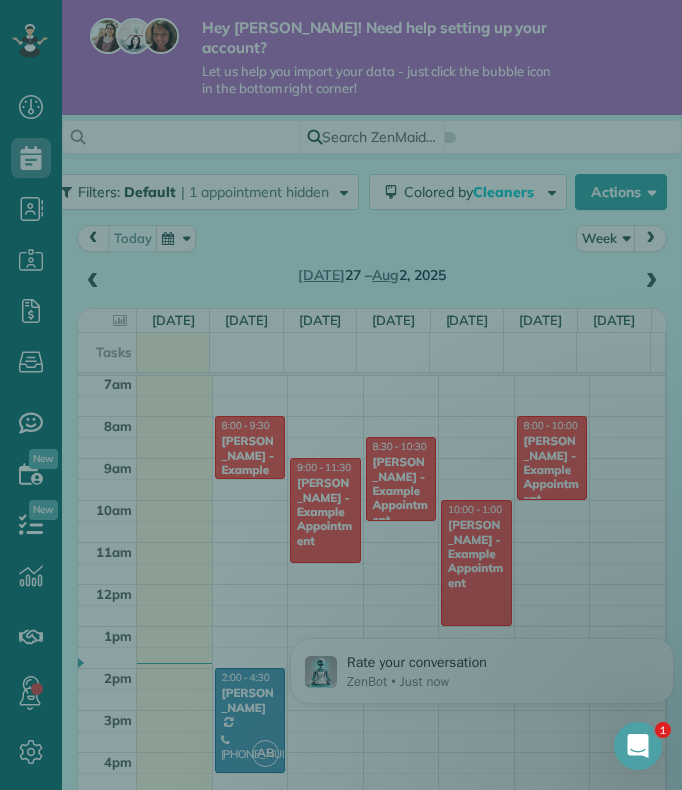 click at bounding box center (341, 395) 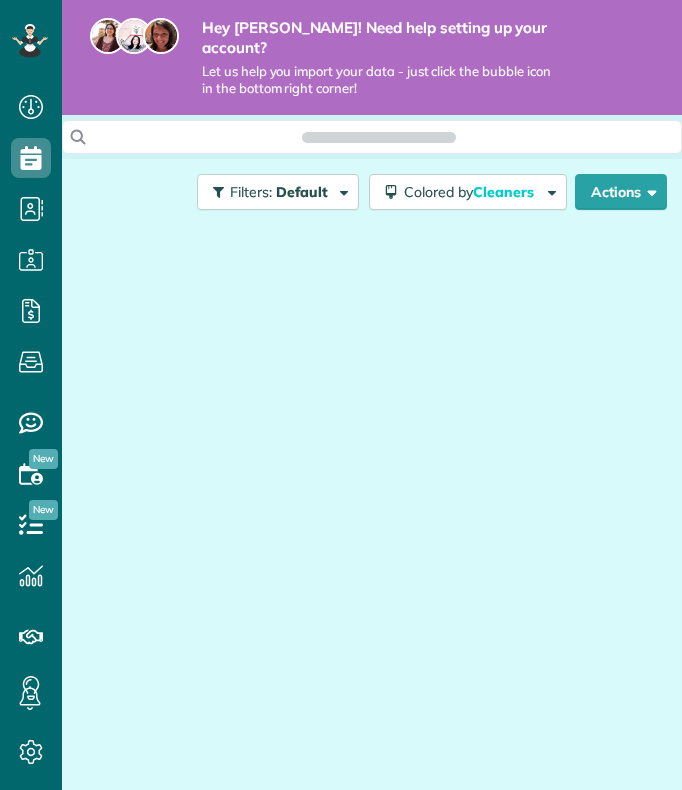scroll, scrollTop: 0, scrollLeft: 0, axis: both 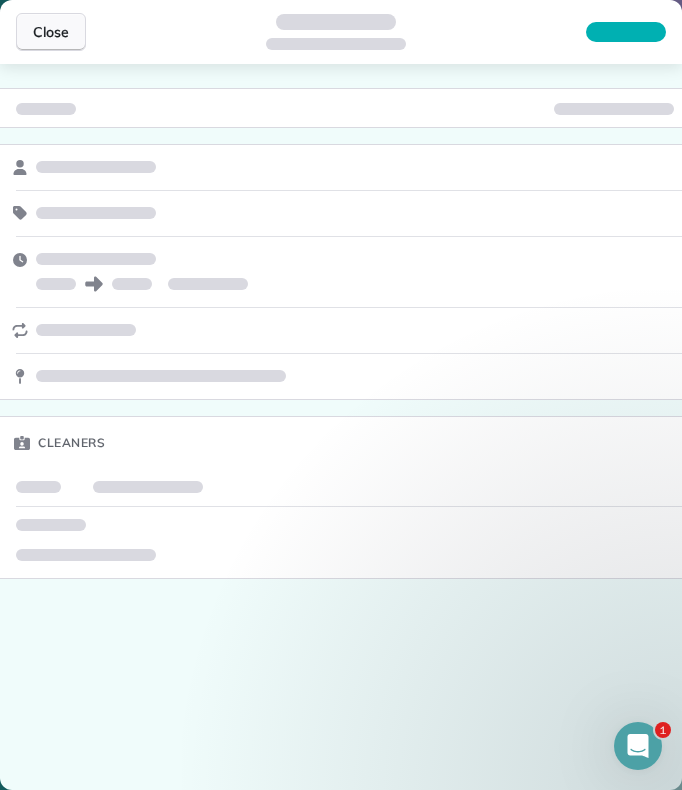 click on "Close" at bounding box center [51, 32] 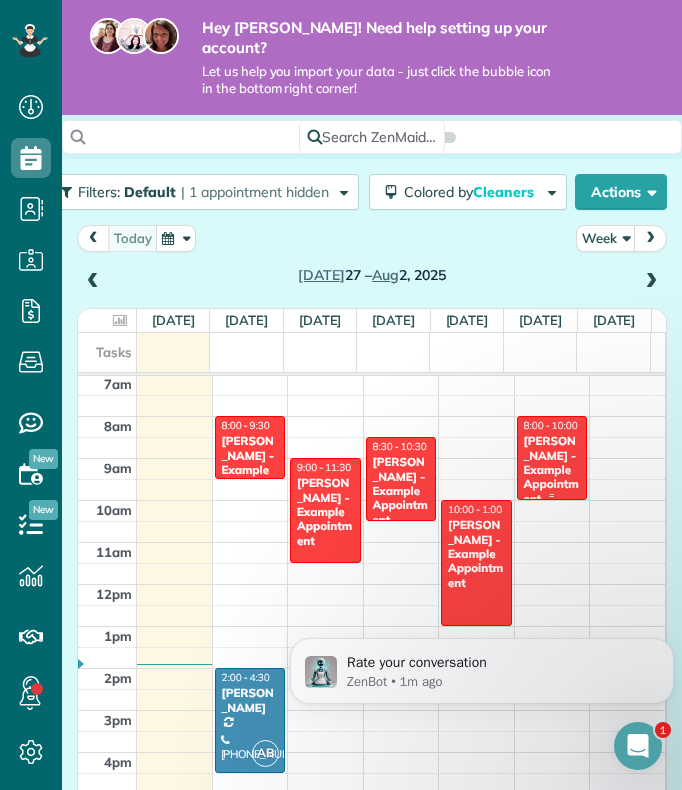 click on "[PERSON_NAME] - Example Appointment" at bounding box center (552, 470) 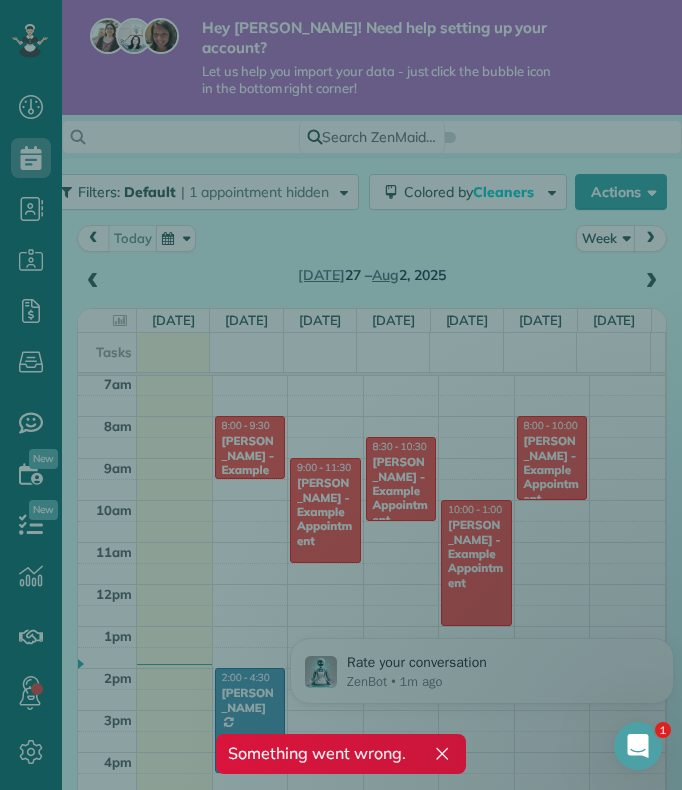 click 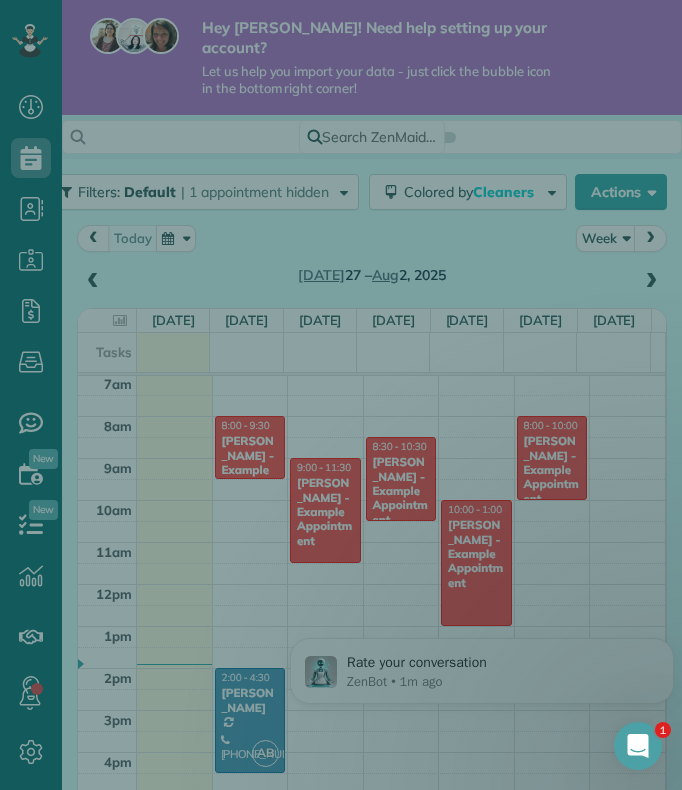click 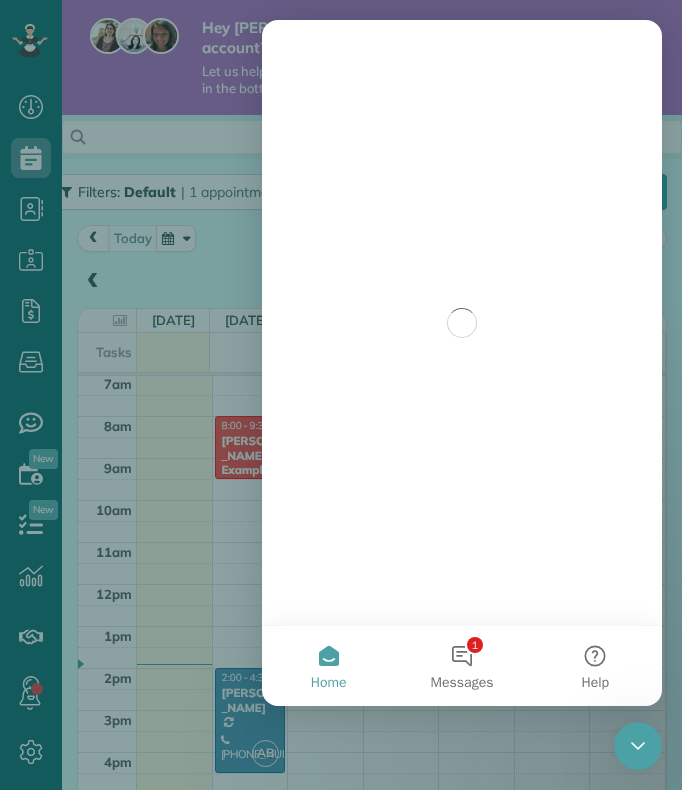 scroll, scrollTop: 0, scrollLeft: 0, axis: both 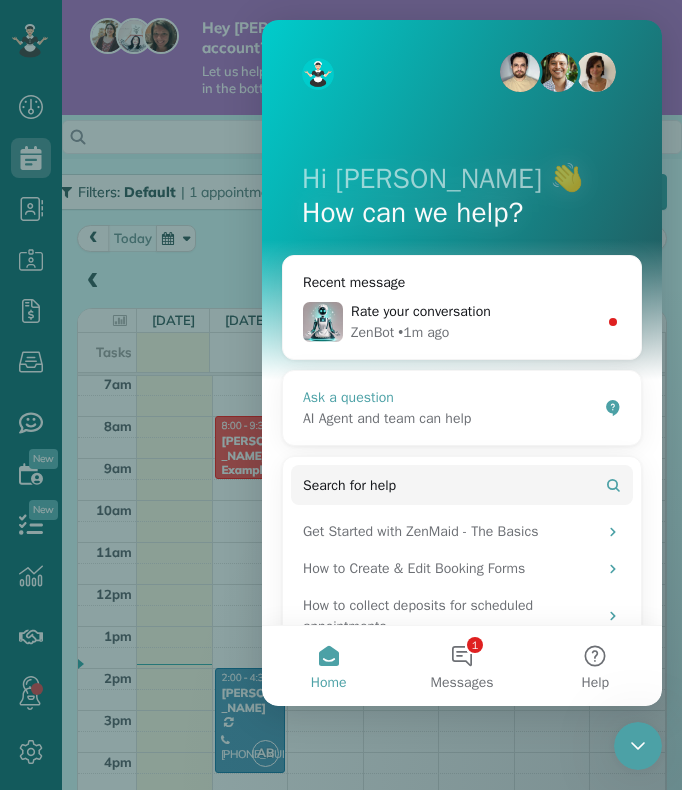 click on "AI Agent and team can help" at bounding box center (450, 418) 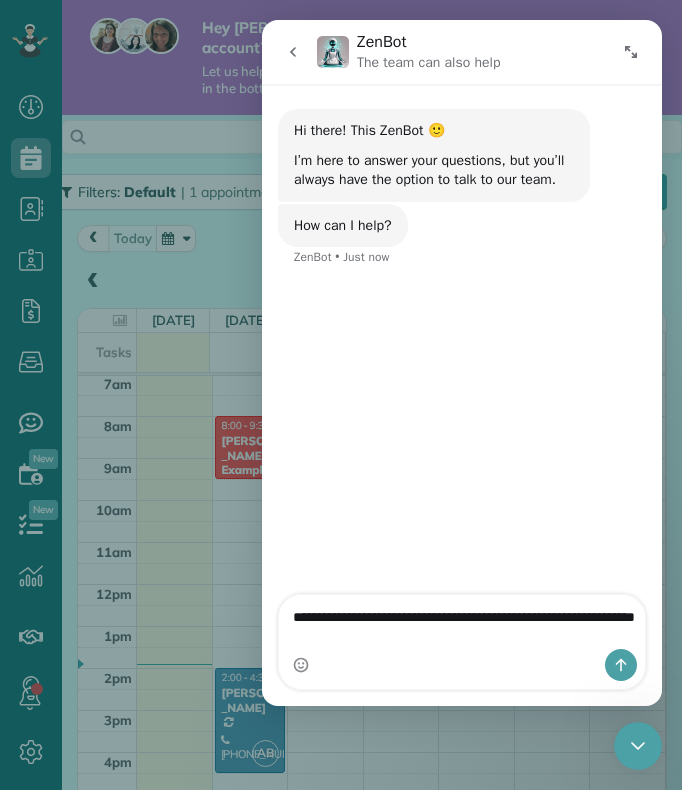 type on "**********" 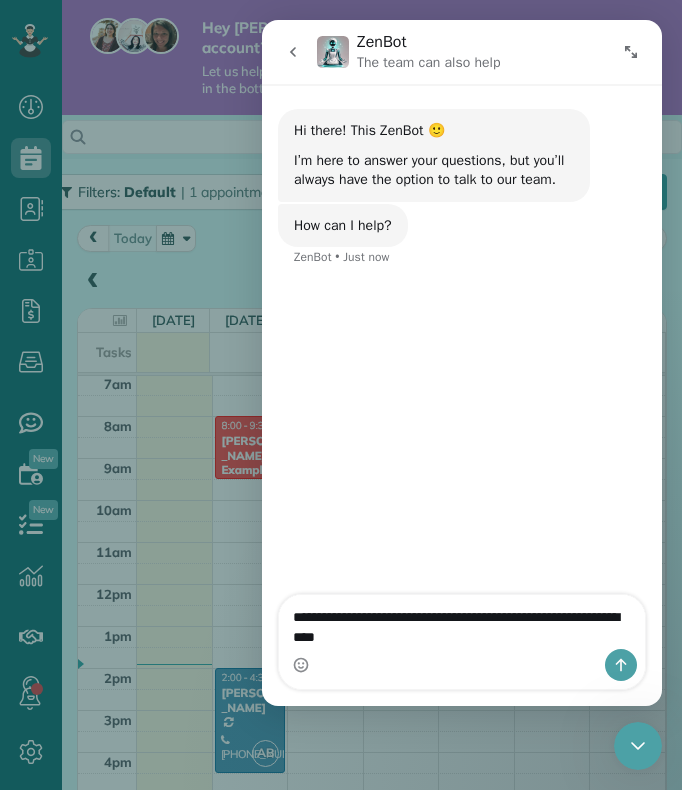 type 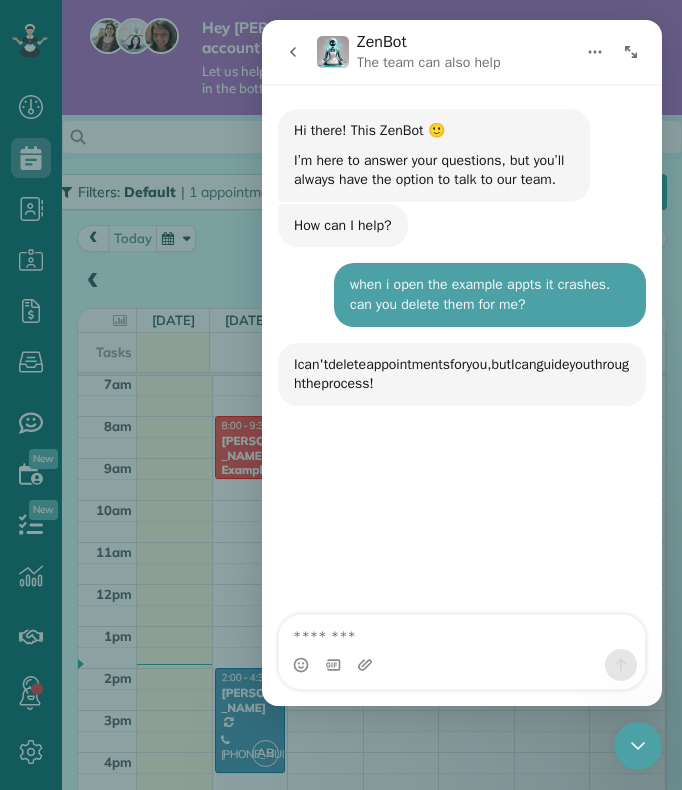 scroll, scrollTop: 3, scrollLeft: 0, axis: vertical 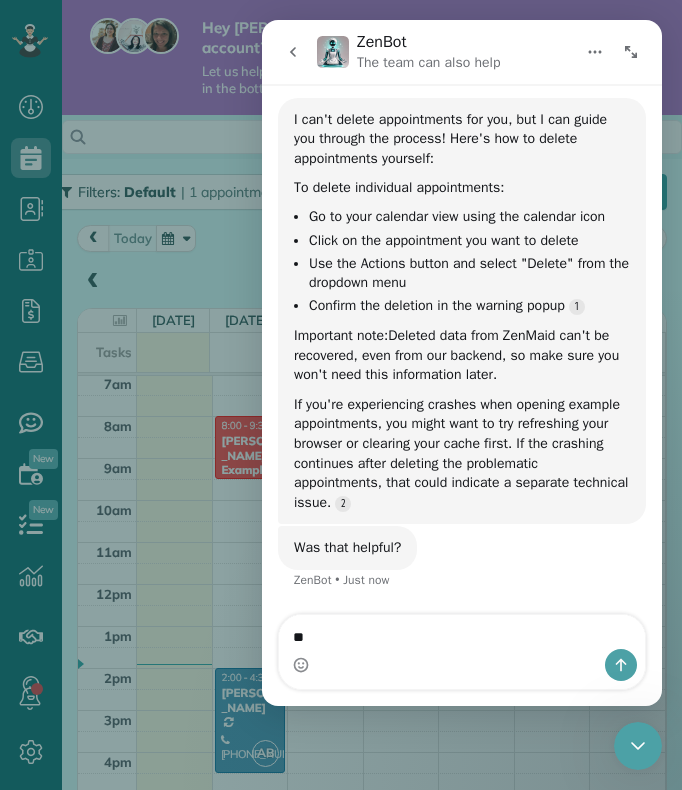 type on "***" 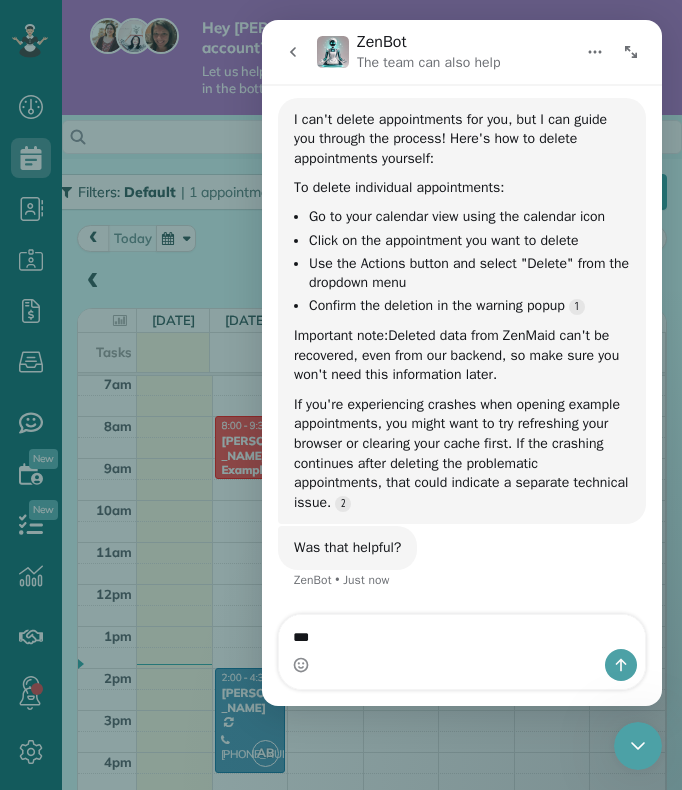 type 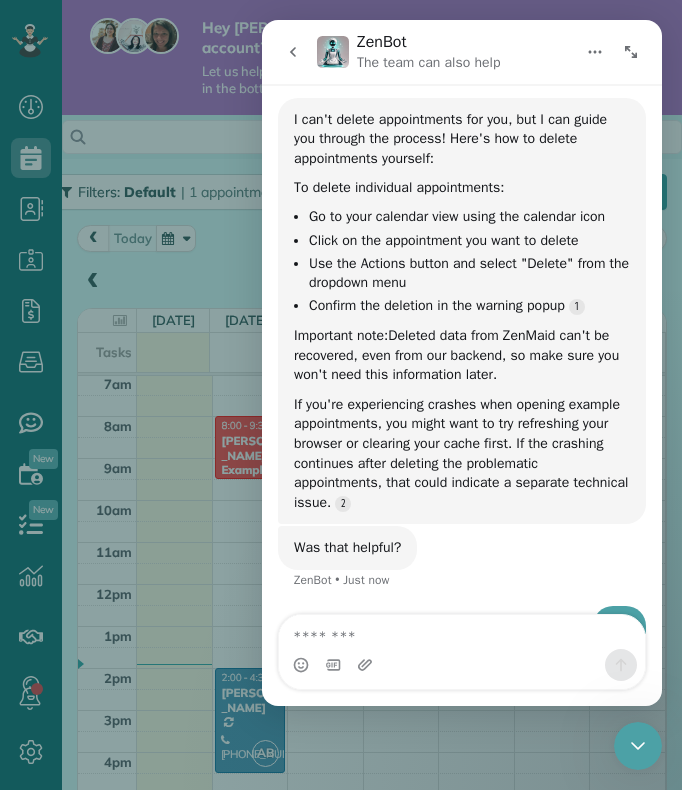 scroll, scrollTop: 244, scrollLeft: 0, axis: vertical 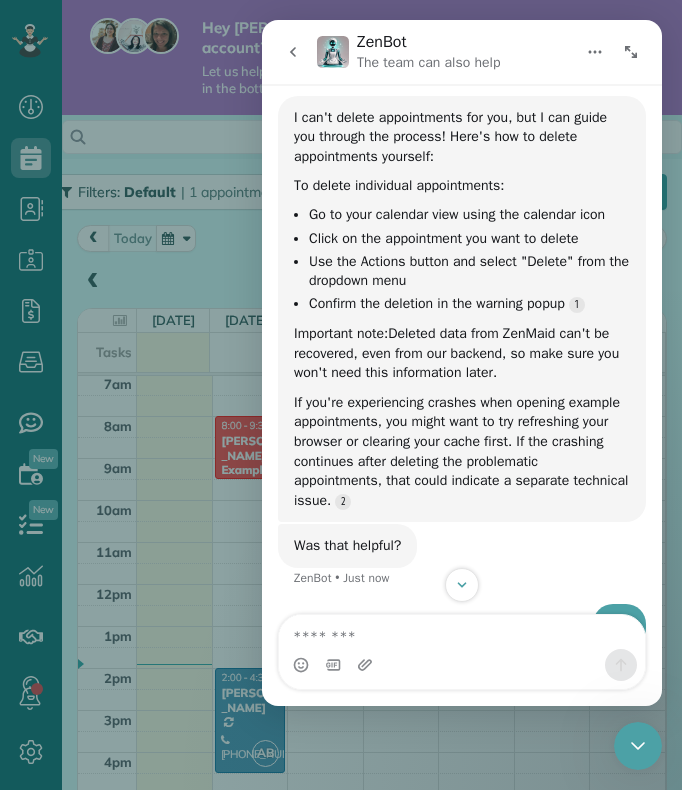 click 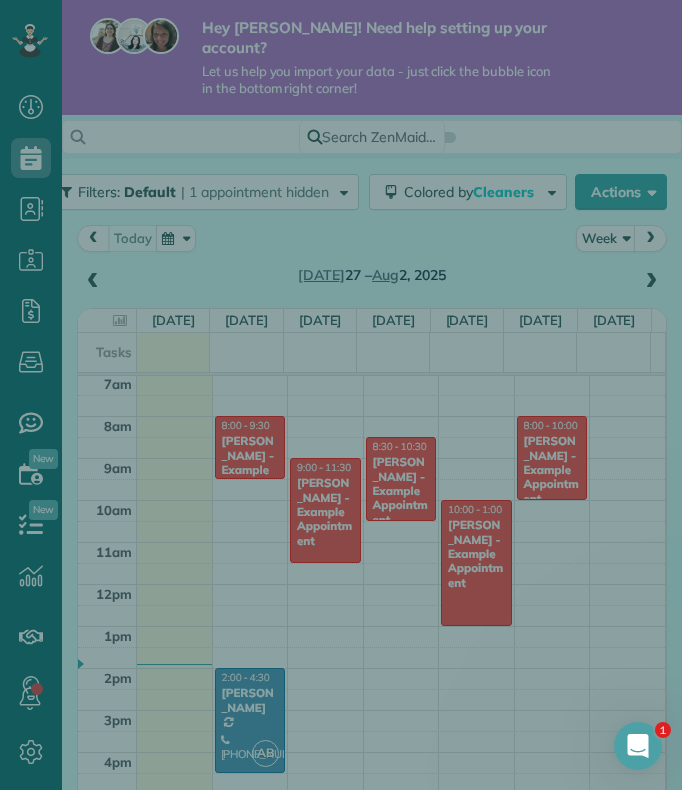 scroll, scrollTop: 0, scrollLeft: 0, axis: both 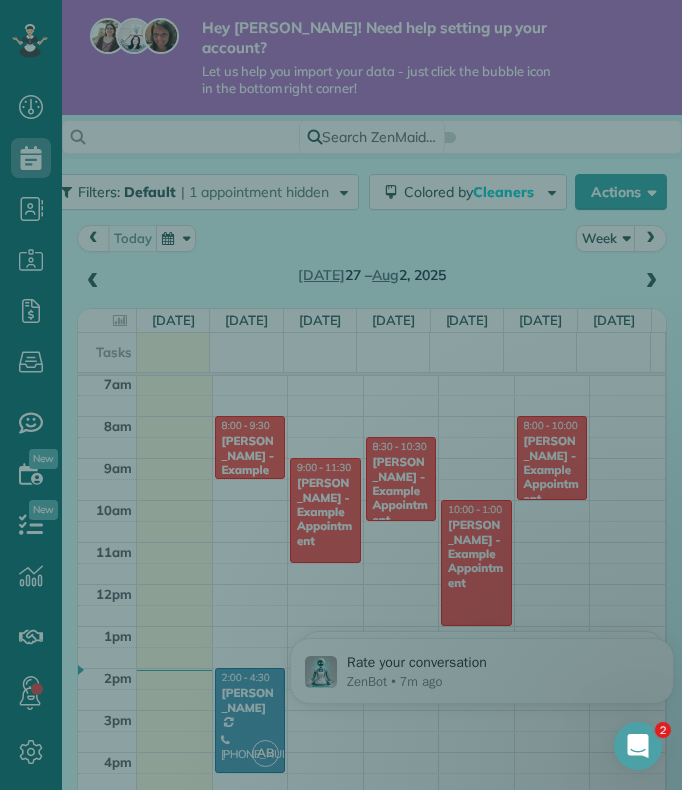click at bounding box center [341, 395] 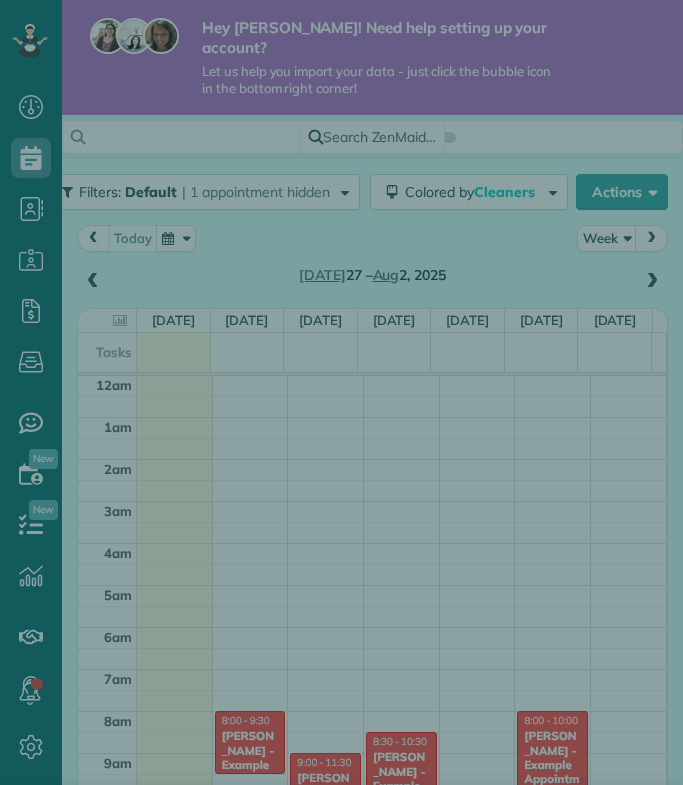 scroll, scrollTop: 0, scrollLeft: 0, axis: both 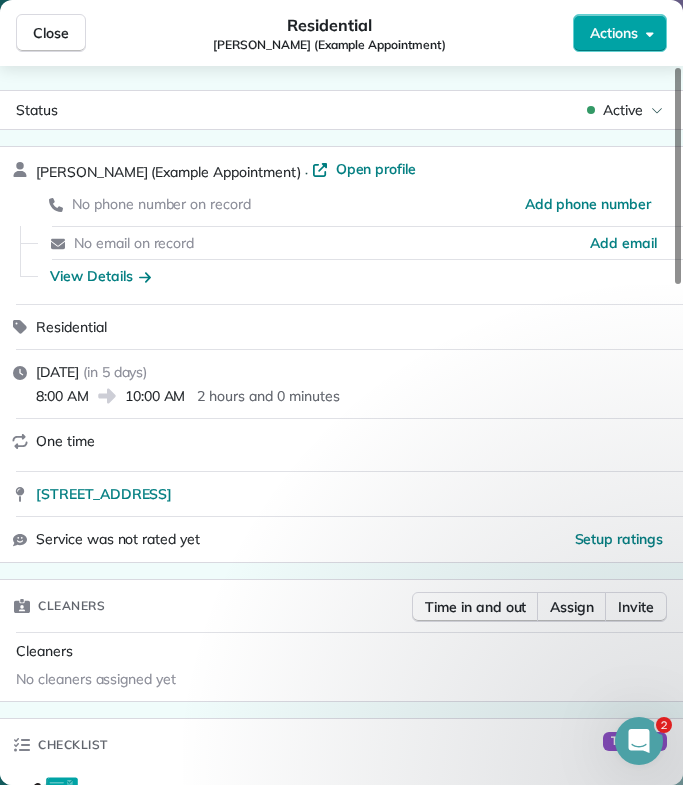 click on "Actions" at bounding box center [620, 33] 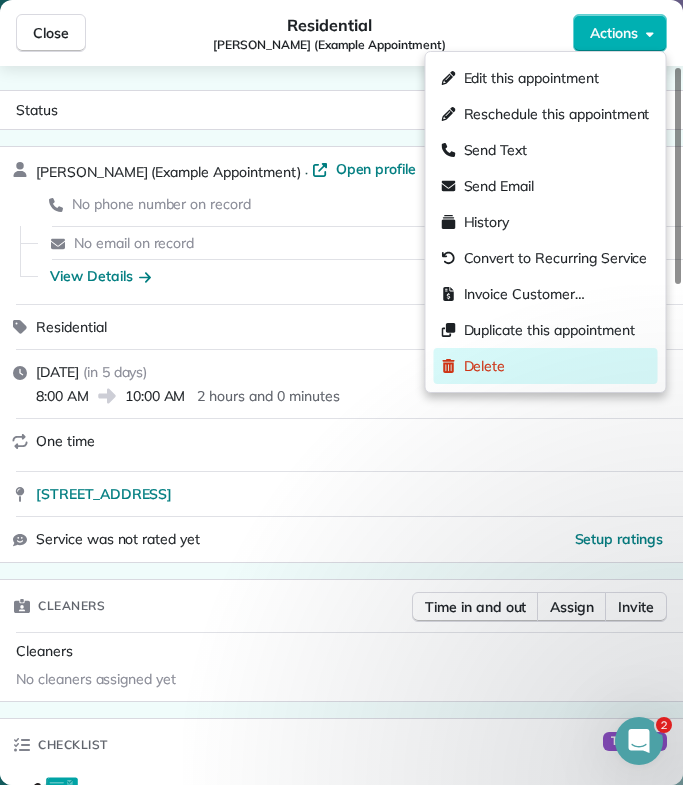 click on "Delete" at bounding box center (485, 366) 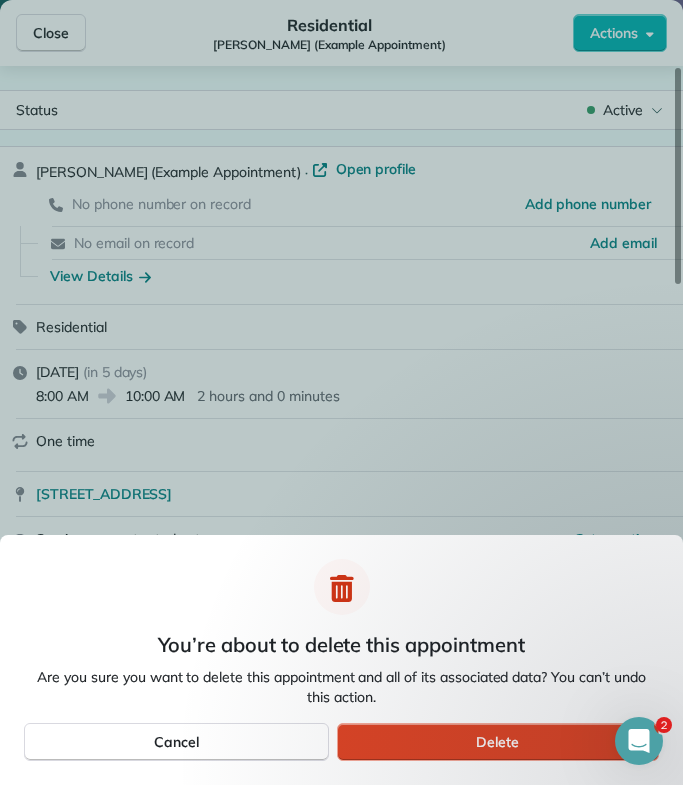 click on "Delete" at bounding box center [498, 742] 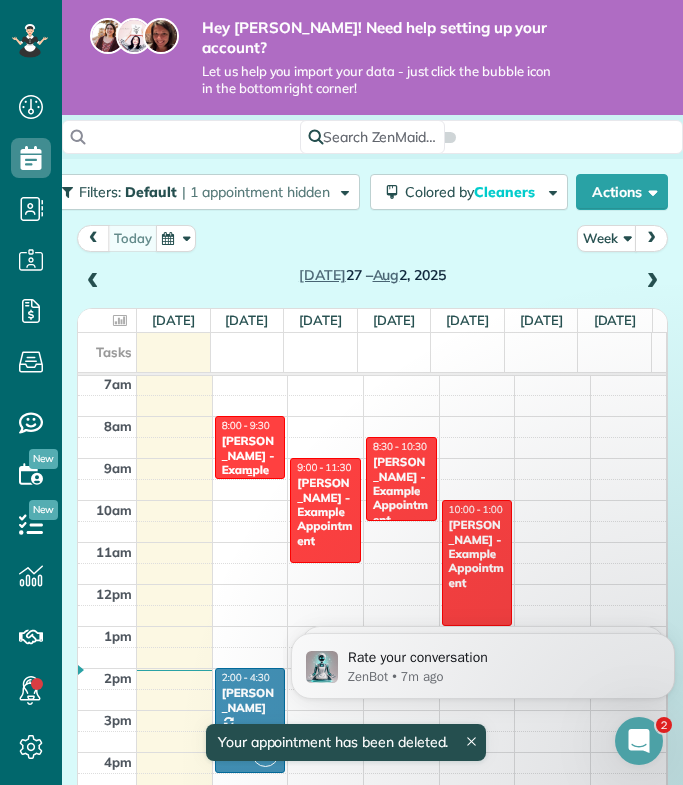 click on "Debbie Sardone - Example Appointment" at bounding box center (250, 470) 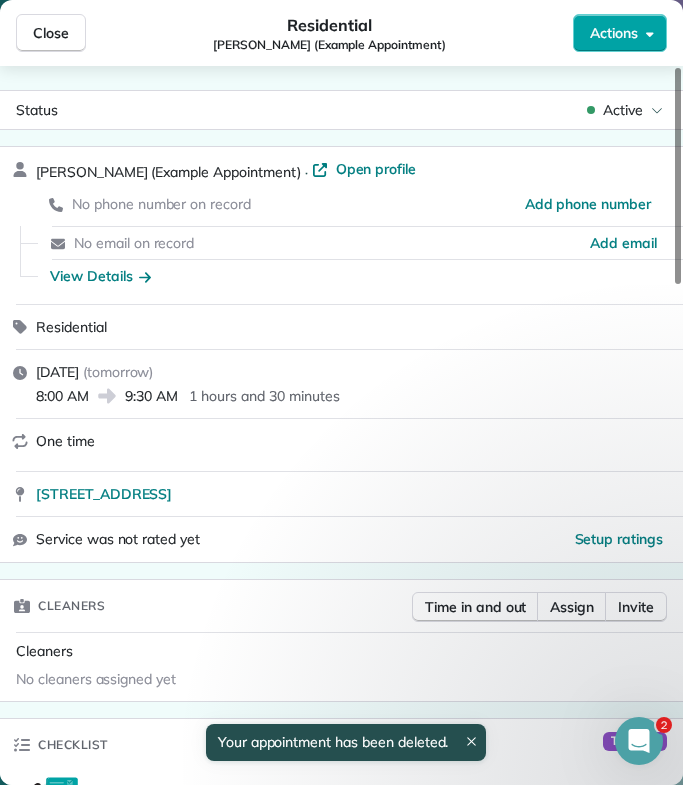 click on "Actions" at bounding box center (620, 33) 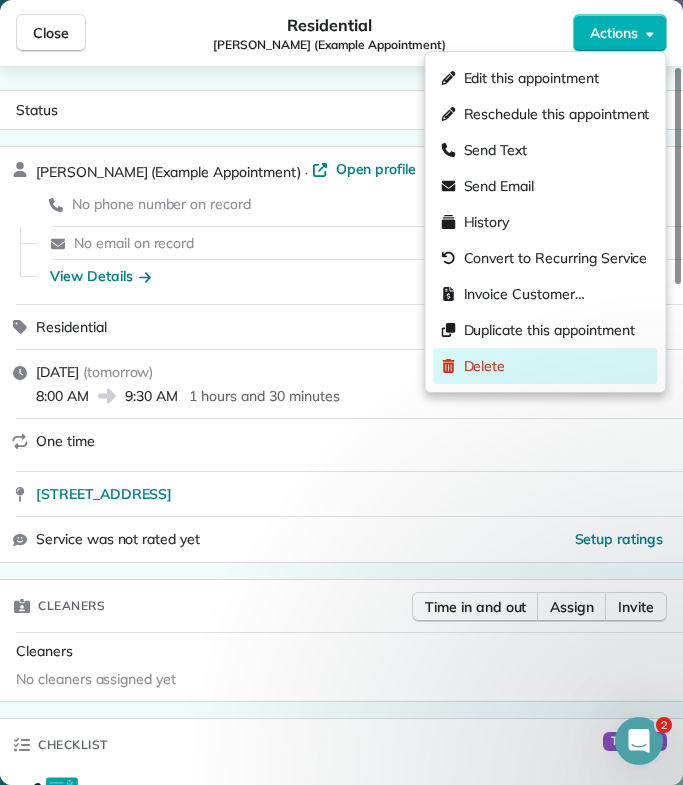 click on "Delete" at bounding box center [546, 366] 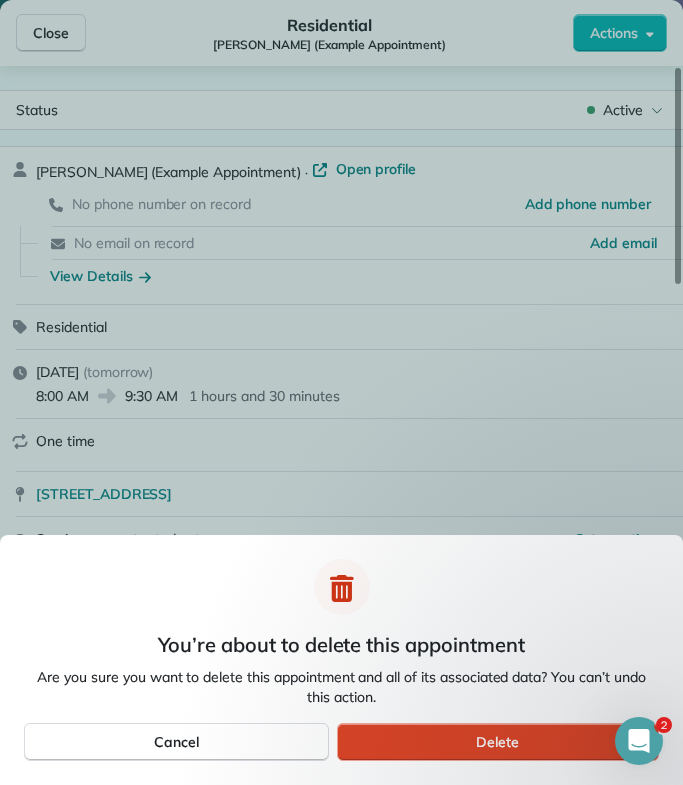 click on "Delete" at bounding box center [498, 742] 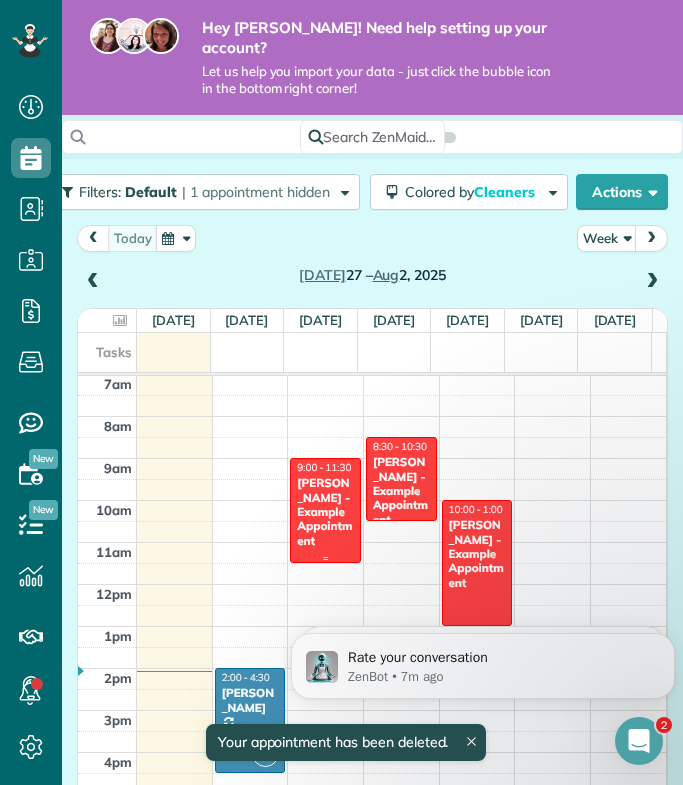 click on "Carolyn Arellano - Example Appointment" at bounding box center [325, 512] 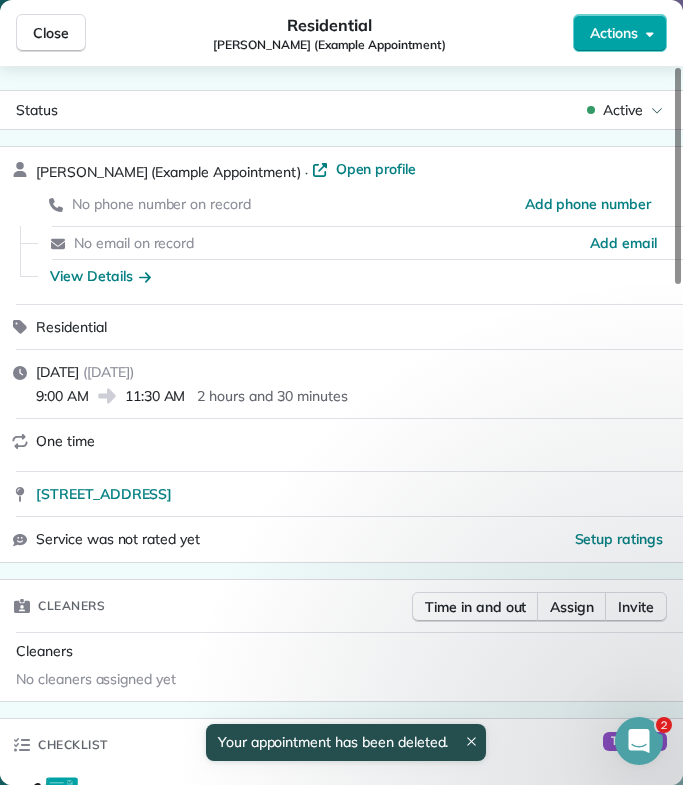 click on "Actions" at bounding box center [620, 33] 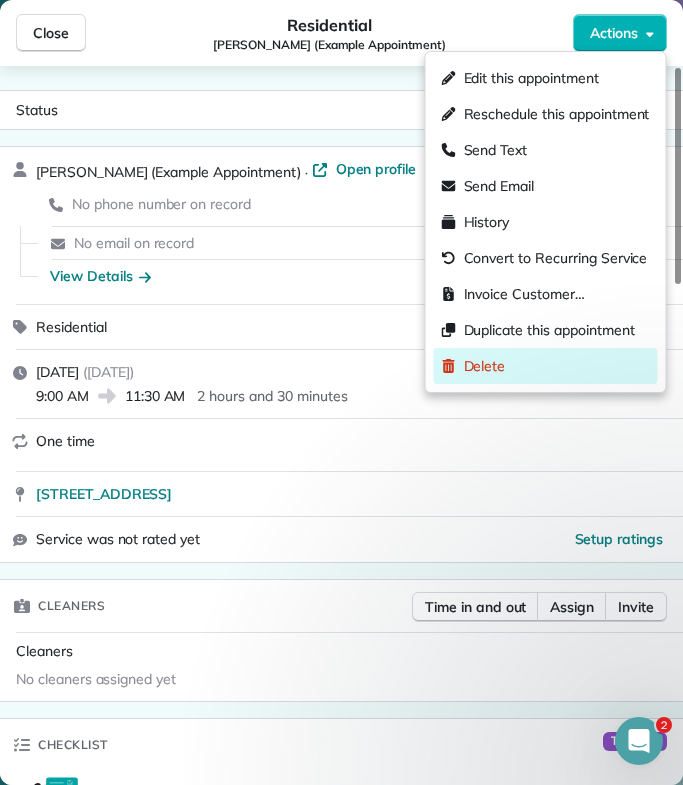 click on "Delete" at bounding box center [546, 366] 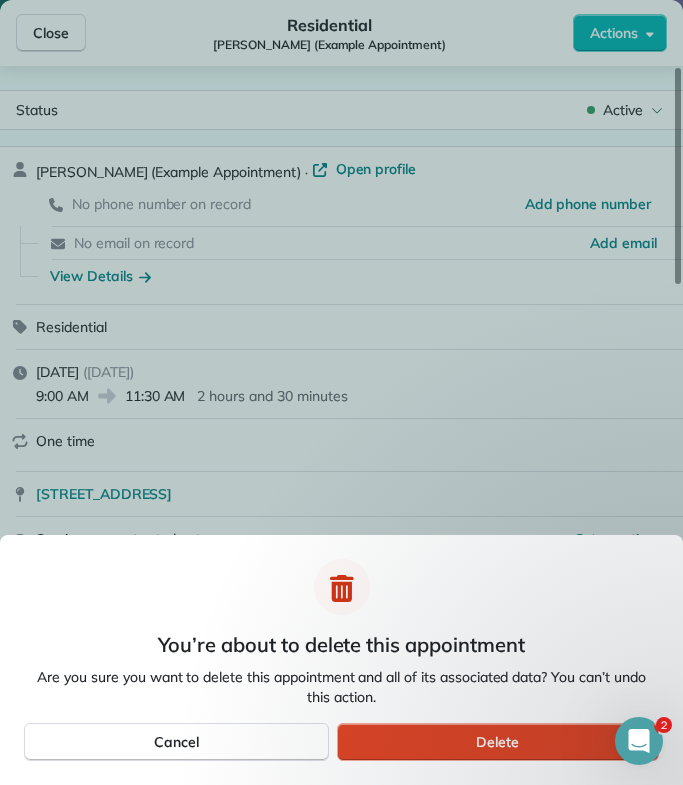 click on "Delete" at bounding box center [497, 742] 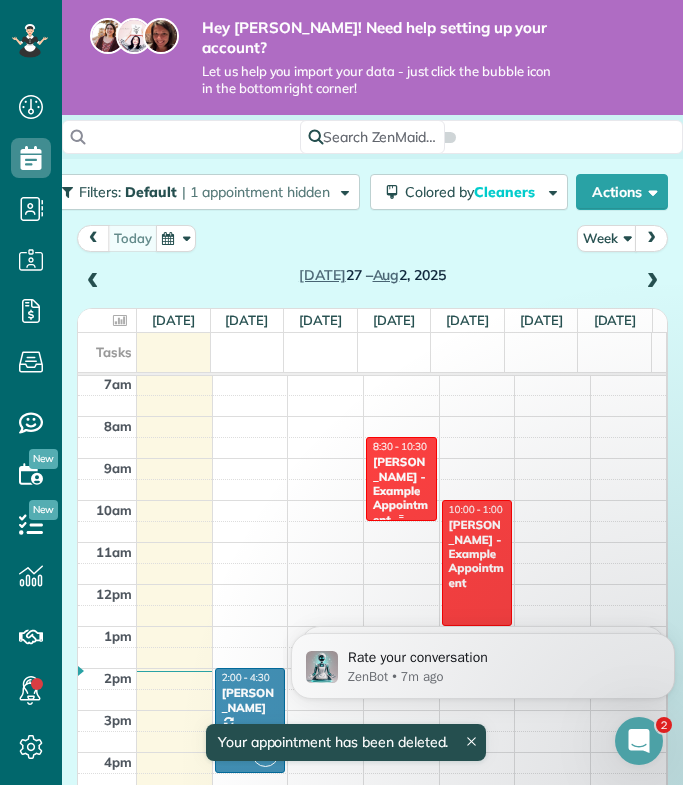 click on "Sharon Tinberg - Example Appointment" at bounding box center [401, 491] 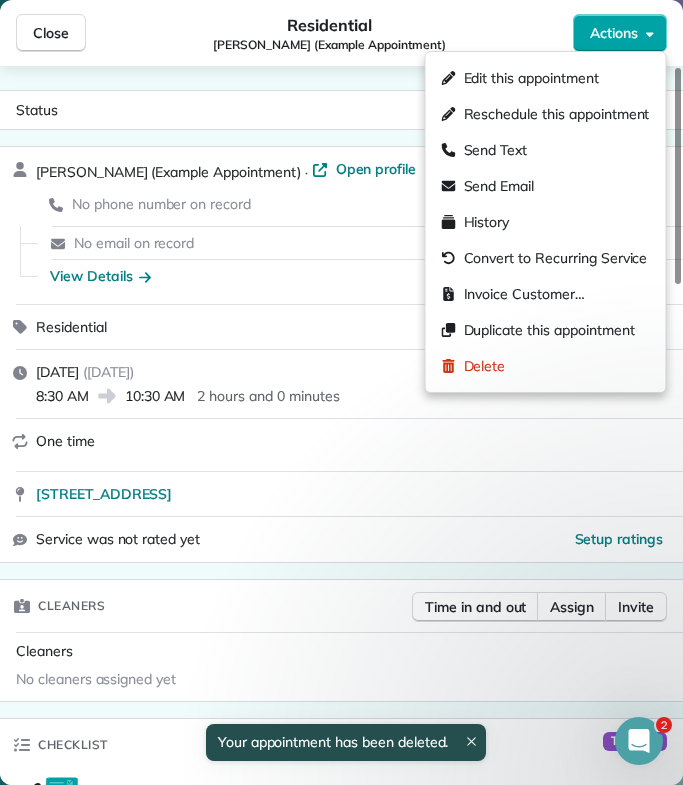 click on "Actions" at bounding box center (614, 33) 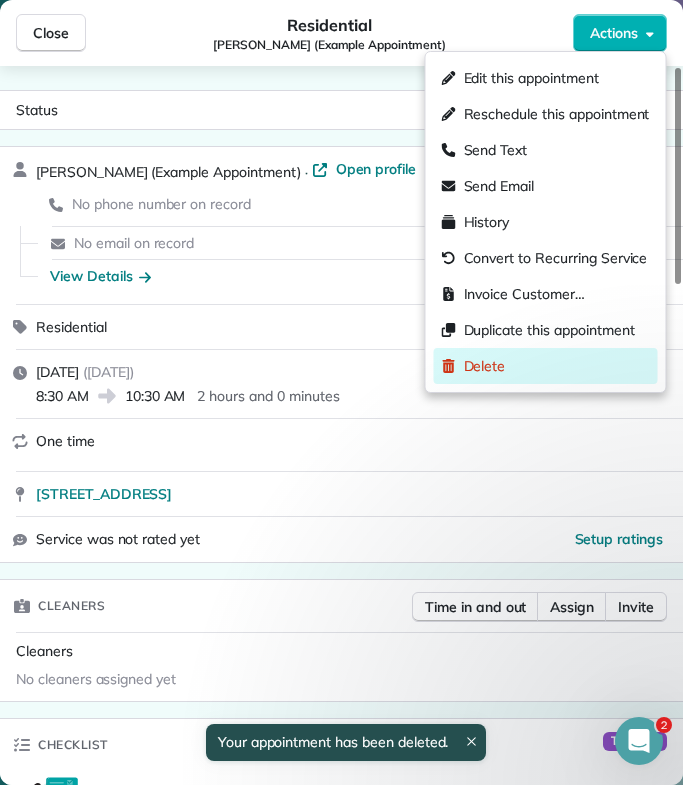 click on "Delete" at bounding box center (546, 366) 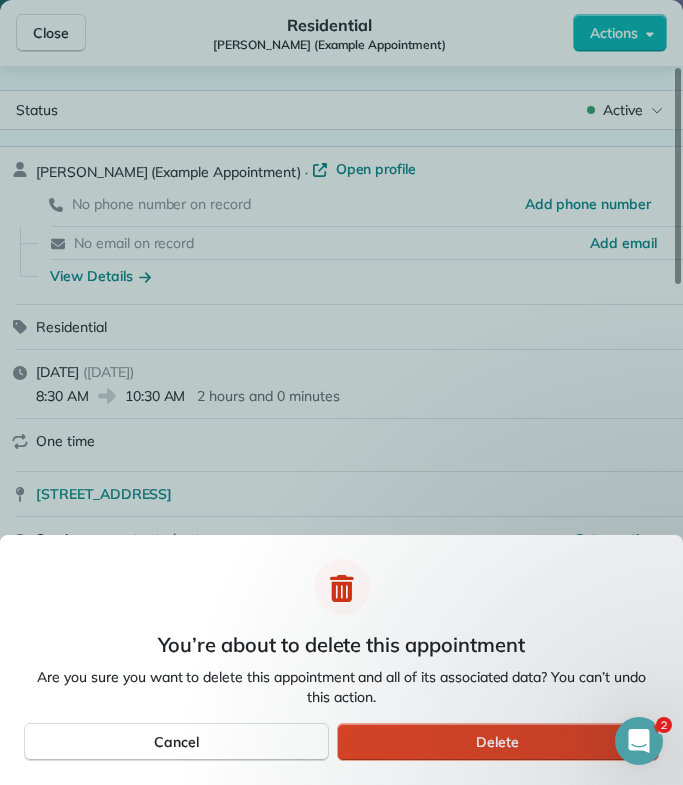 click on "Delete" at bounding box center (498, 742) 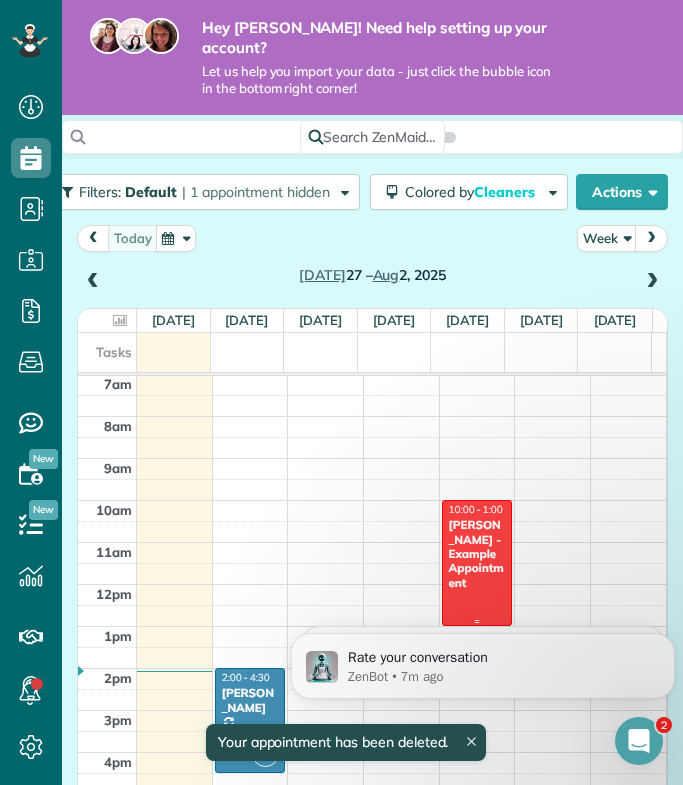 click on "10:00 - 1:00" at bounding box center (476, 509) 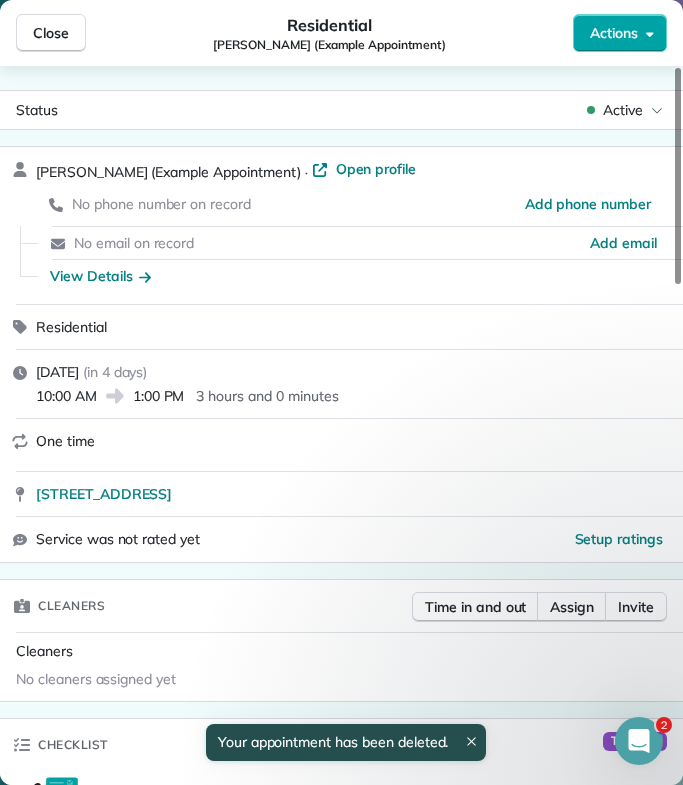 click 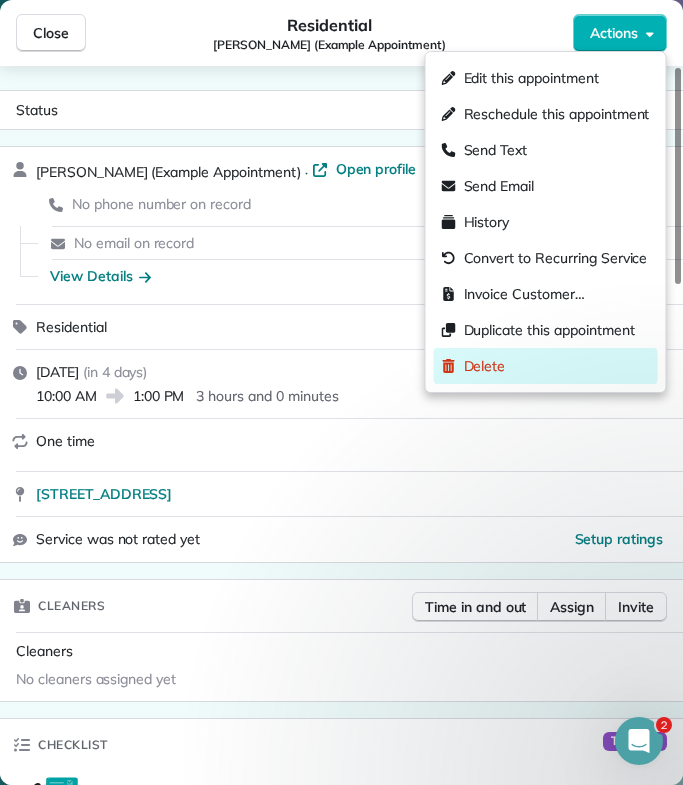 click on "Delete" at bounding box center [546, 366] 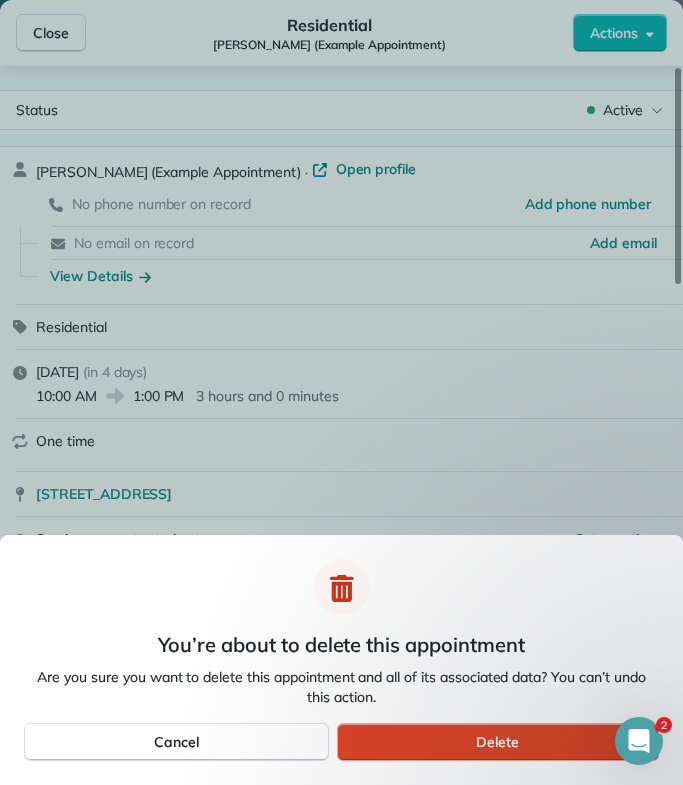 click on "Delete" at bounding box center [497, 742] 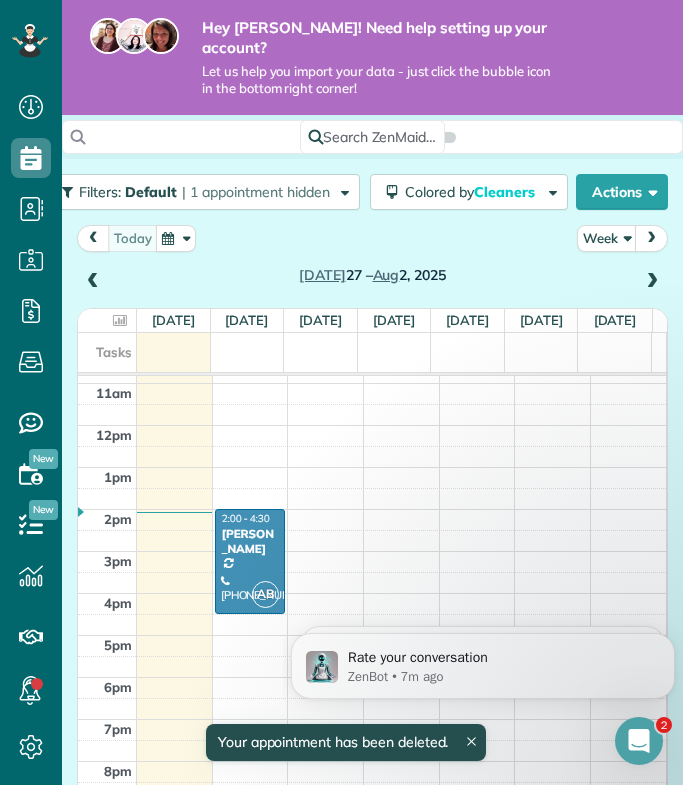 scroll, scrollTop: 453, scrollLeft: 0, axis: vertical 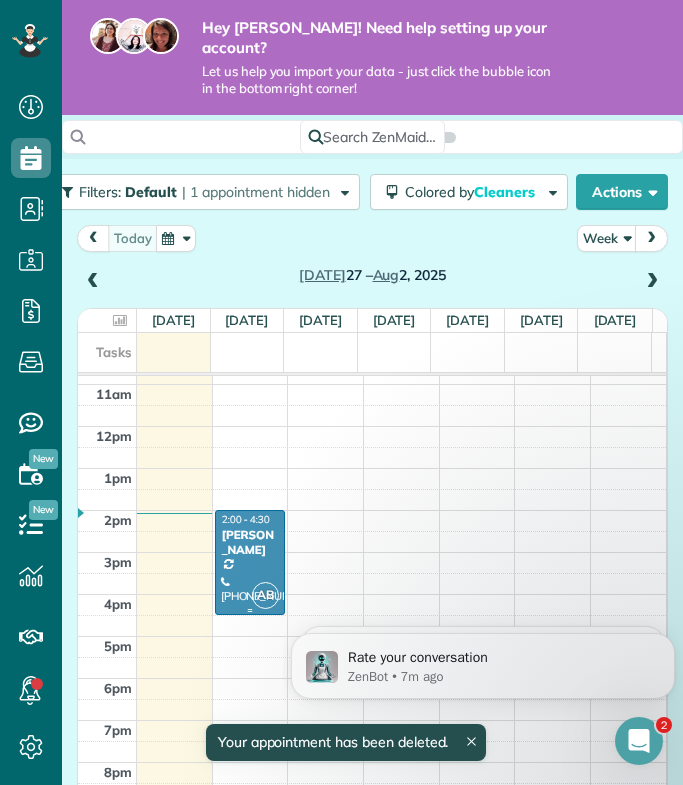 click on "Ashley Beggs" at bounding box center [250, 542] 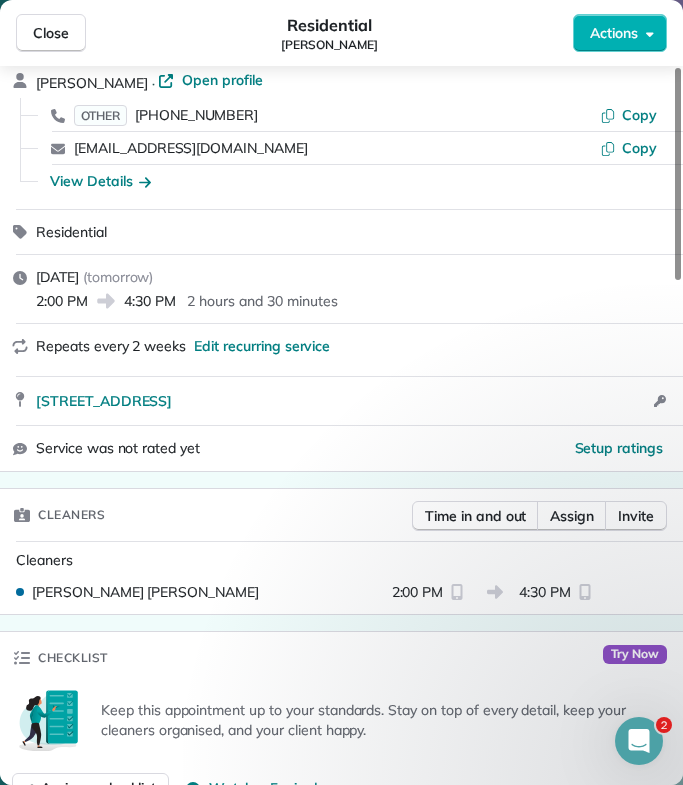 scroll, scrollTop: 0, scrollLeft: 0, axis: both 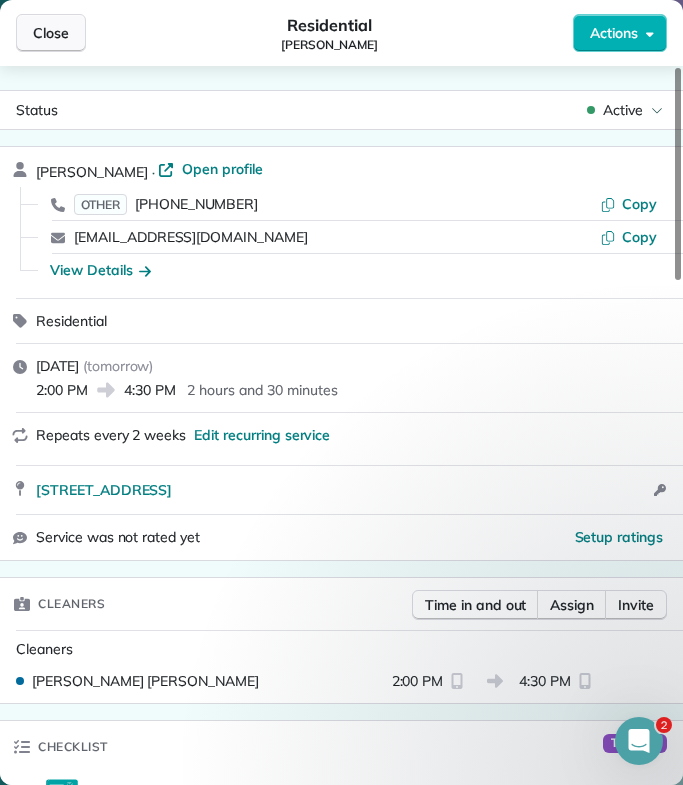 click on "Close" at bounding box center (51, 33) 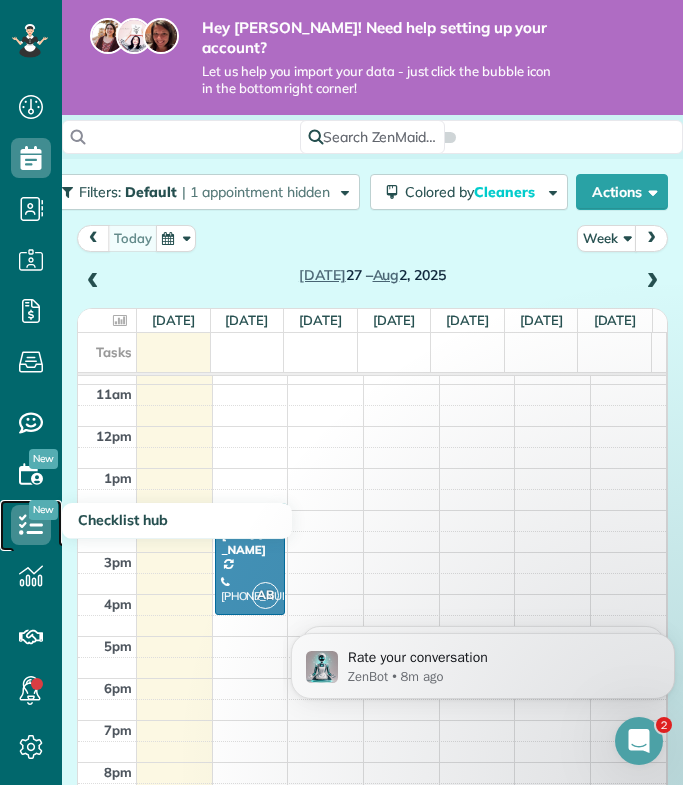 click 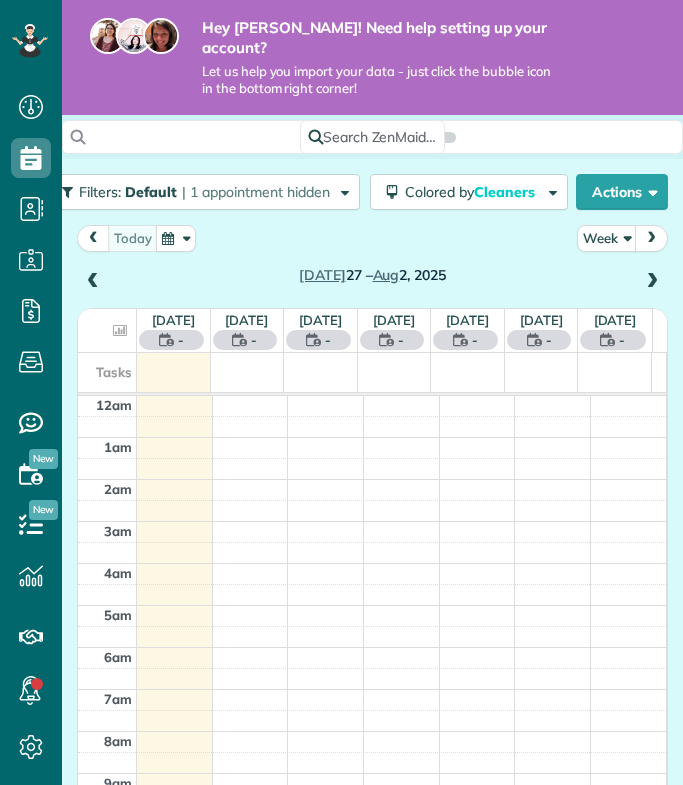 scroll, scrollTop: 0, scrollLeft: 0, axis: both 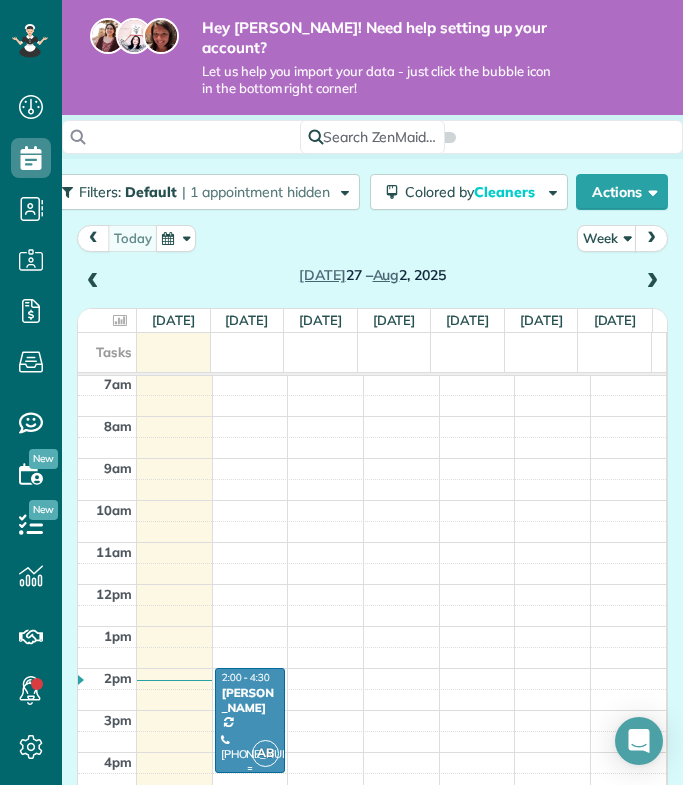 click on "[PERSON_NAME]" at bounding box center [250, 700] 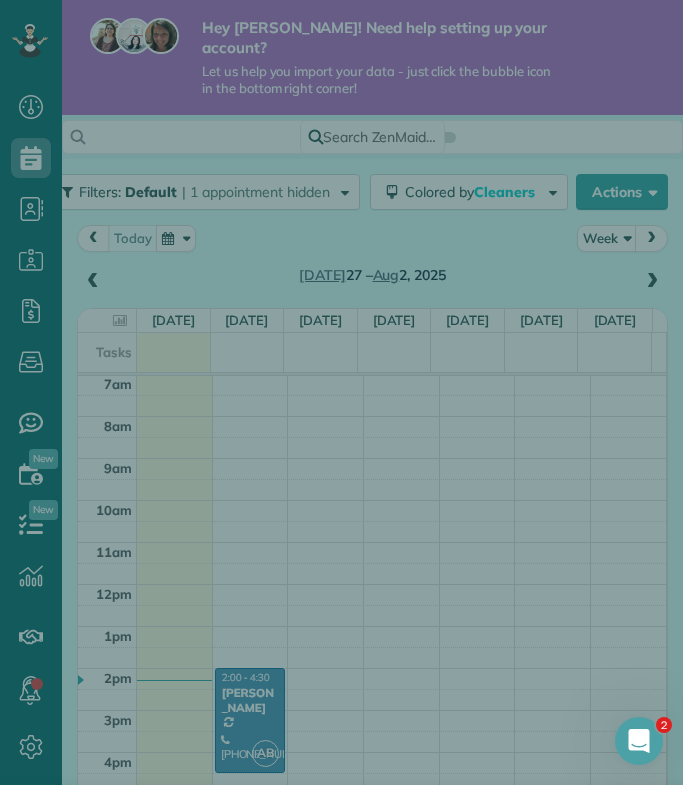 scroll, scrollTop: 0, scrollLeft: 0, axis: both 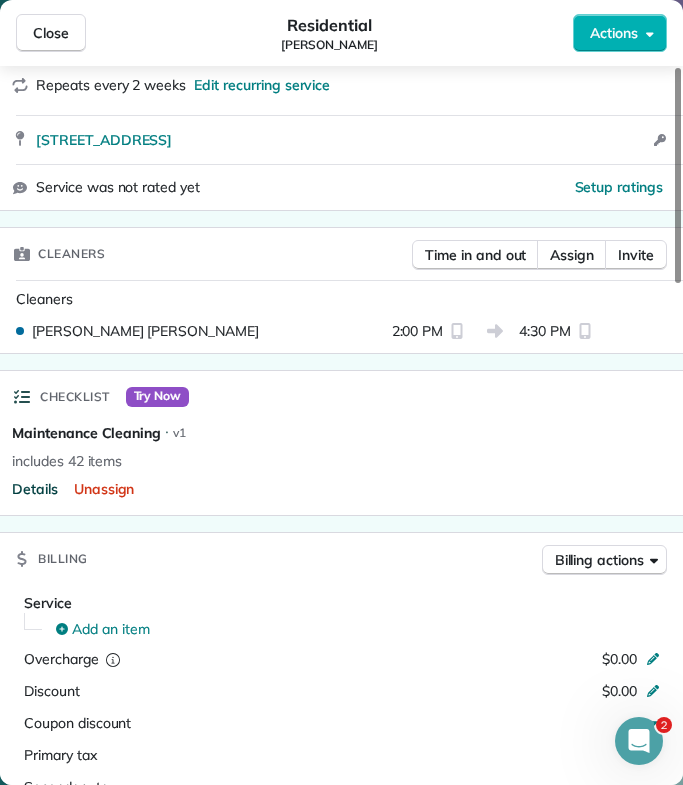 click on "Details" at bounding box center [35, 489] 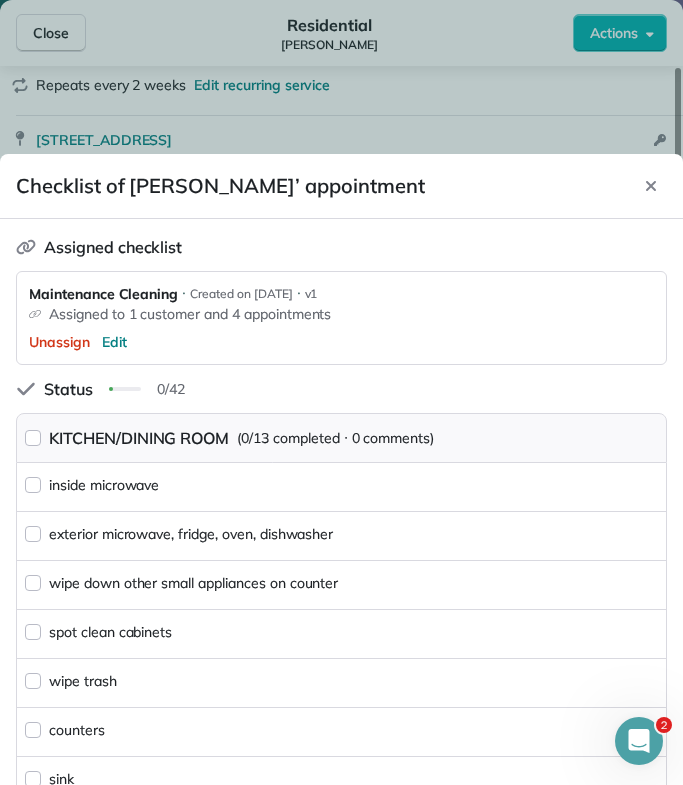 click at bounding box center (341, 392) 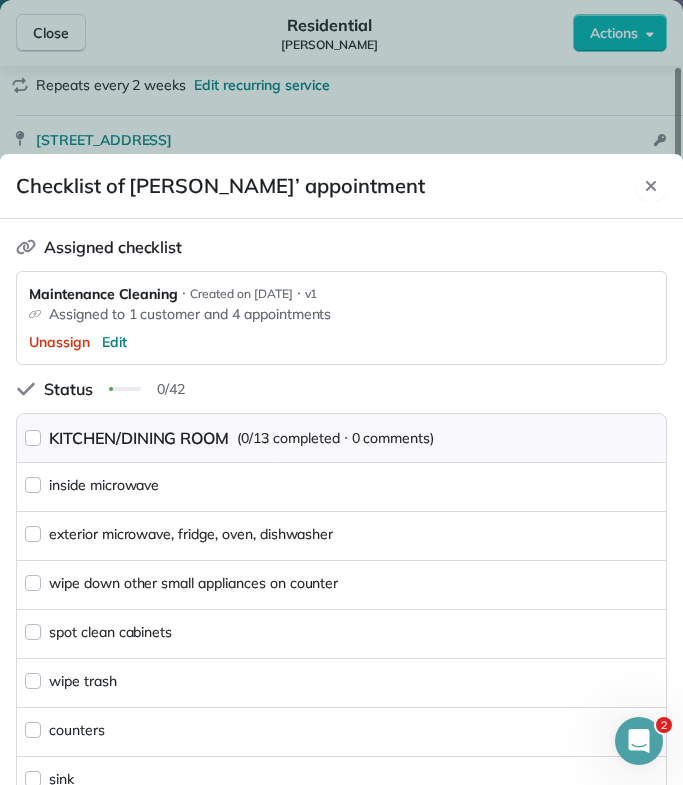 click on "Close" at bounding box center (651, 186) 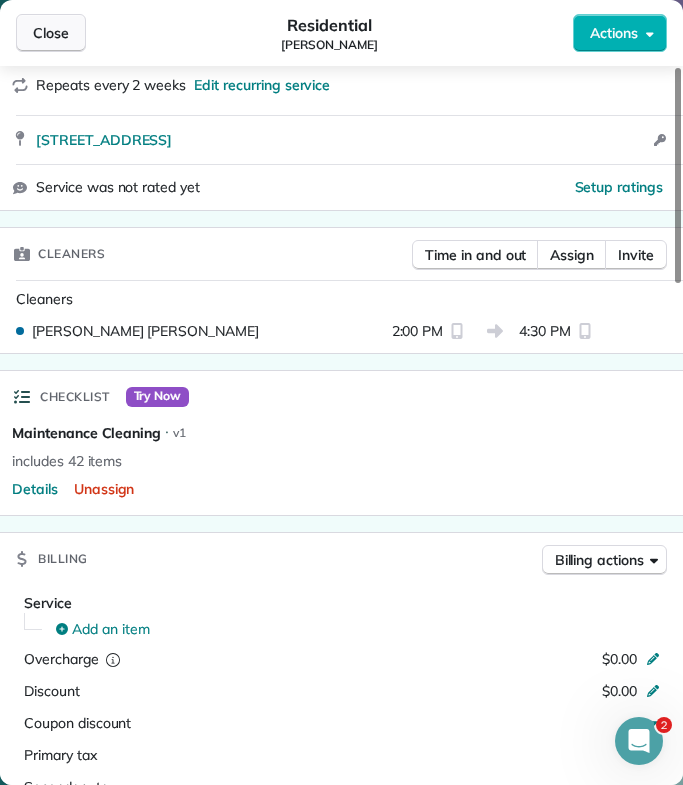 click on "Close" at bounding box center (51, 33) 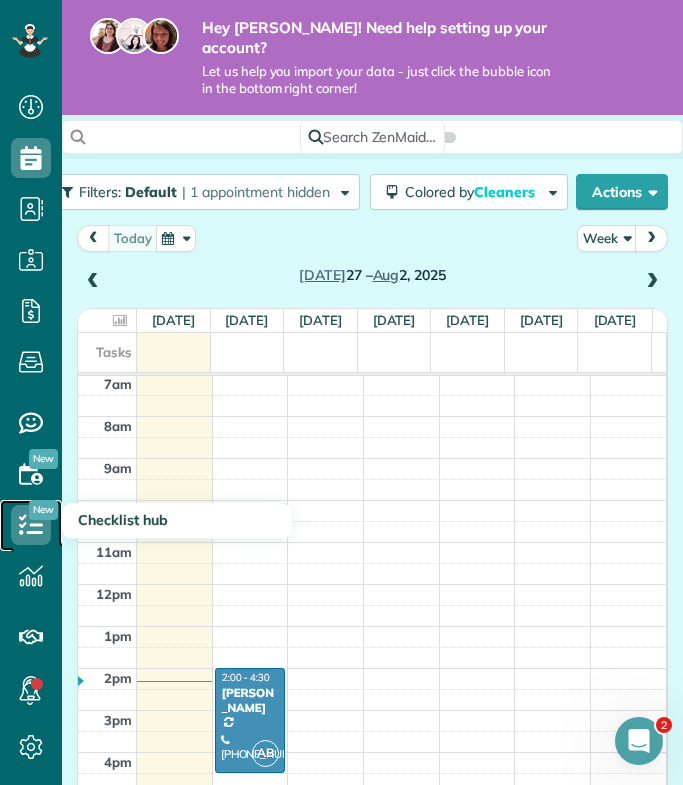 click 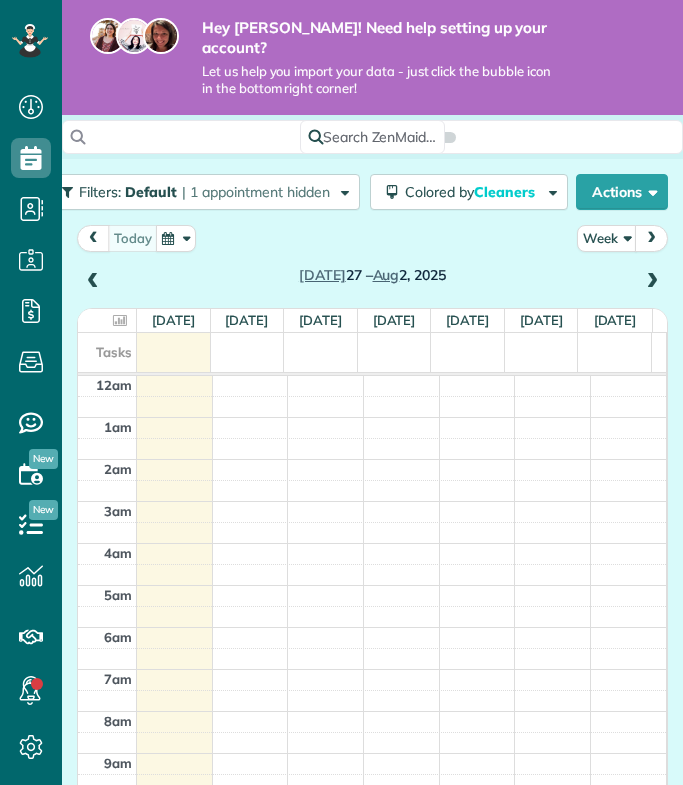 scroll, scrollTop: 0, scrollLeft: 0, axis: both 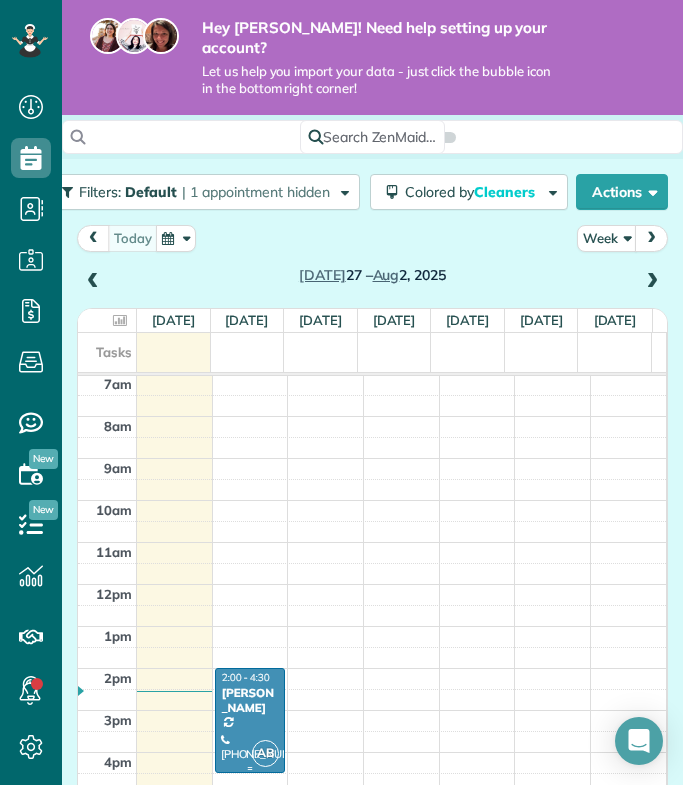click on "[PERSON_NAME]" at bounding box center [250, 700] 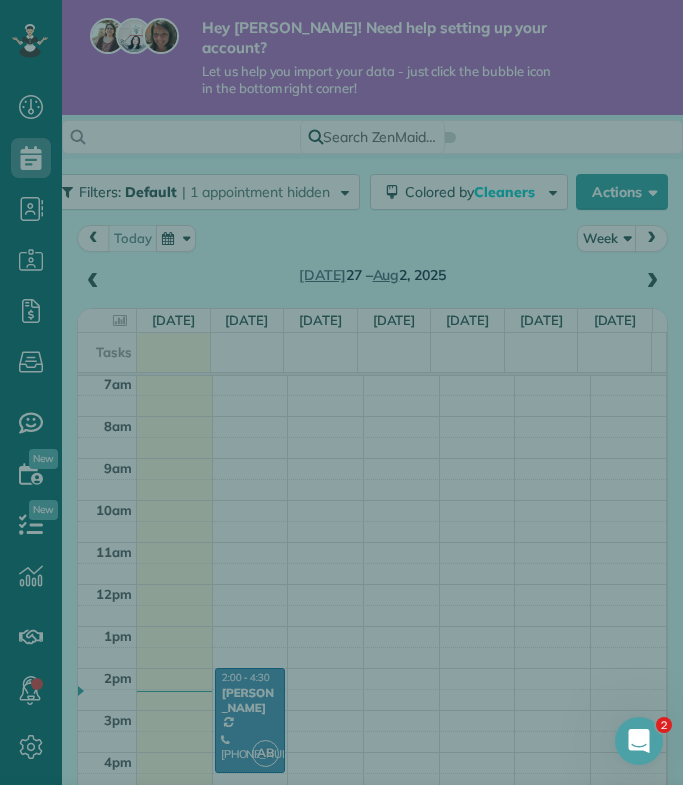 scroll, scrollTop: 0, scrollLeft: 0, axis: both 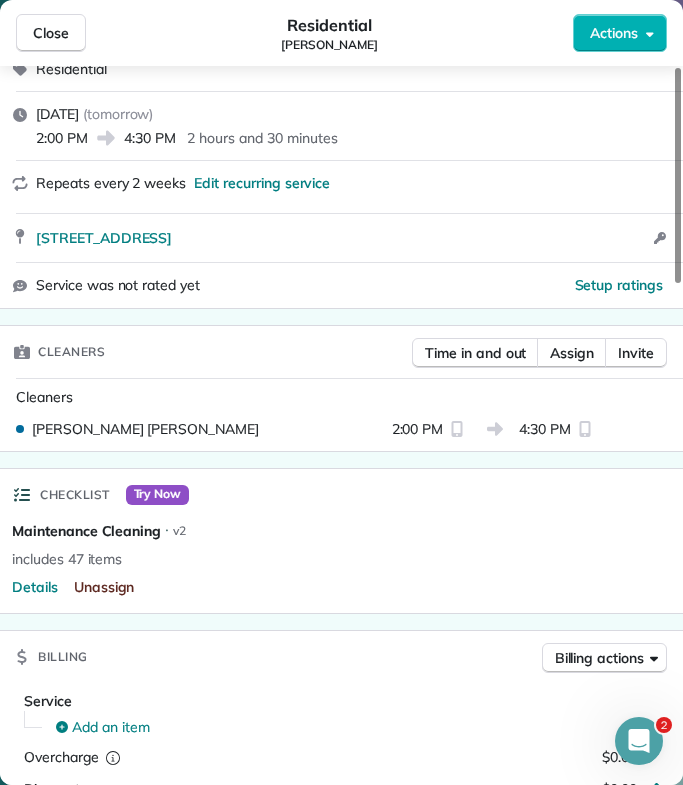 click on "Unassign" at bounding box center (104, 587) 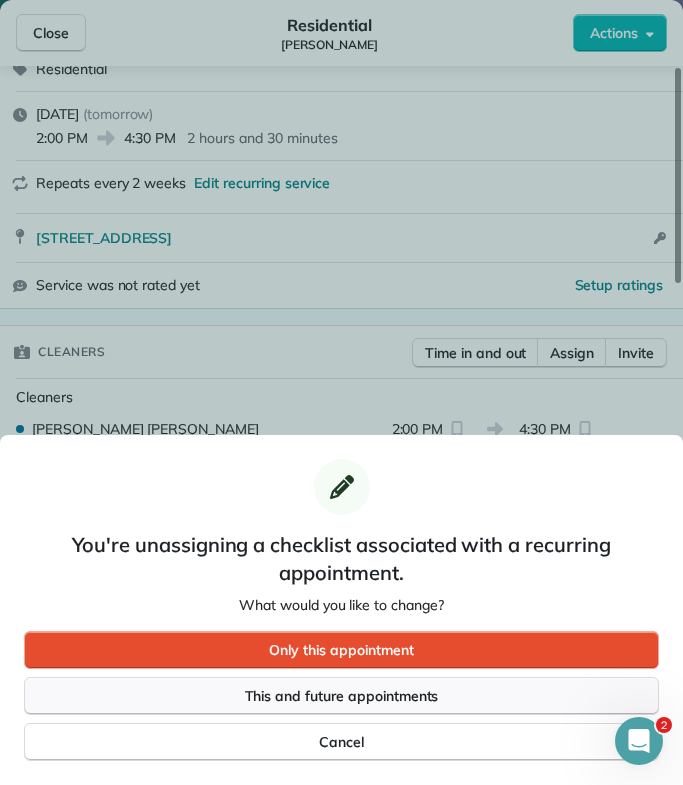 click on "This and future appointments" at bounding box center (342, 696) 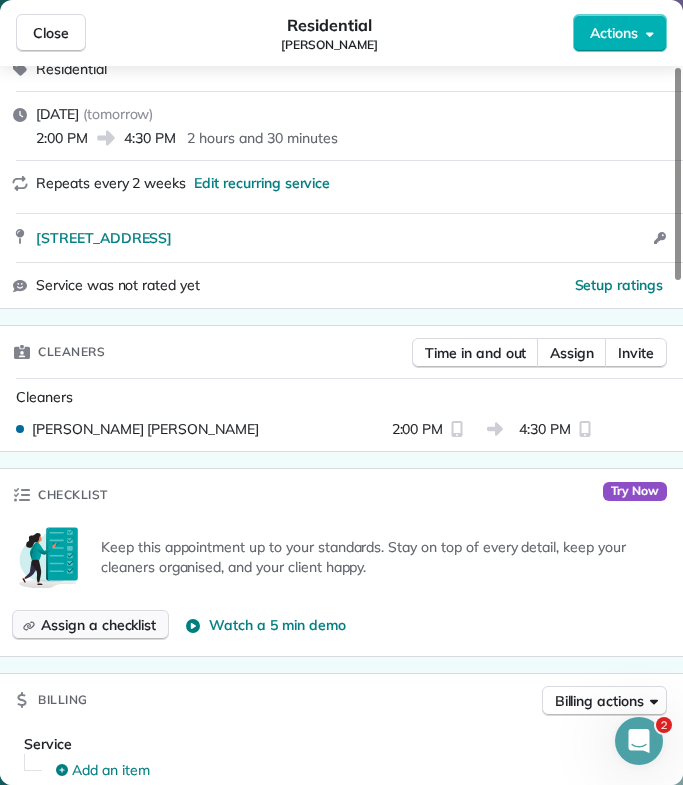 click on "Assign a checklist" at bounding box center (98, 625) 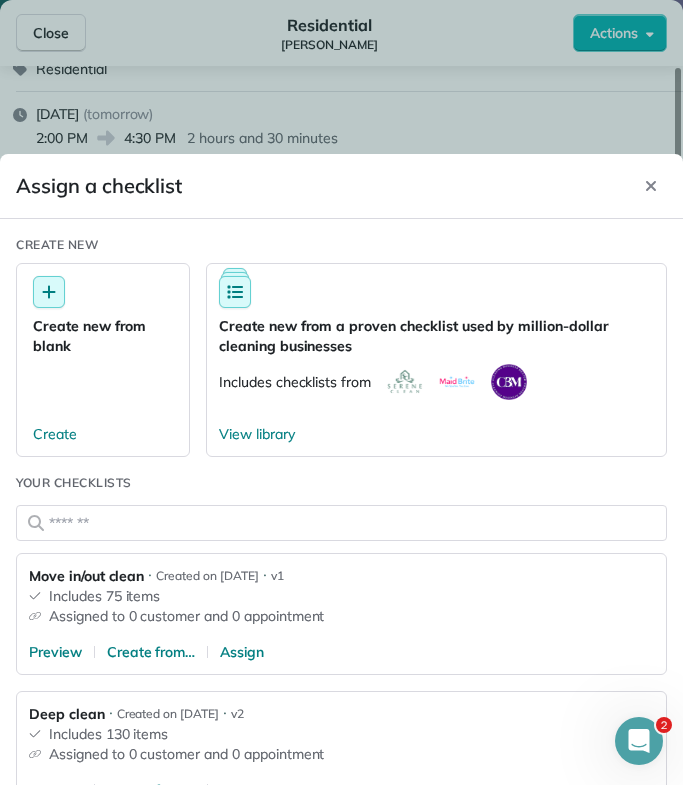 scroll, scrollTop: 217, scrollLeft: 0, axis: vertical 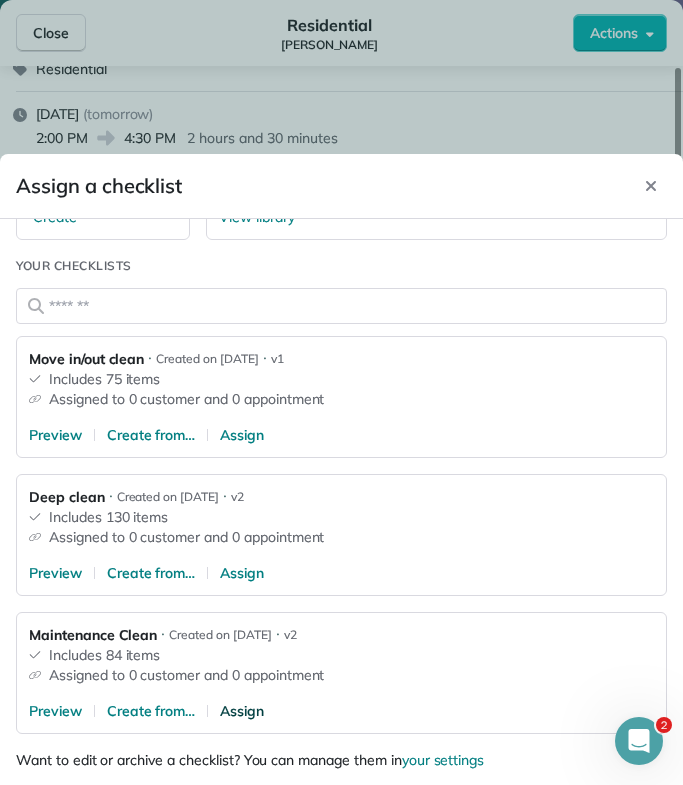 click on "Assign" at bounding box center (242, 711) 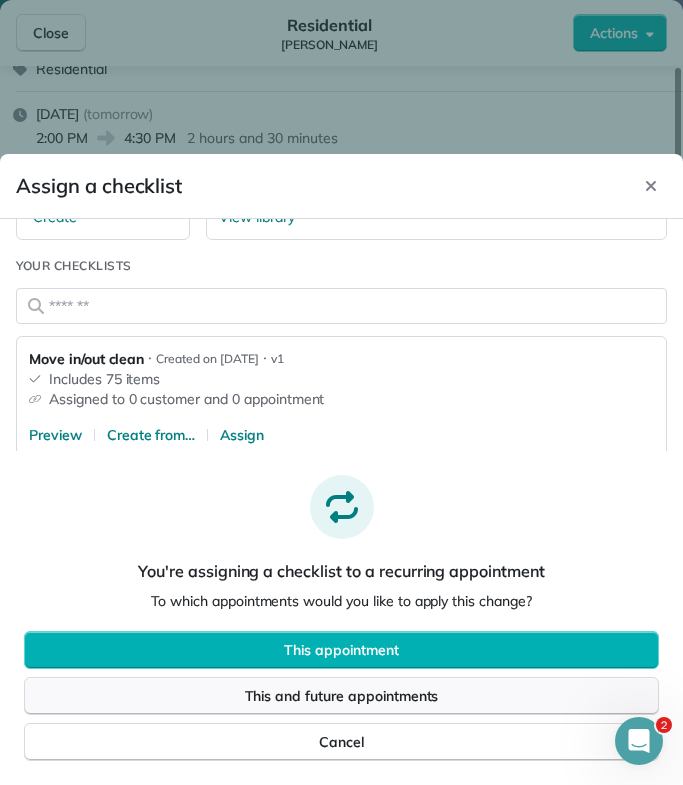 click on "This and future appointments" at bounding box center (342, 696) 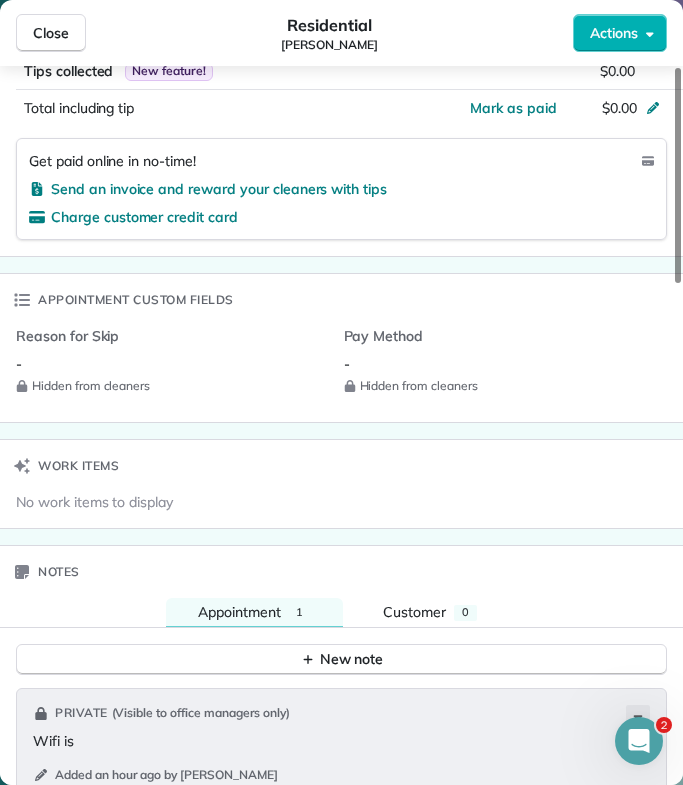 scroll, scrollTop: 1121, scrollLeft: 0, axis: vertical 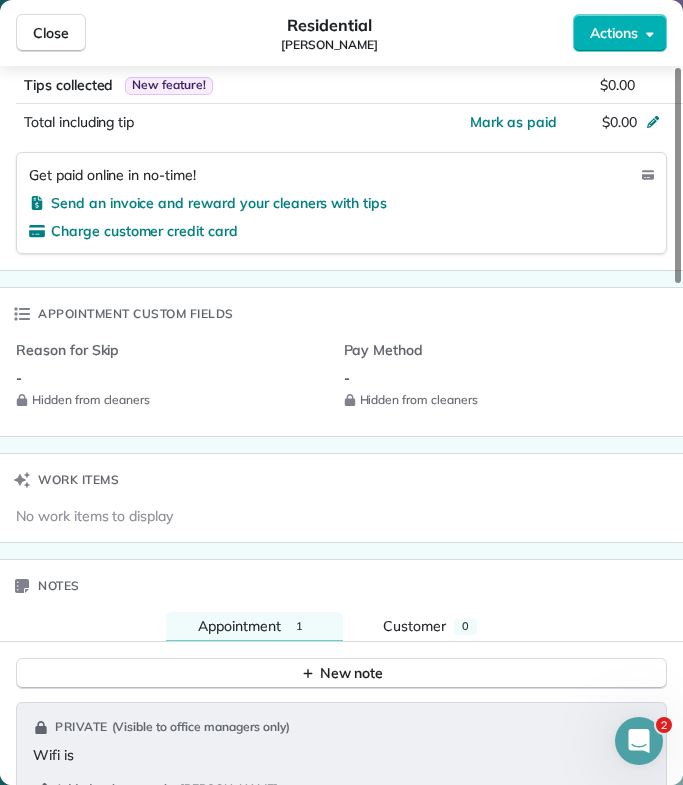 click on "No work items to display" at bounding box center [94, 516] 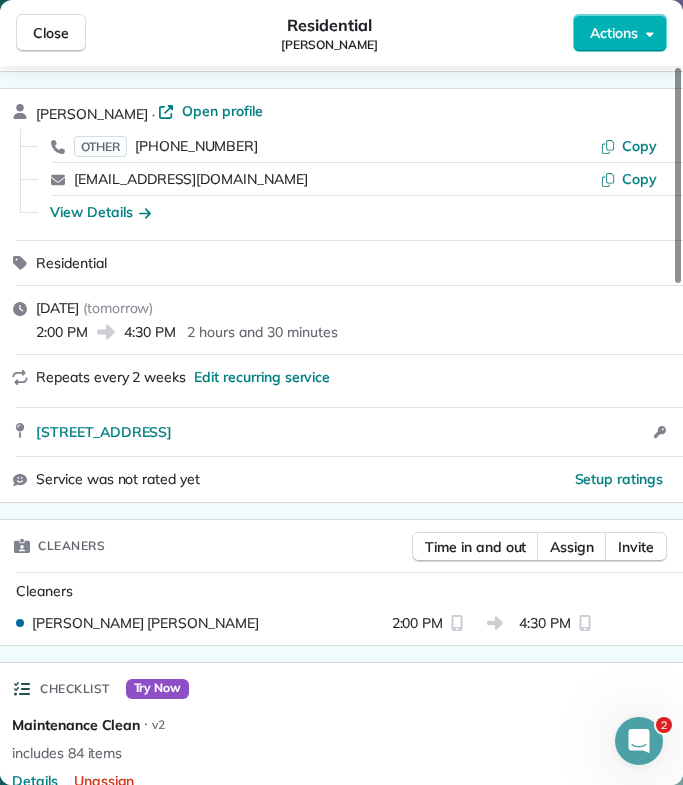 scroll, scrollTop: 0, scrollLeft: 0, axis: both 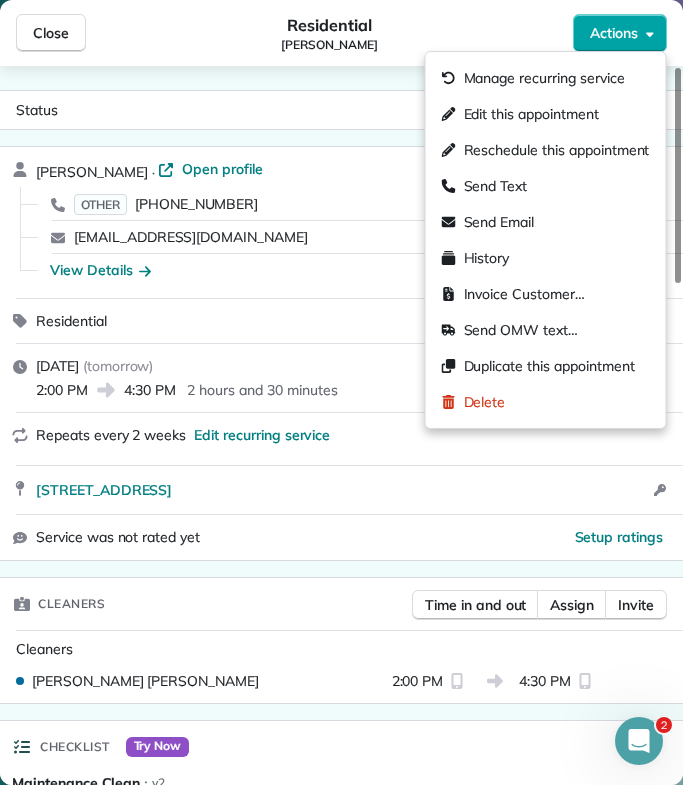 click on "Actions" at bounding box center (614, 33) 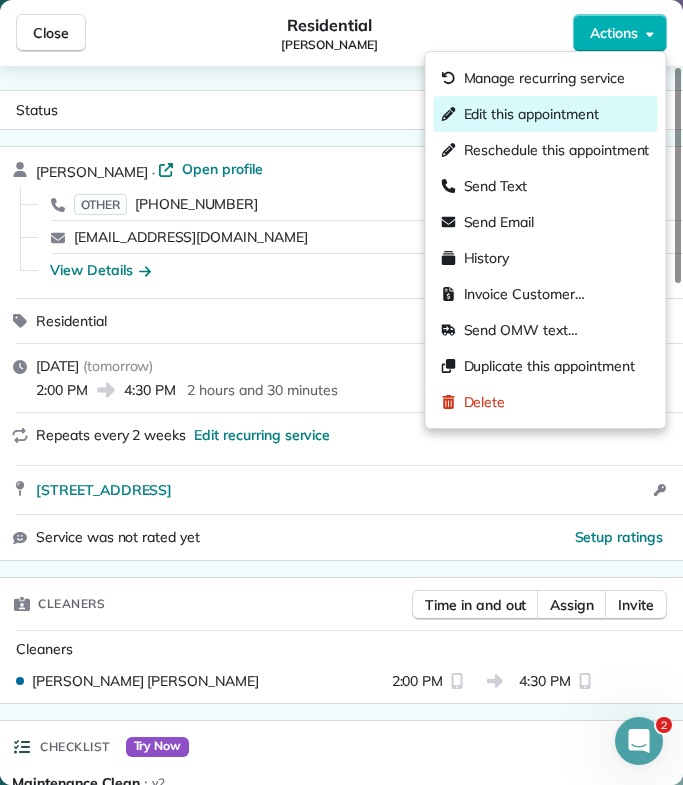 click on "Edit this appointment" at bounding box center (531, 114) 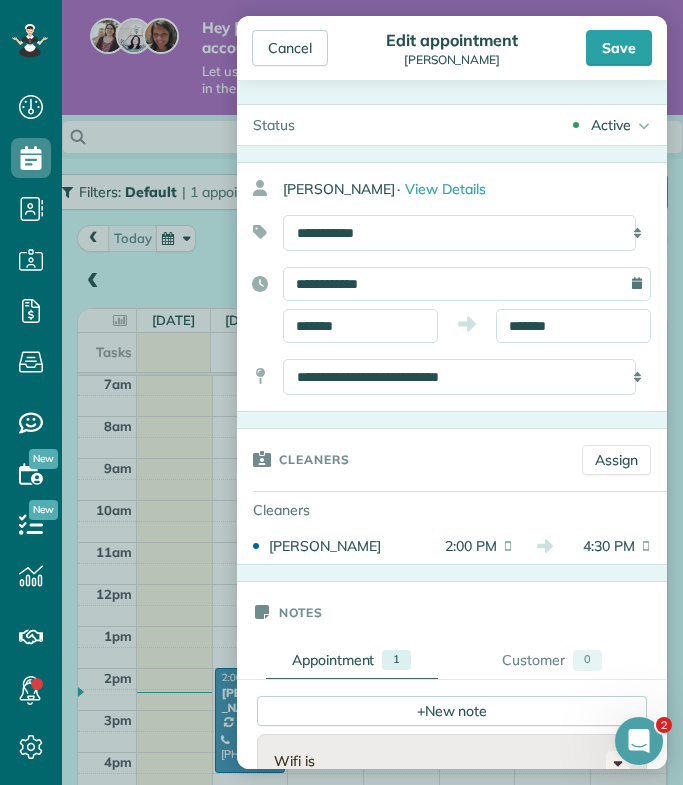 click on "**********" at bounding box center [467, 284] 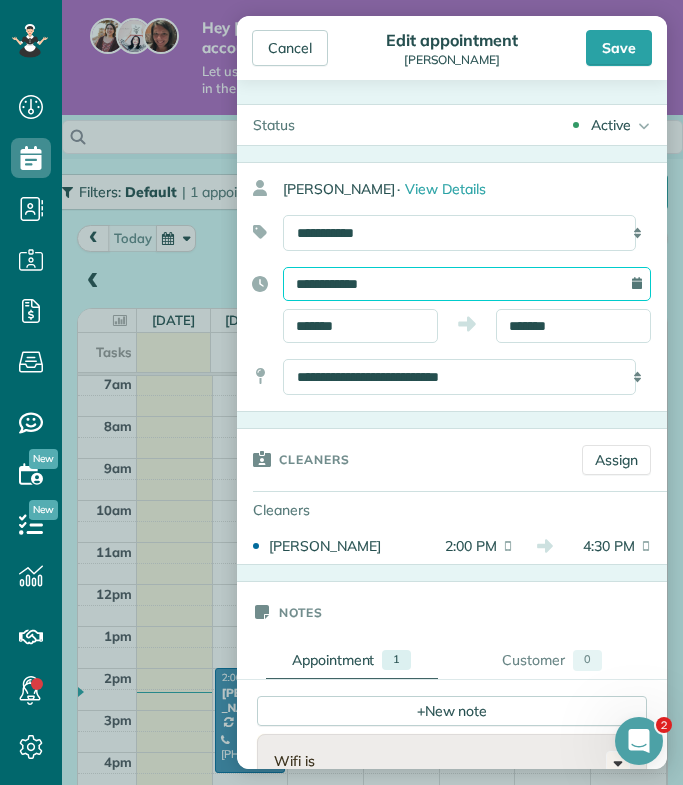 click on "**********" at bounding box center [467, 284] 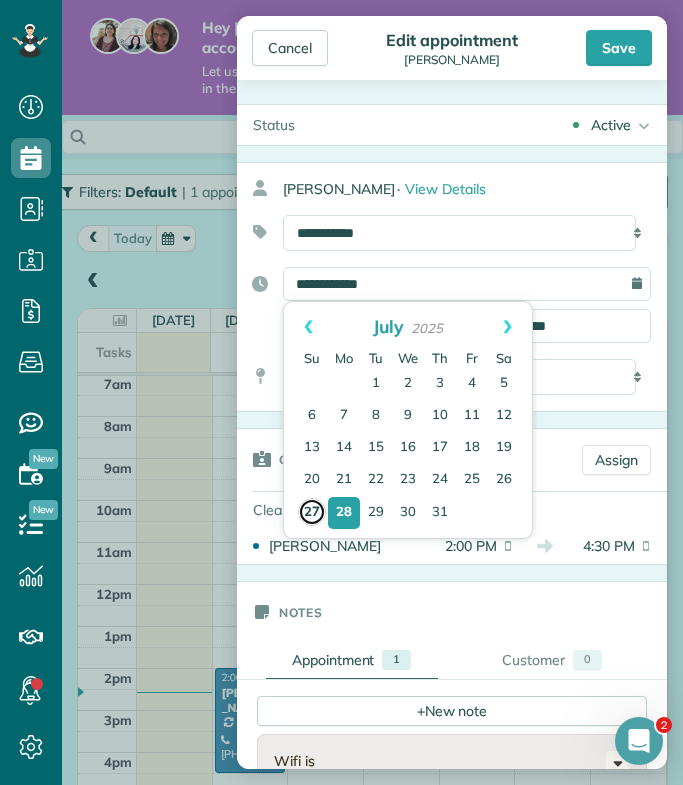 click on "27" at bounding box center [312, 512] 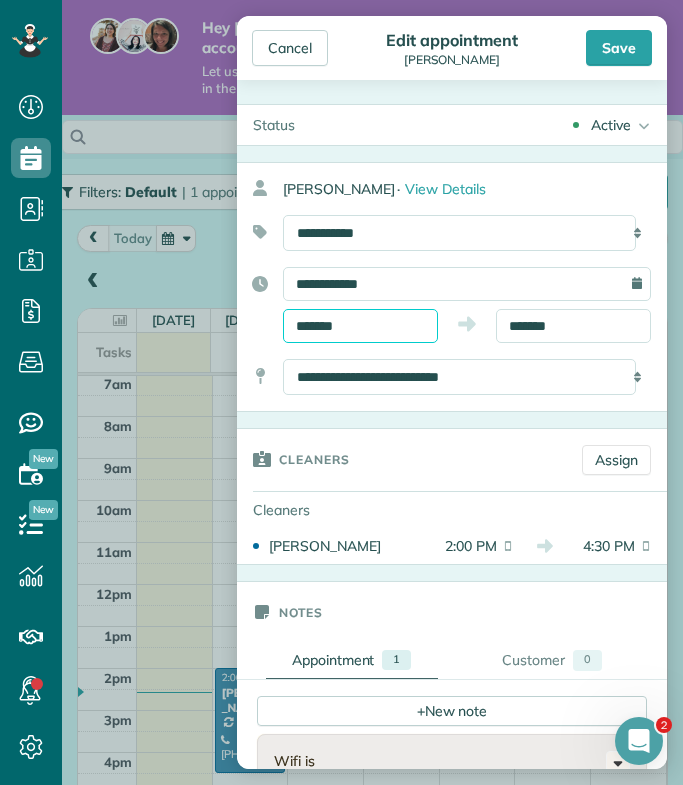 click on "*******" at bounding box center [360, 326] 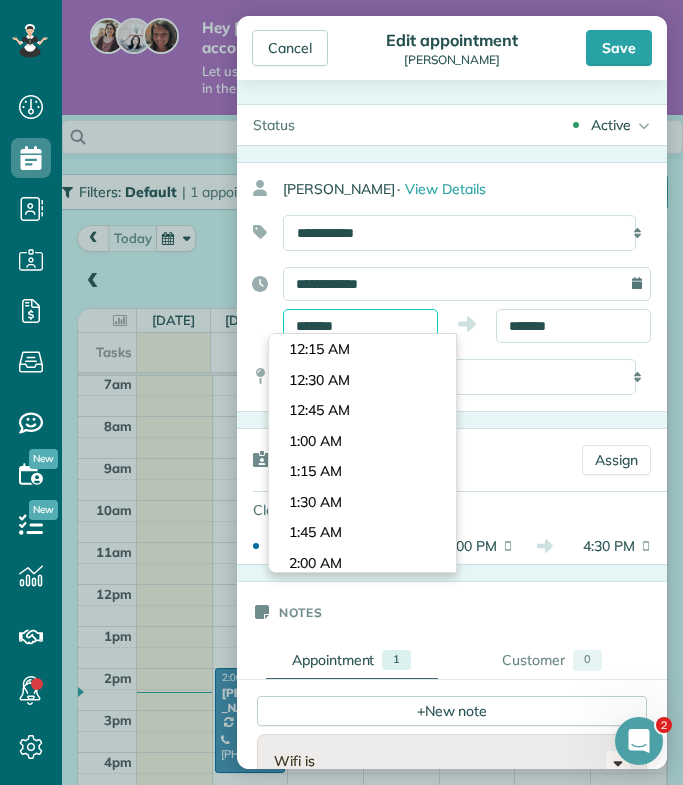scroll, scrollTop: 1648, scrollLeft: 0, axis: vertical 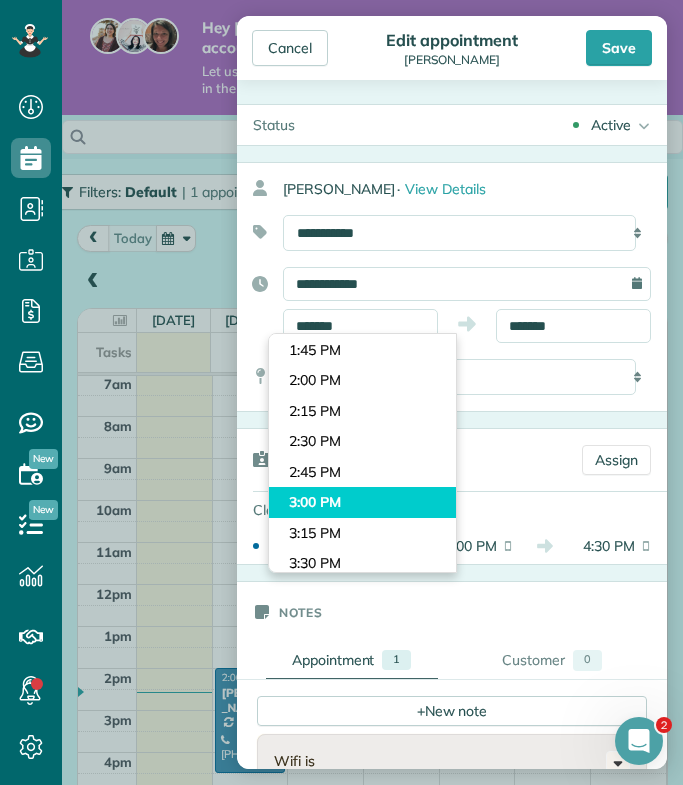 type on "*******" 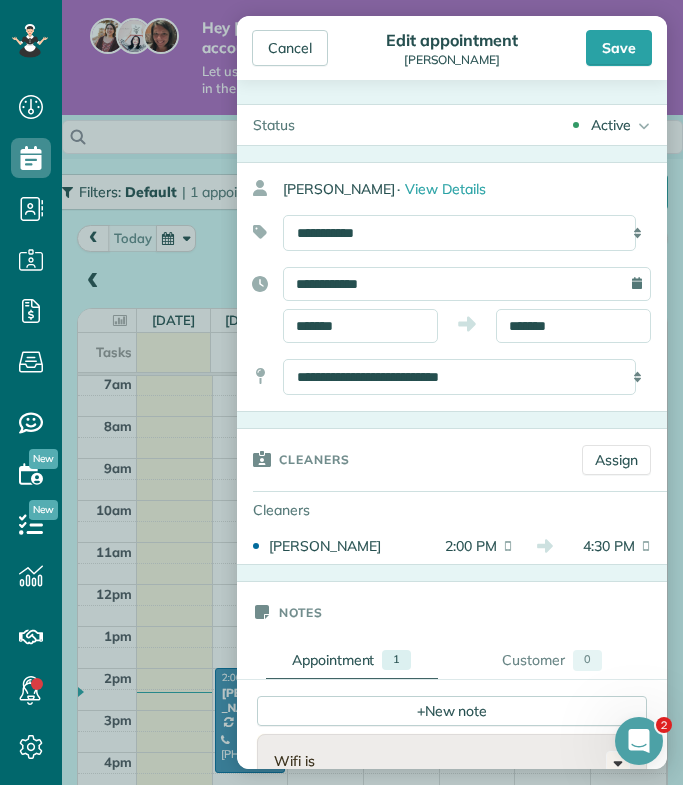 click on "Dashboard
Scheduling
Calendar View
List View
Dispatch View - Weekly scheduling (Beta)" at bounding box center (341, 392) 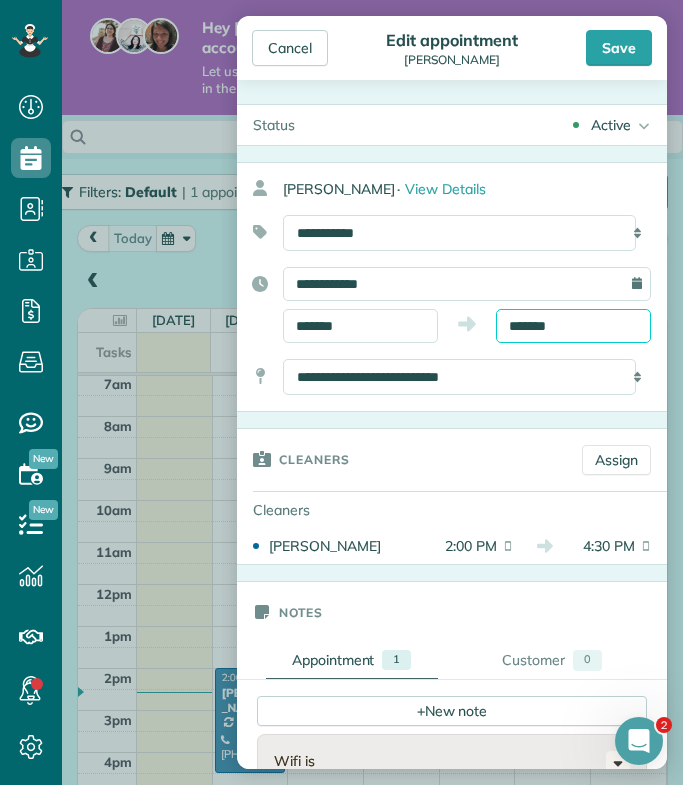 click on "*******" at bounding box center [573, 326] 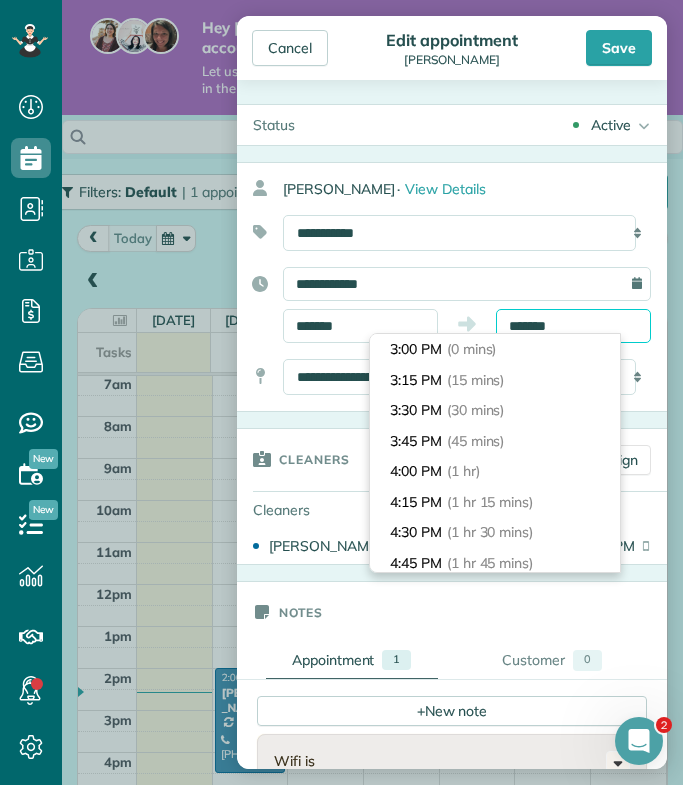 scroll, scrollTop: 152, scrollLeft: 0, axis: vertical 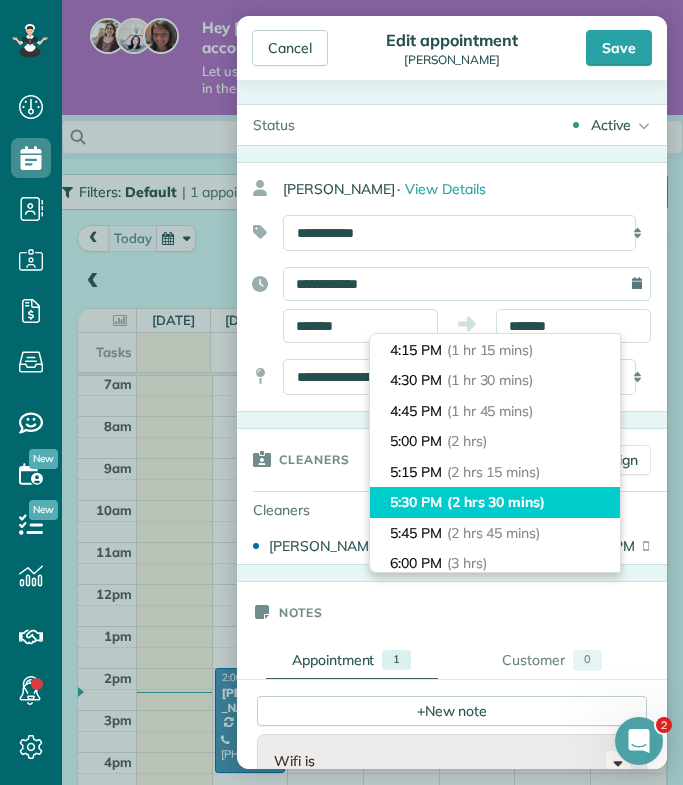 type on "*******" 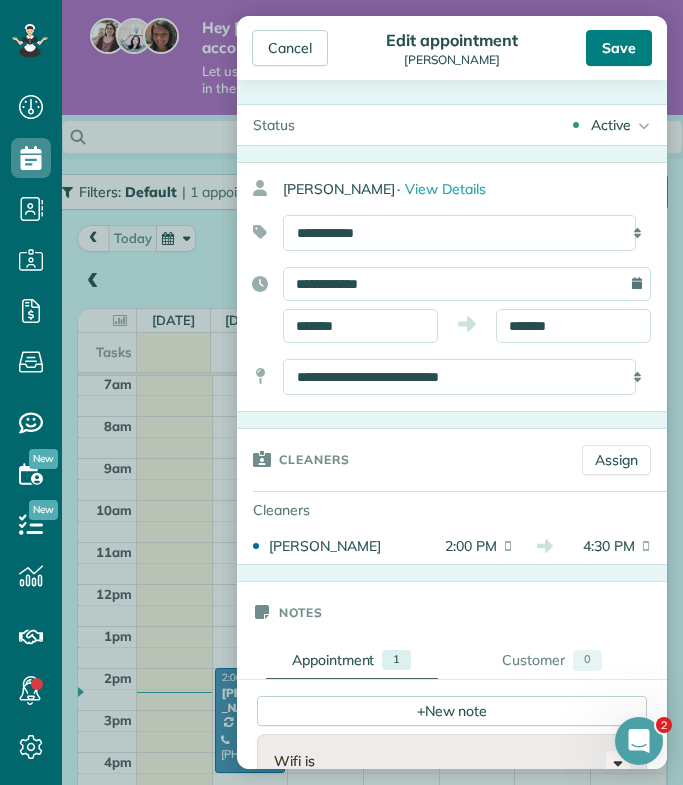 click on "Save" at bounding box center (619, 48) 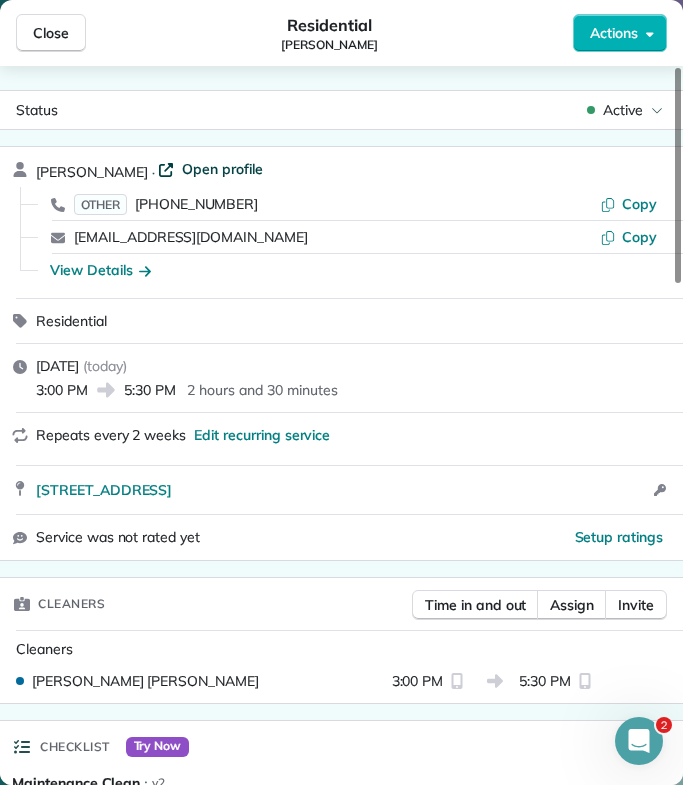 click on "Open profile" at bounding box center [222, 169] 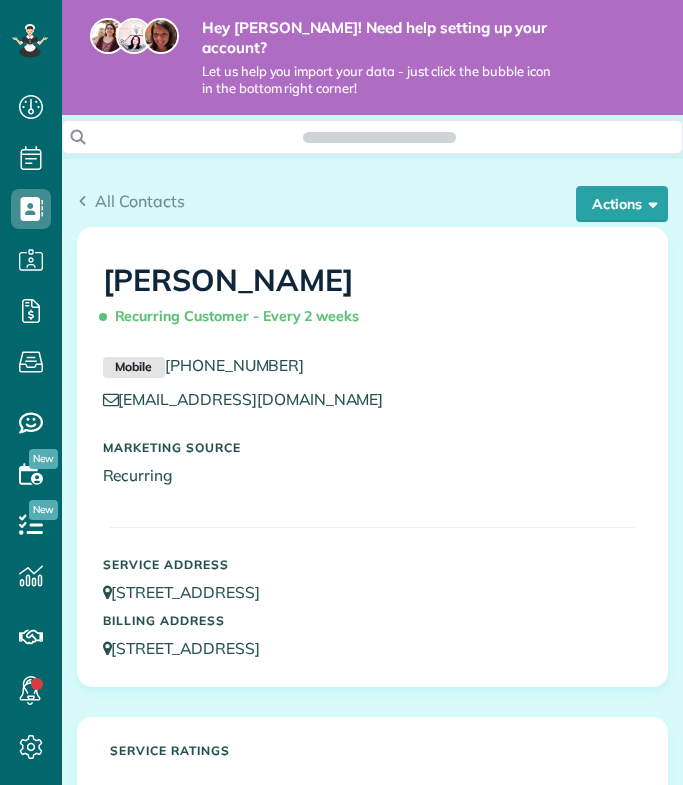scroll, scrollTop: 0, scrollLeft: 0, axis: both 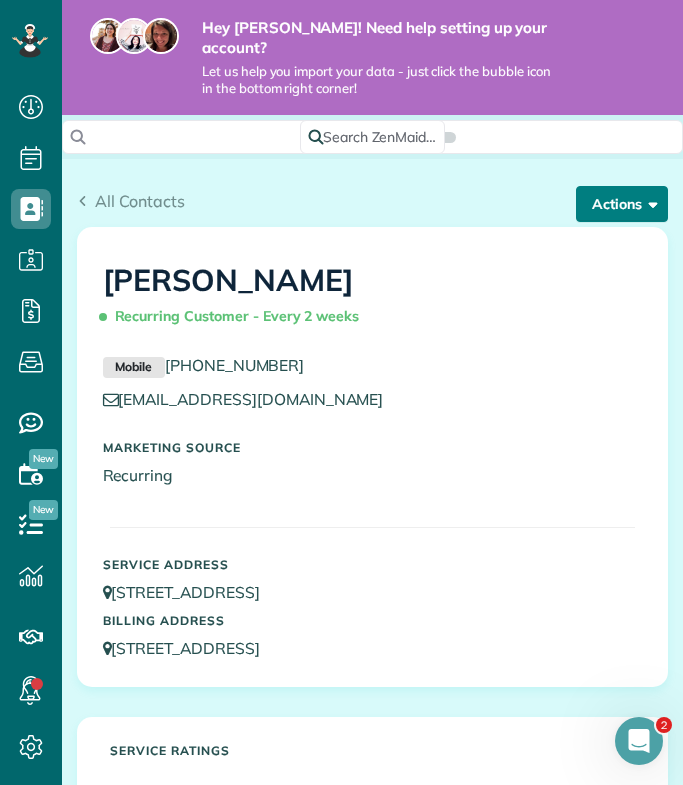 click on "Actions" at bounding box center [622, 204] 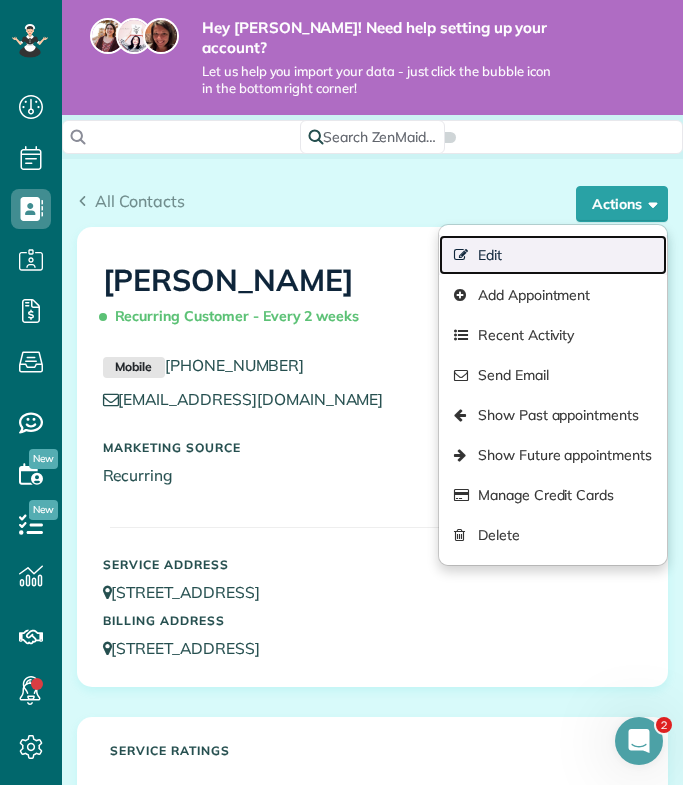 click on "Edit" at bounding box center [553, 255] 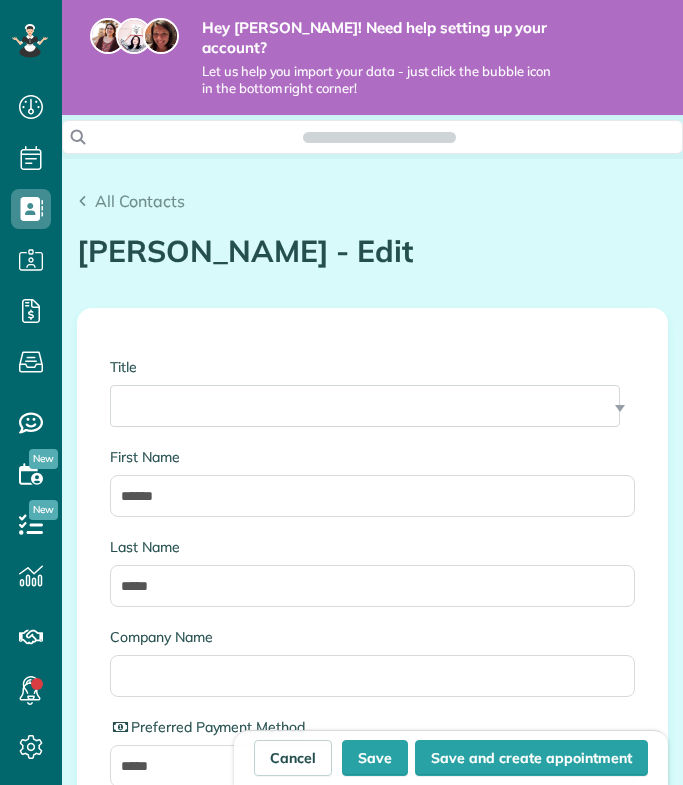 scroll, scrollTop: 0, scrollLeft: 0, axis: both 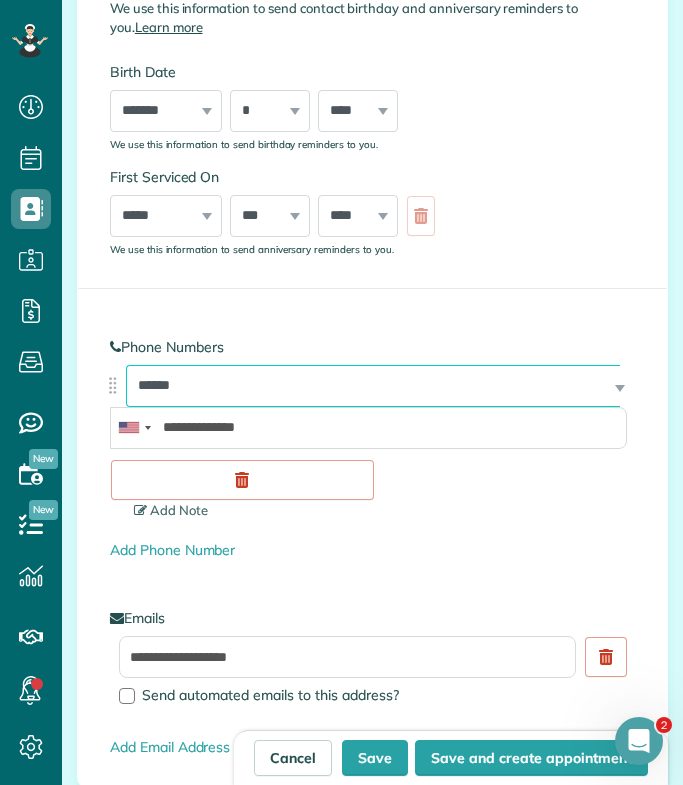 click on "**********" at bounding box center (373, 386) 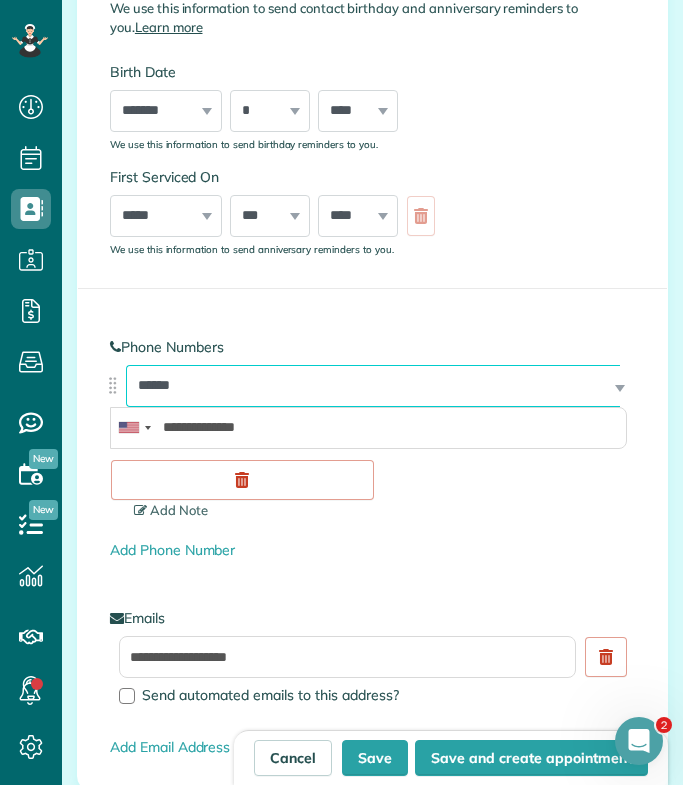 click on "**********" at bounding box center (373, 386) 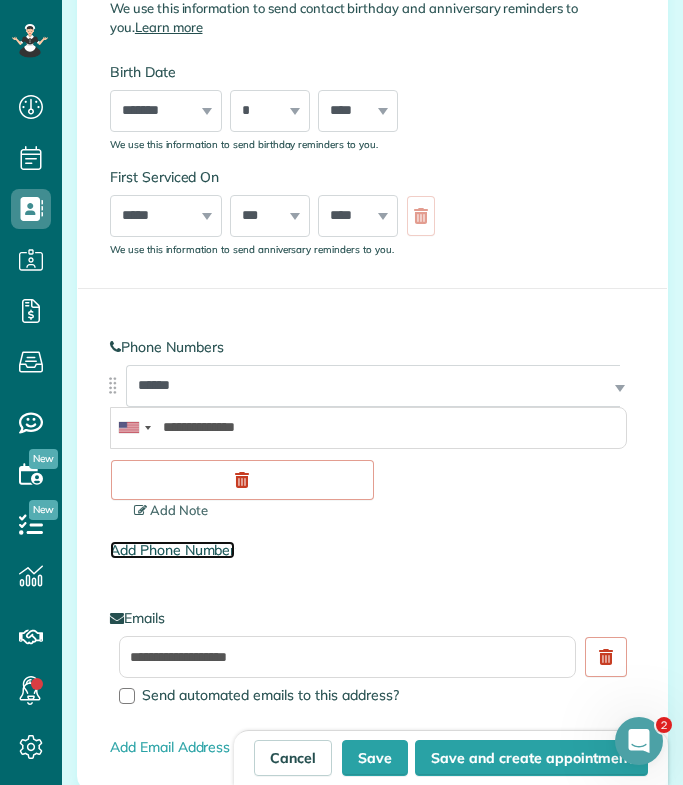 click on "Add Phone Number" at bounding box center [172, 550] 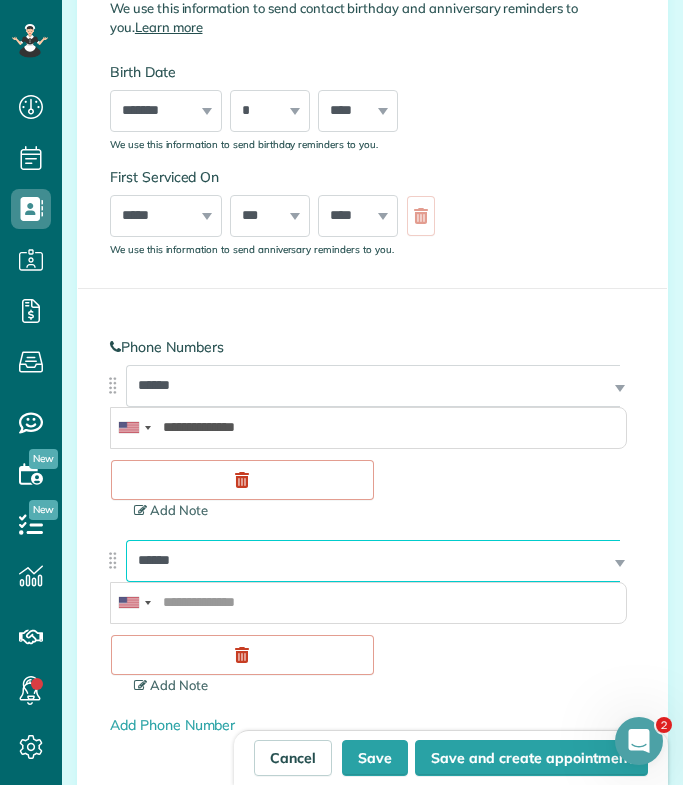 click on "**********" at bounding box center (373, 561) 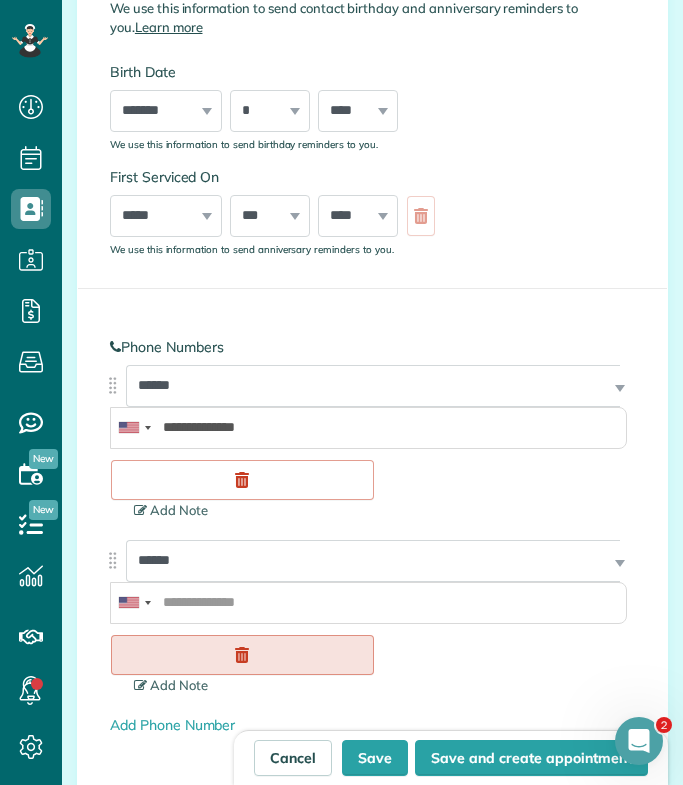 click at bounding box center [242, 655] 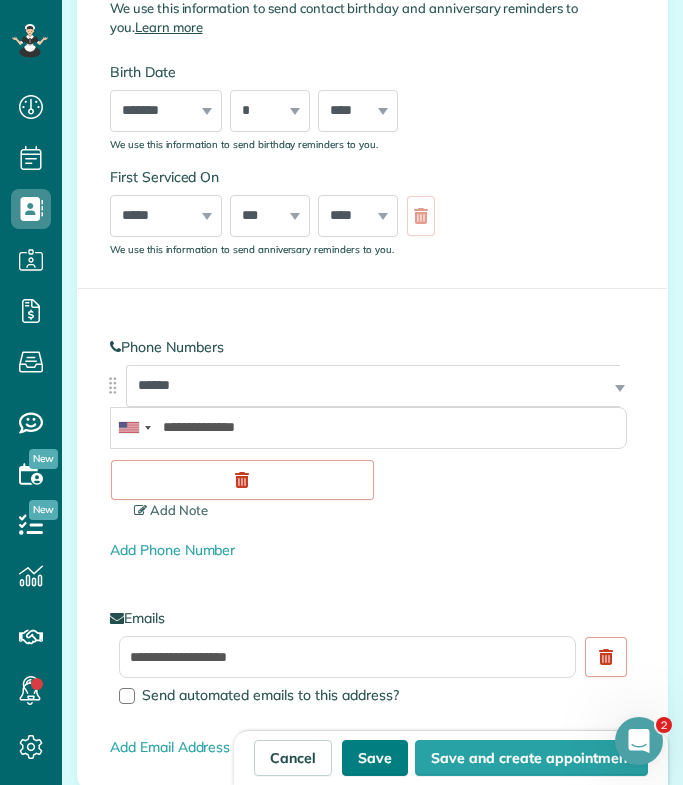 click on "Save" at bounding box center [375, 758] 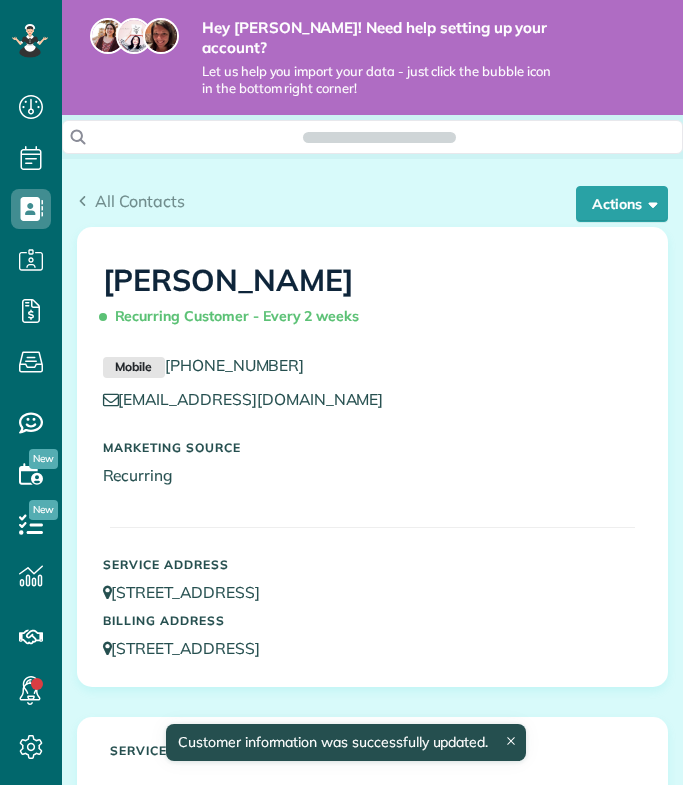 scroll, scrollTop: 0, scrollLeft: 0, axis: both 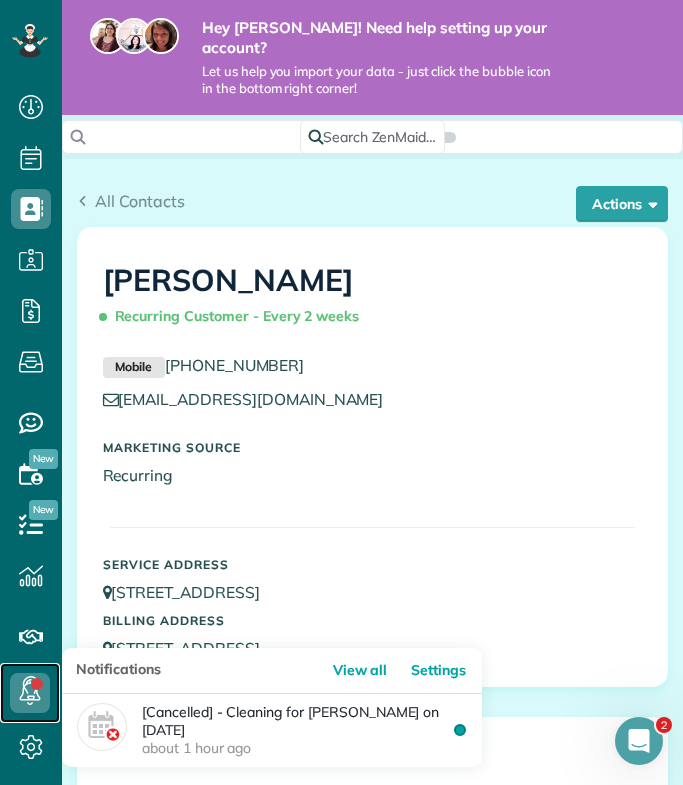click 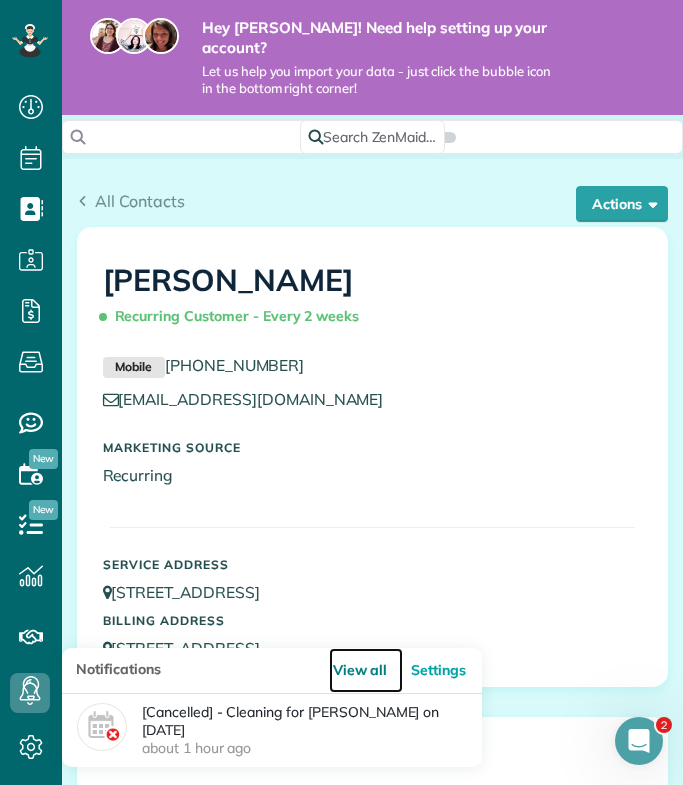 click on "View all" at bounding box center [366, 670] 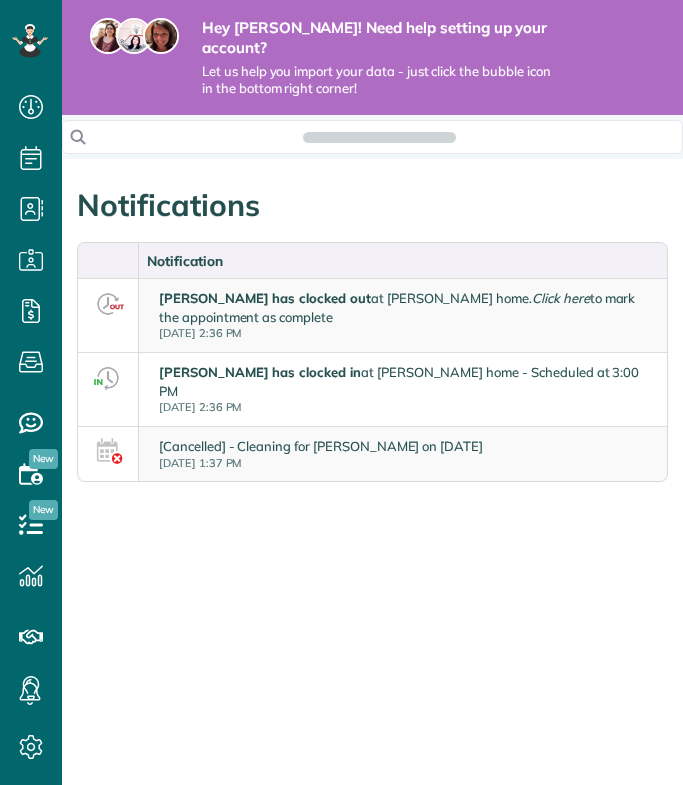scroll, scrollTop: 0, scrollLeft: 0, axis: both 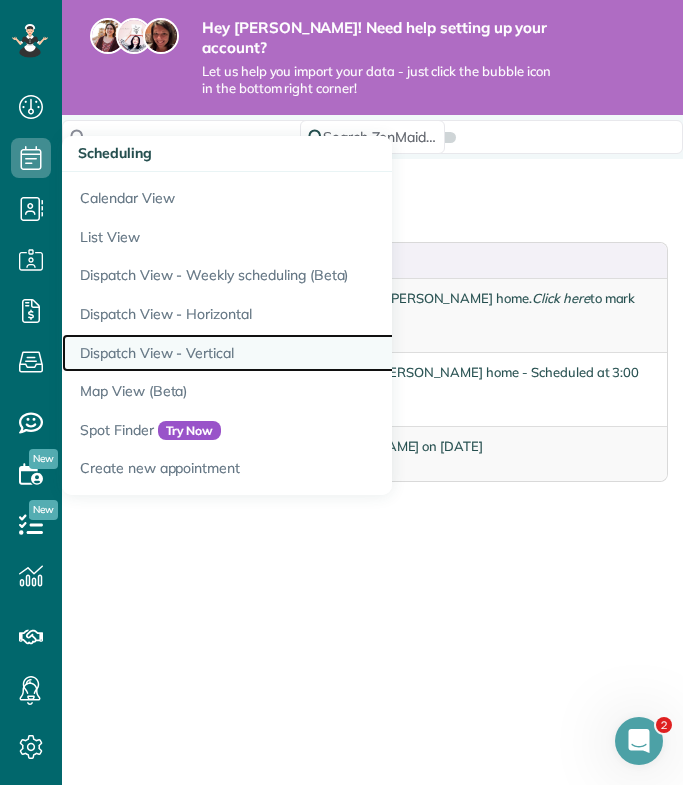 click on "Dispatch View - Vertical" at bounding box center [312, 353] 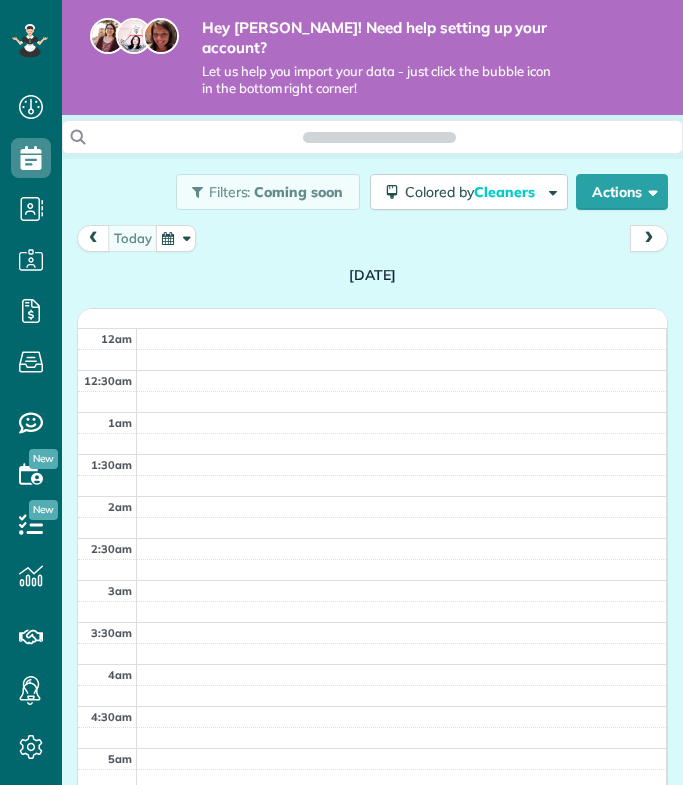 scroll, scrollTop: 0, scrollLeft: 0, axis: both 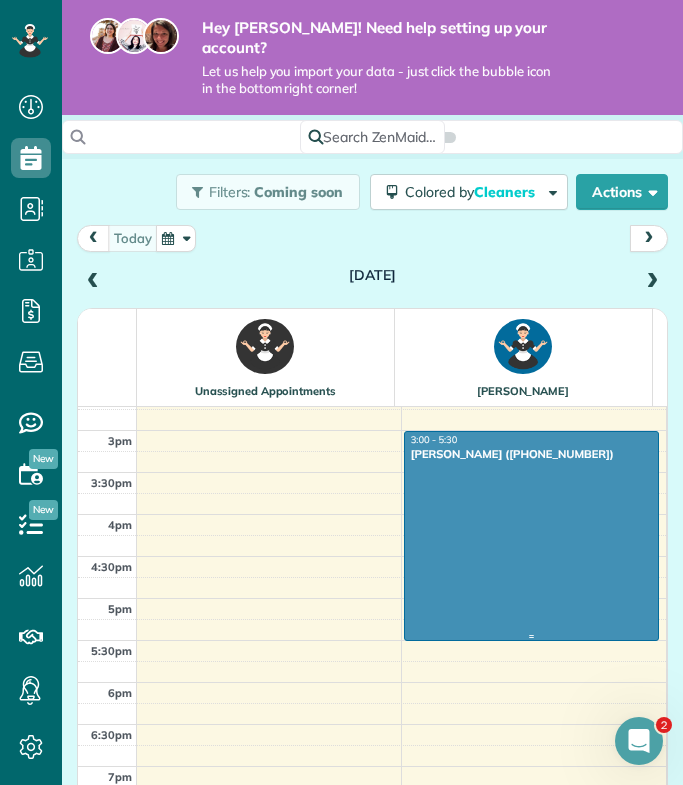 click at bounding box center [532, 536] 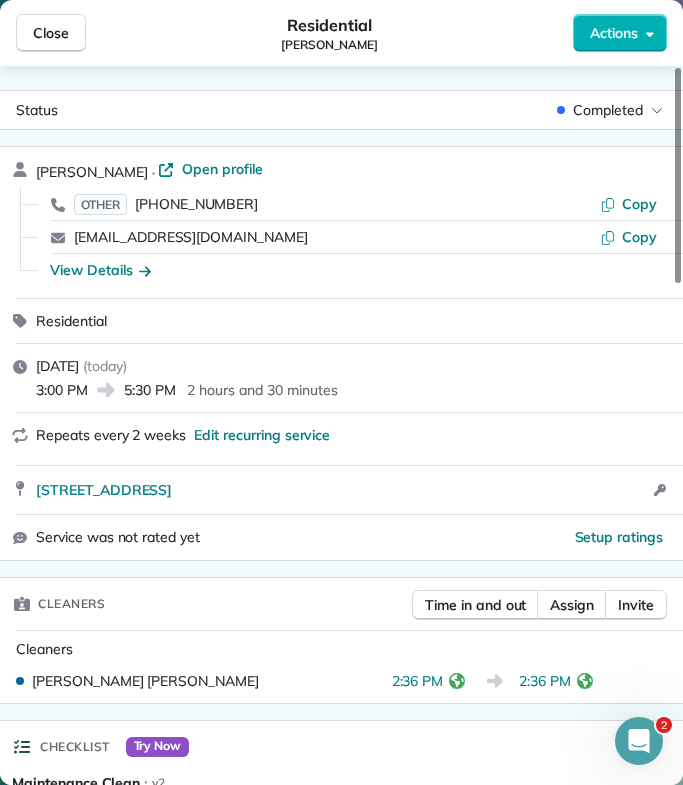 click on "Service was not rated yet Setup ratings" at bounding box center (341, 537) 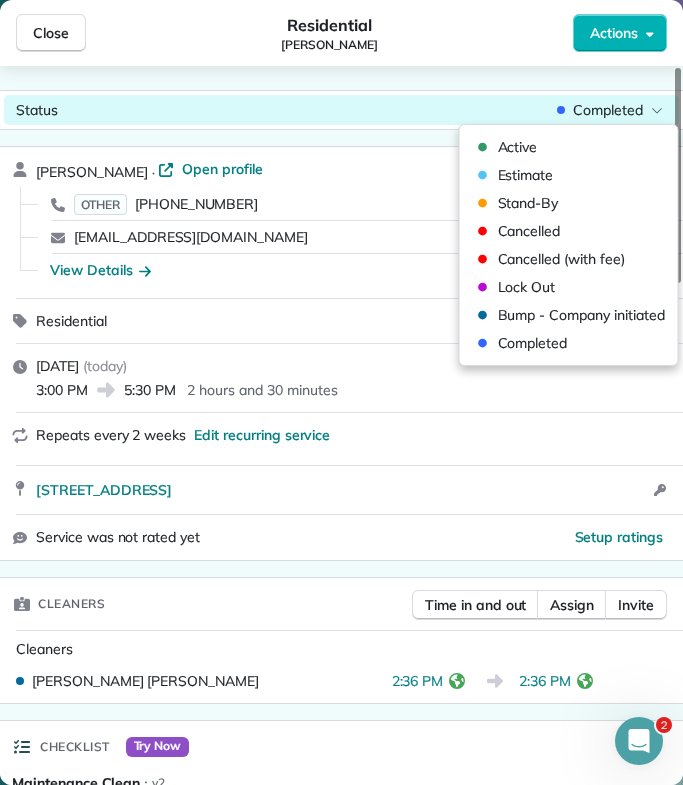 click on "Status Completed" at bounding box center (341, 110) 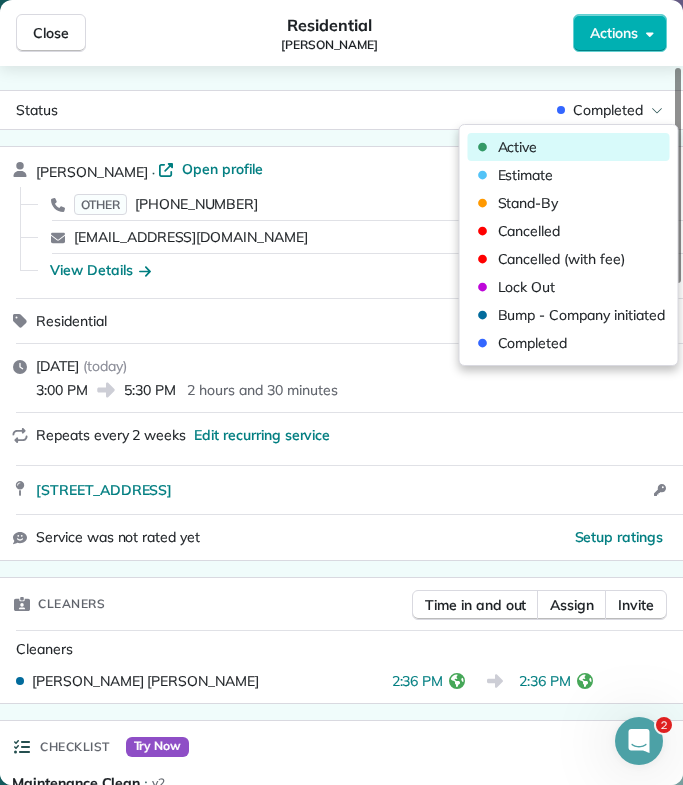 click on "Active" at bounding box center [518, 147] 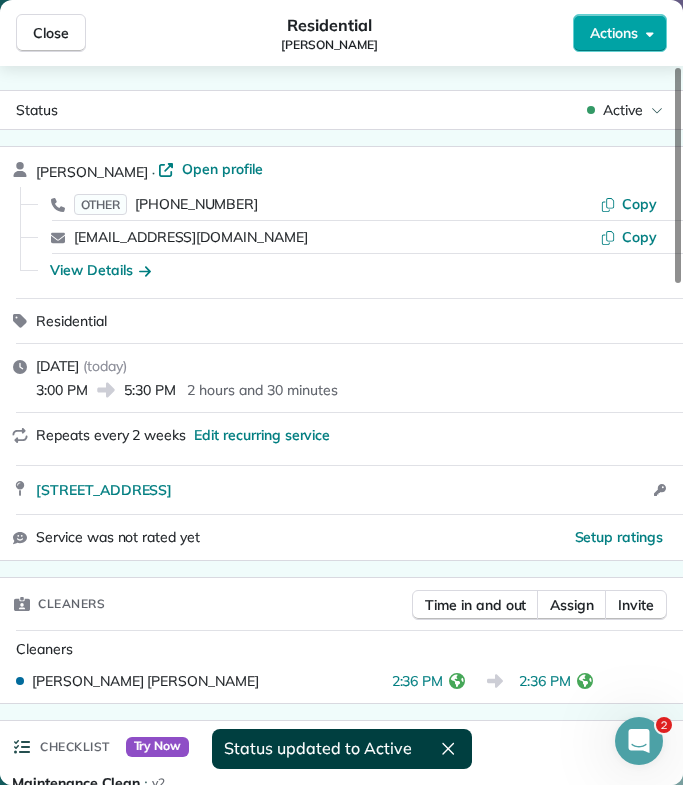 click on "Actions" at bounding box center [614, 33] 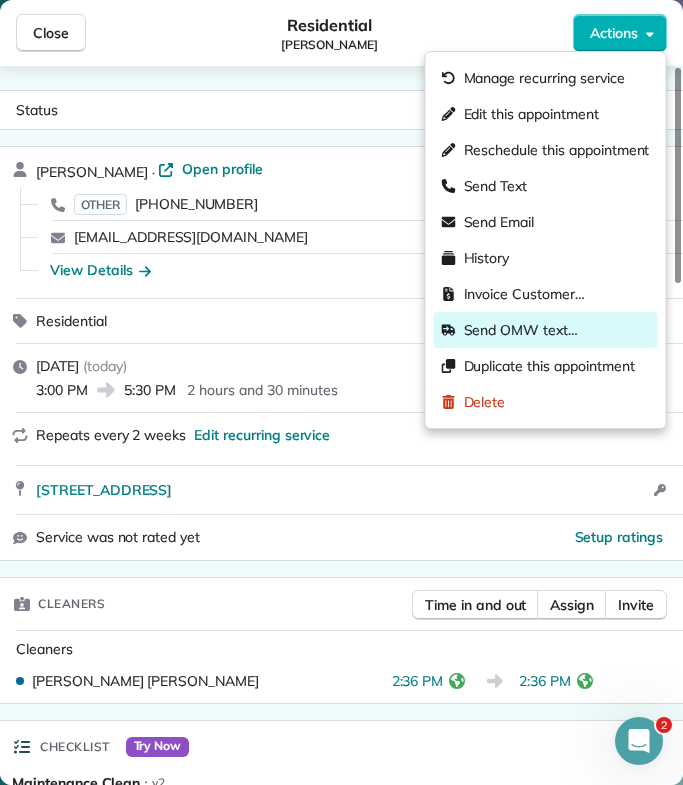 click on "Send OMW text…" at bounding box center [521, 330] 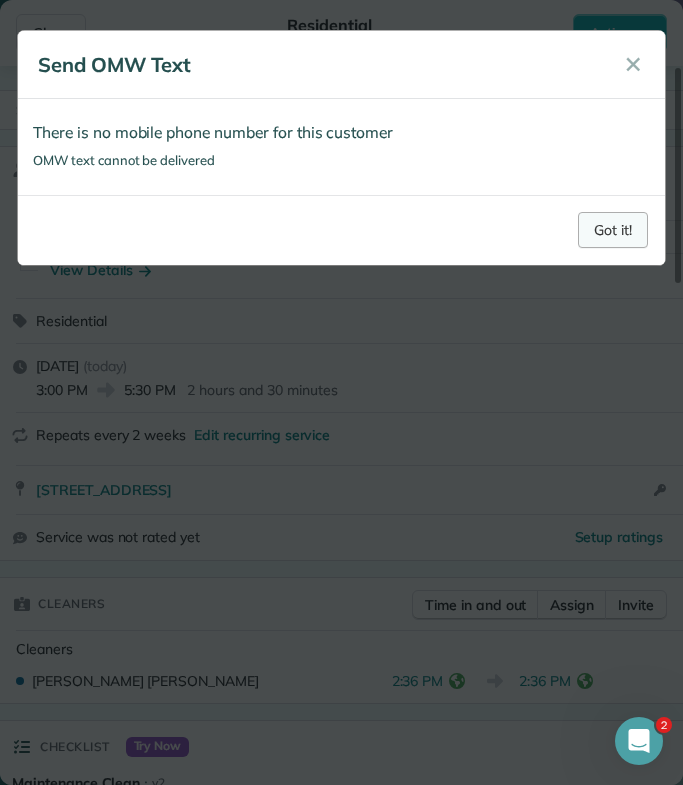click on "Got it!" at bounding box center [613, 230] 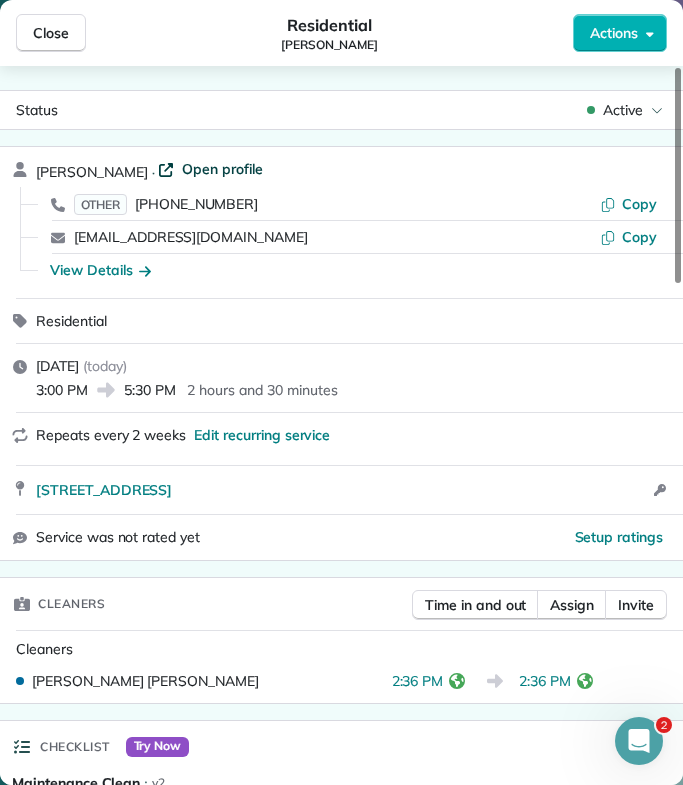 click on "Open profile" at bounding box center (222, 169) 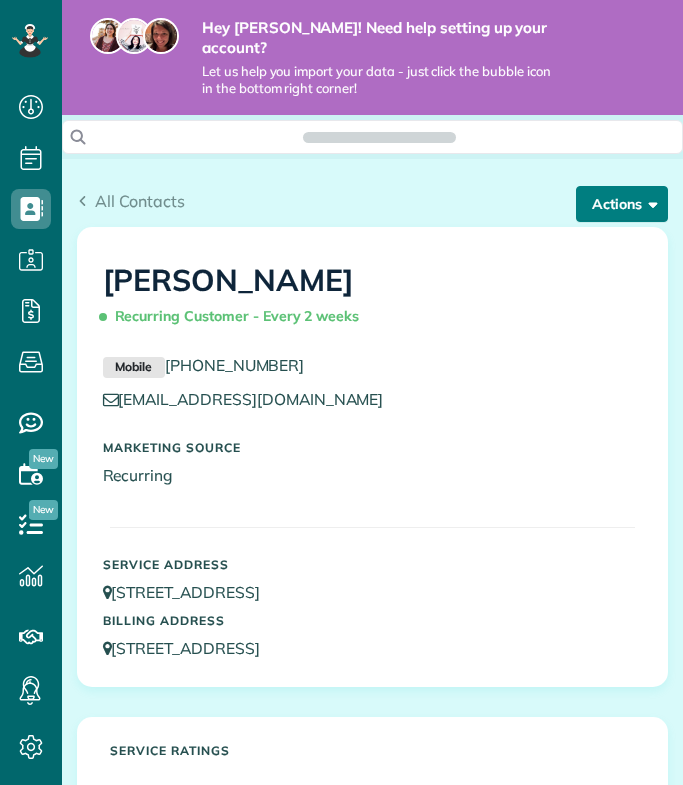 scroll, scrollTop: 0, scrollLeft: 0, axis: both 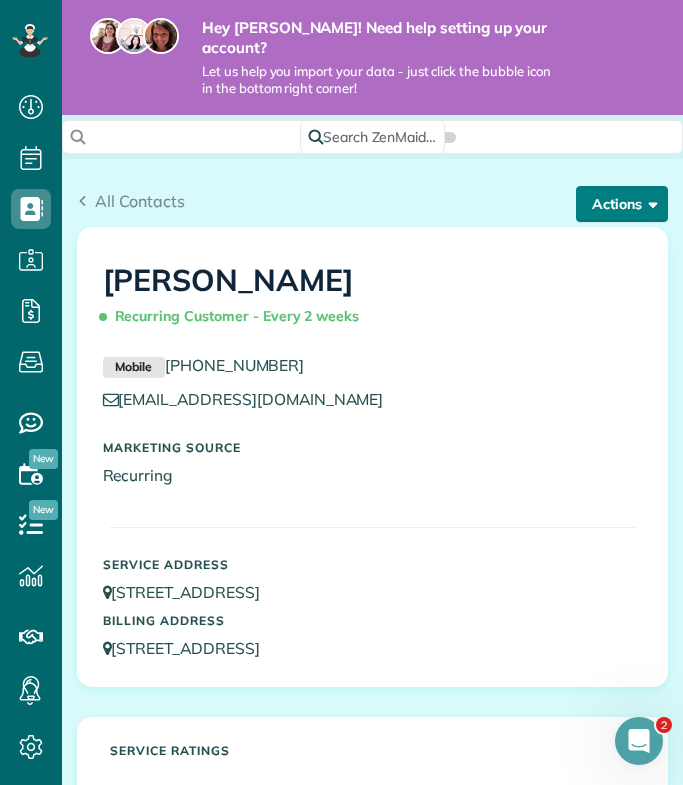click on "Actions" at bounding box center (622, 204) 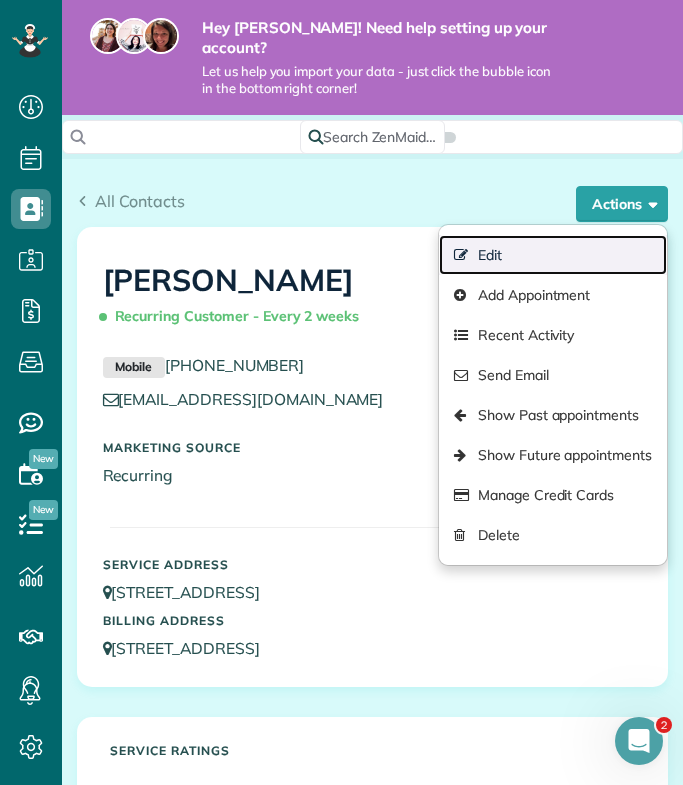 click on "Edit" at bounding box center [553, 255] 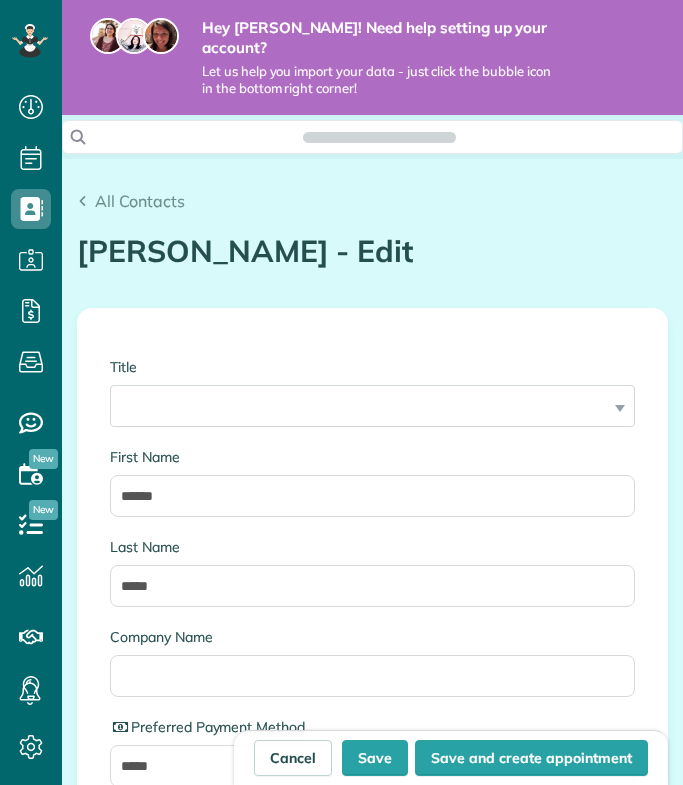 scroll, scrollTop: 0, scrollLeft: 0, axis: both 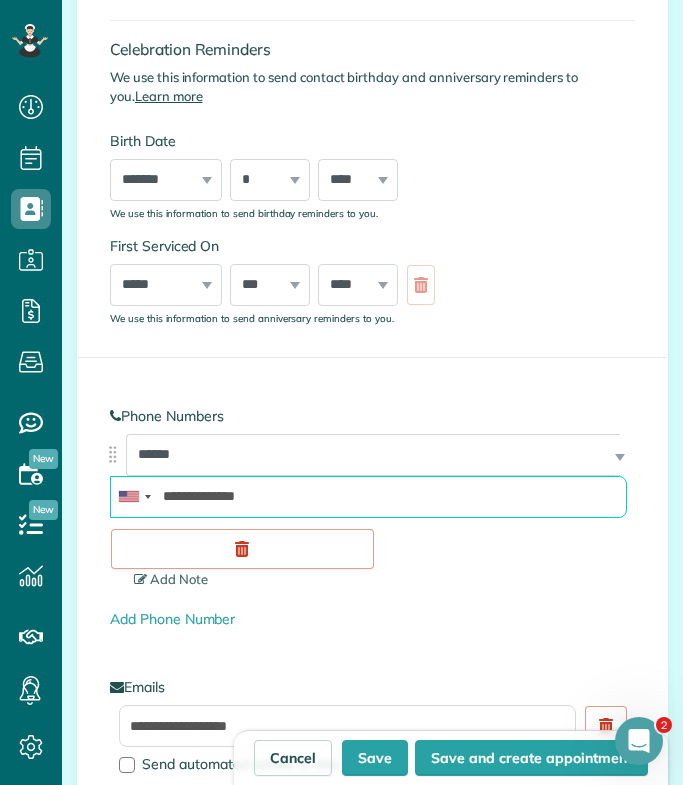 drag, startPoint x: 288, startPoint y: 481, endPoint x: 36, endPoint y: 501, distance: 252.7924 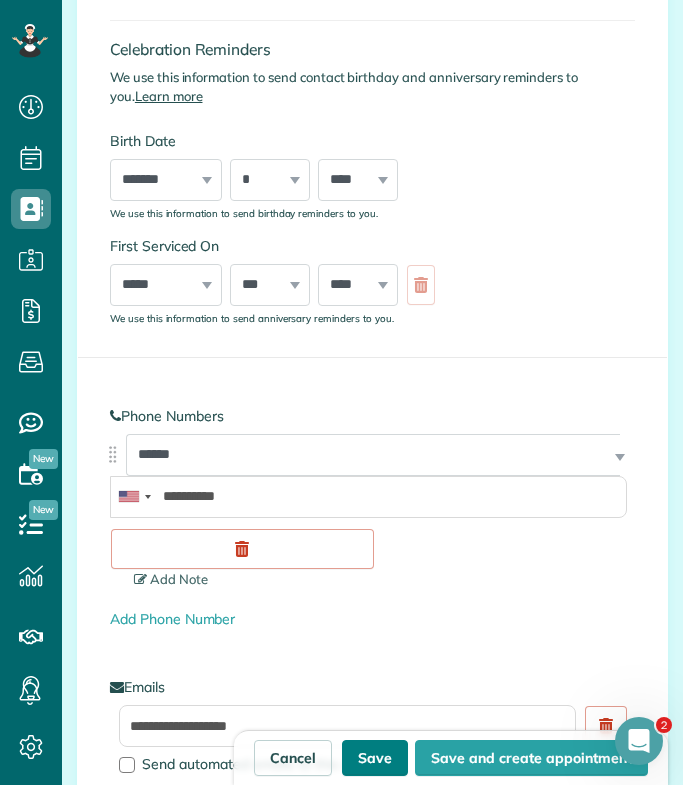 click on "Save" at bounding box center [375, 758] 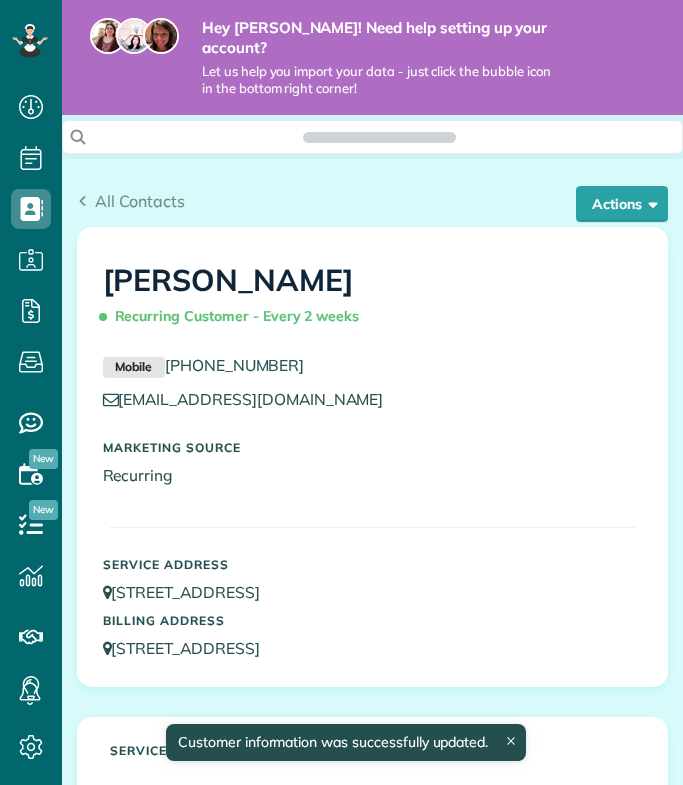 scroll, scrollTop: 0, scrollLeft: 0, axis: both 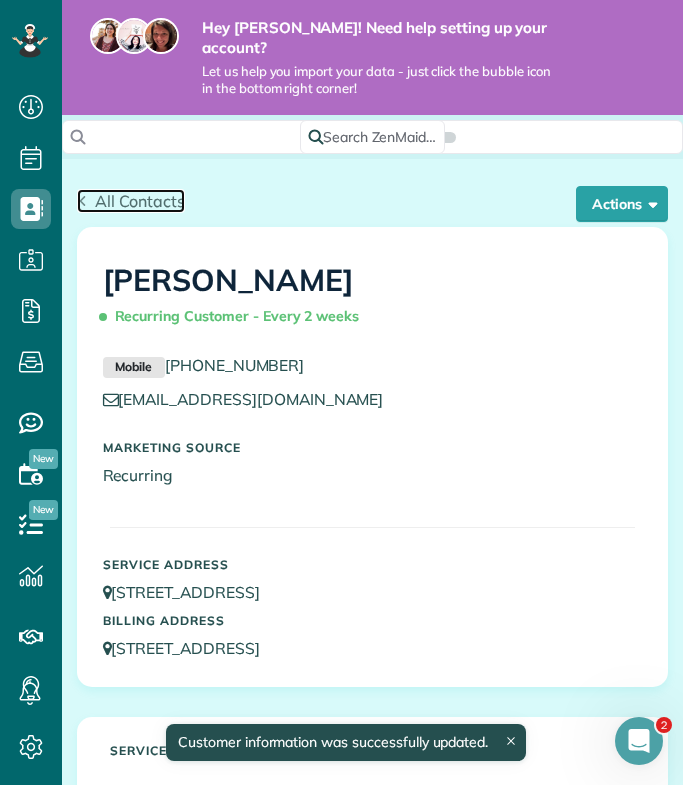 click on "All Contacts" at bounding box center (131, 201) 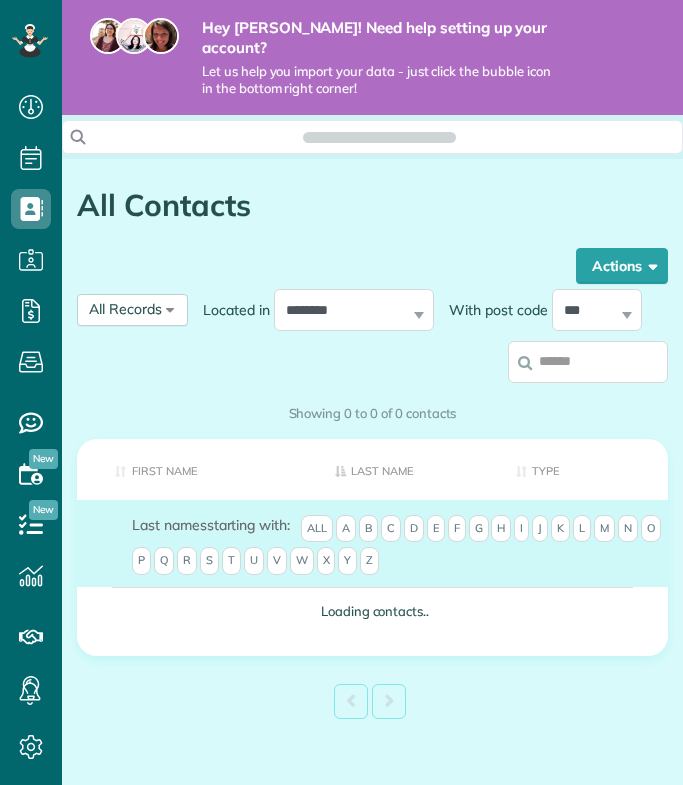 scroll, scrollTop: 0, scrollLeft: 0, axis: both 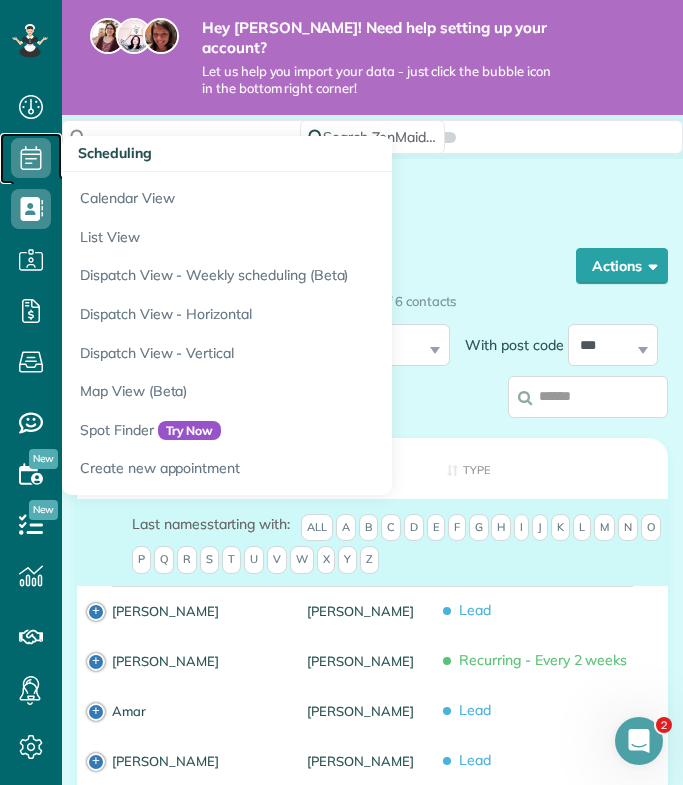 click 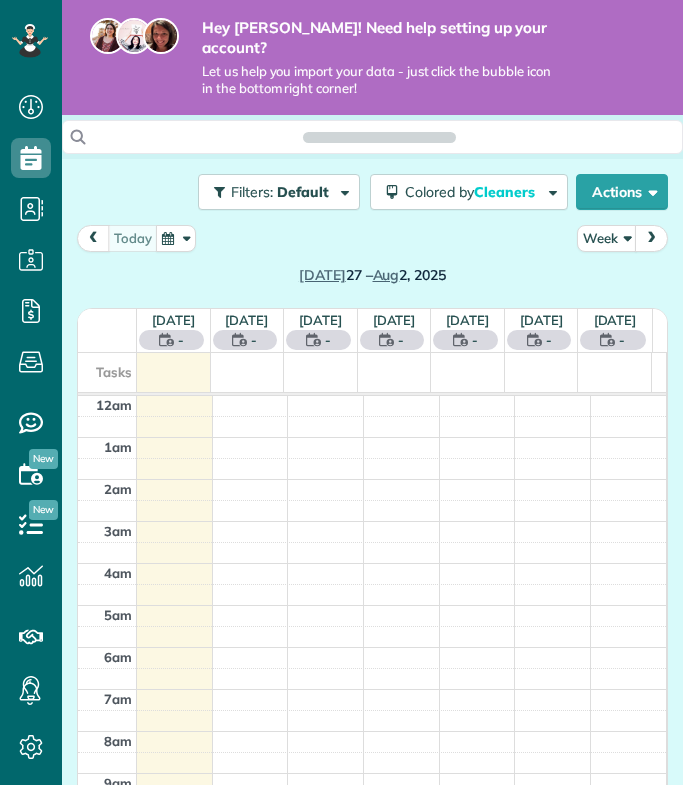 scroll, scrollTop: 0, scrollLeft: 0, axis: both 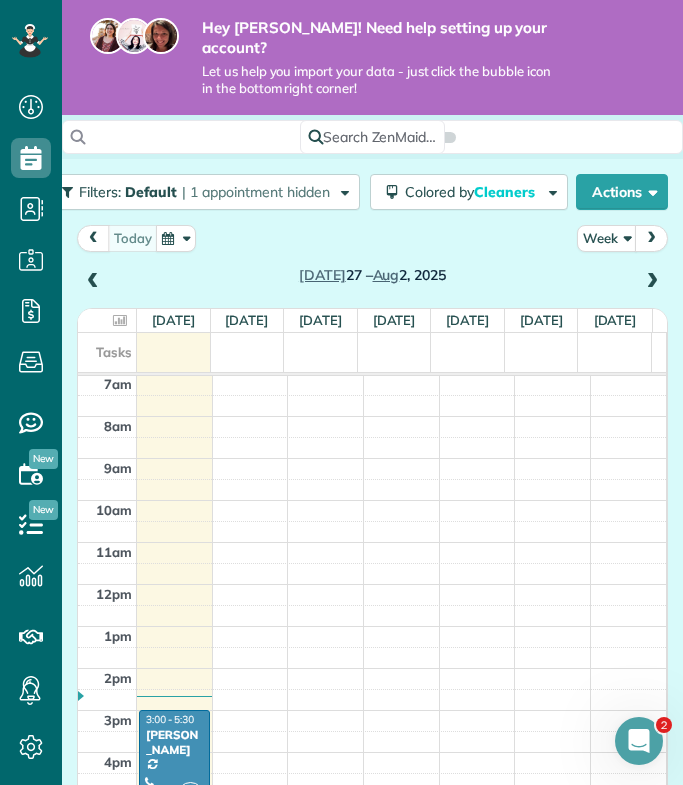 click on "[PERSON_NAME]" at bounding box center [174, 742] 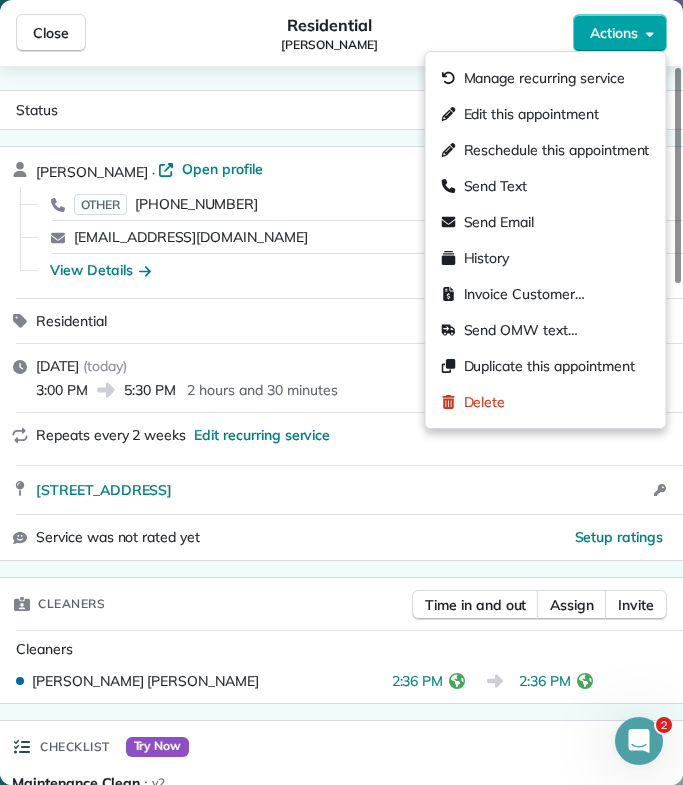 click on "Actions" at bounding box center [620, 33] 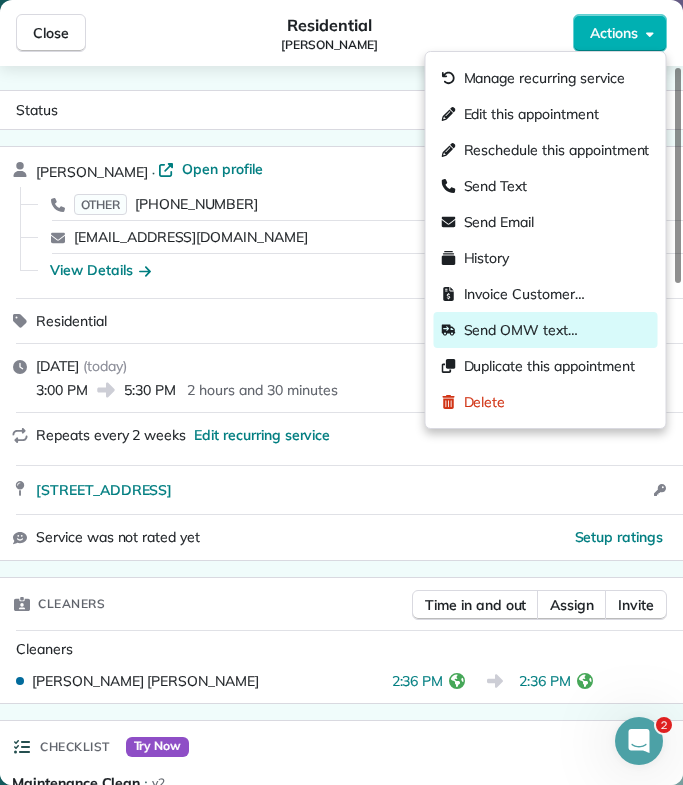 click on "Send OMW text…" at bounding box center [521, 330] 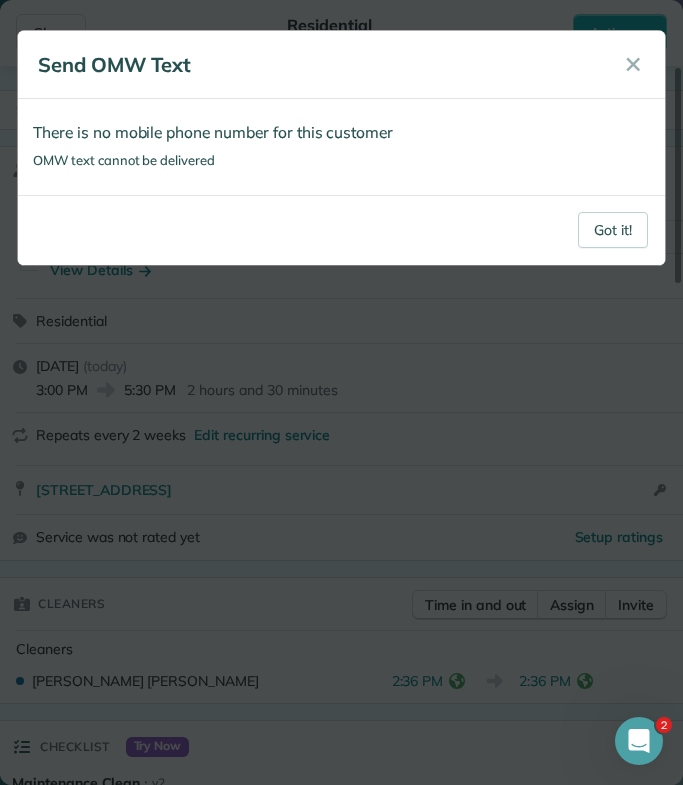 click on "Got it!" at bounding box center [341, 230] 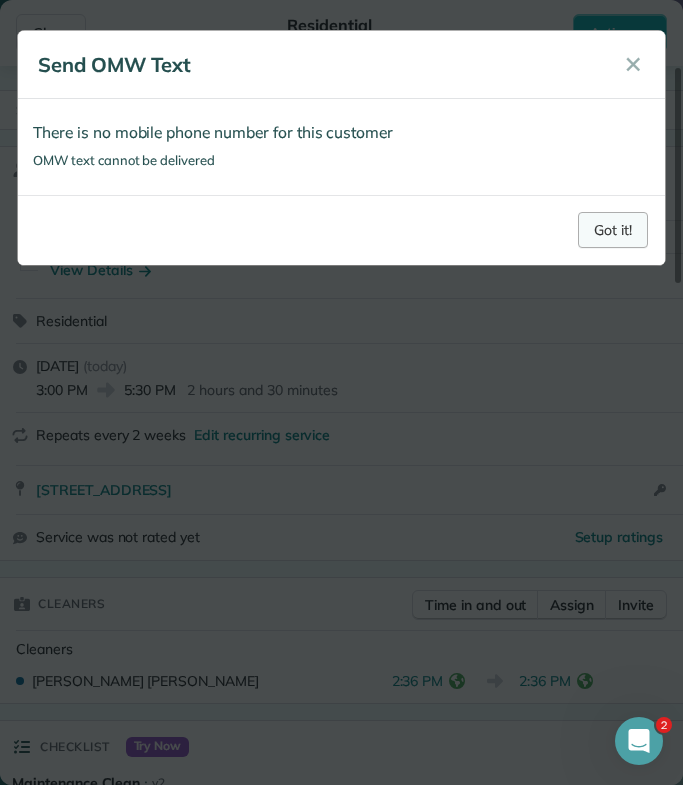 click on "Got it!" at bounding box center [613, 230] 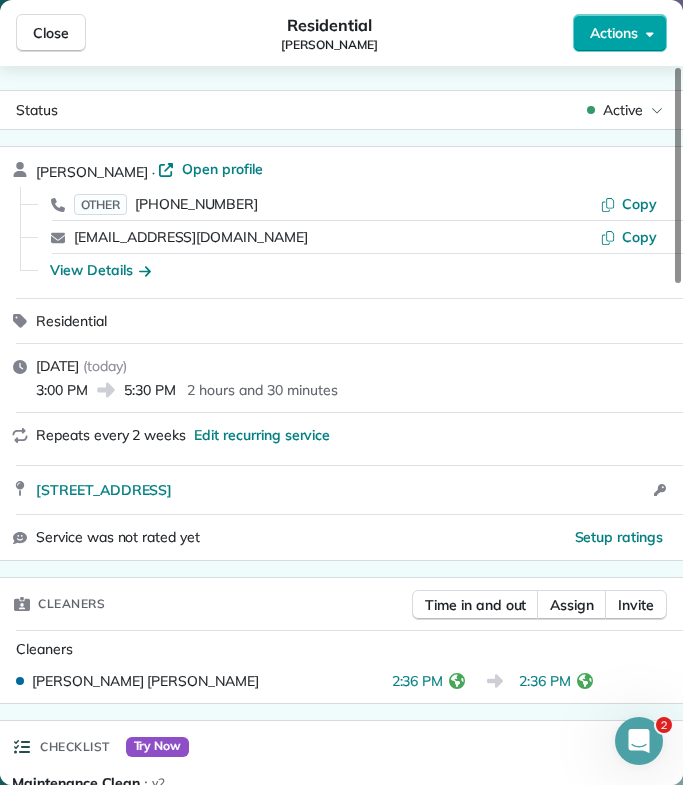 click on "Actions" at bounding box center [614, 33] 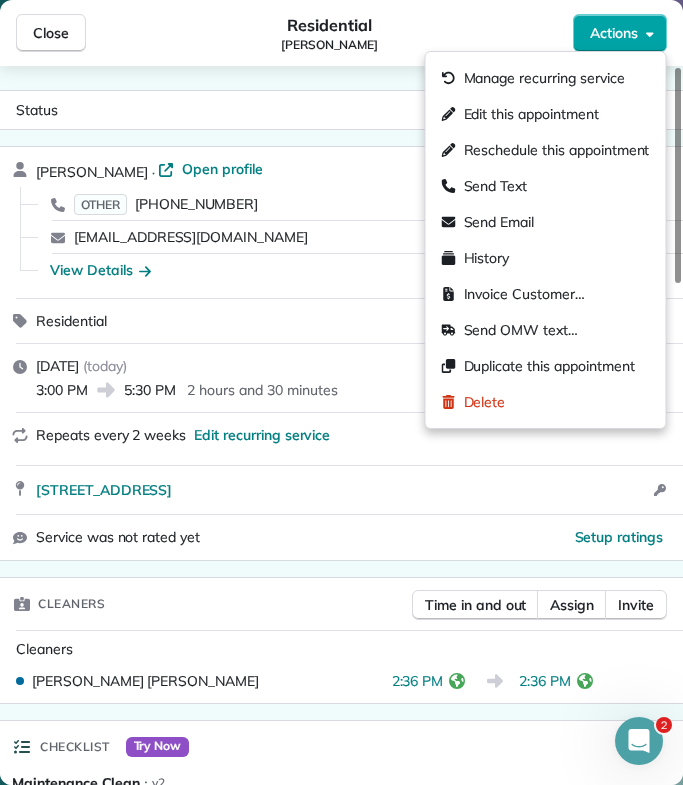click on "Actions" at bounding box center (614, 33) 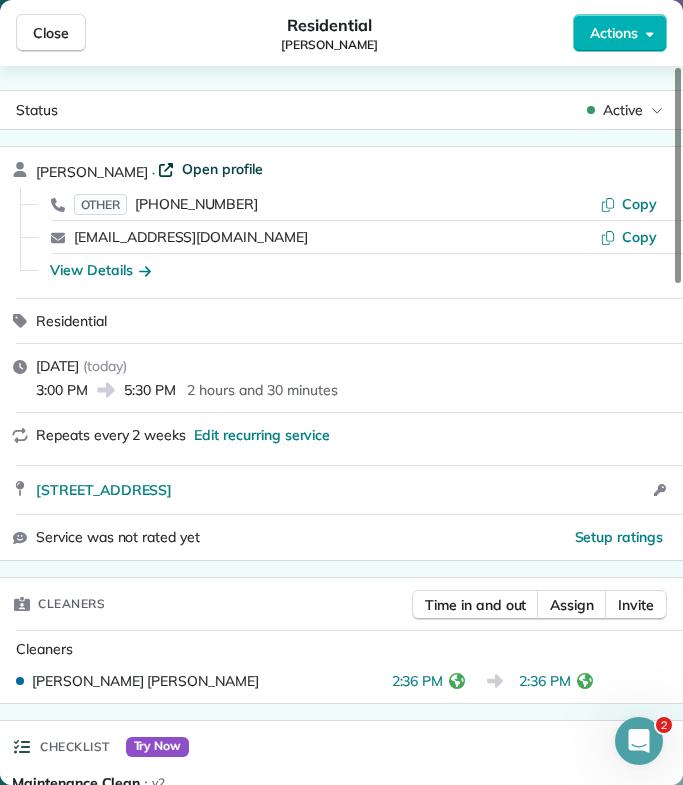 click on "Open profile" at bounding box center (222, 169) 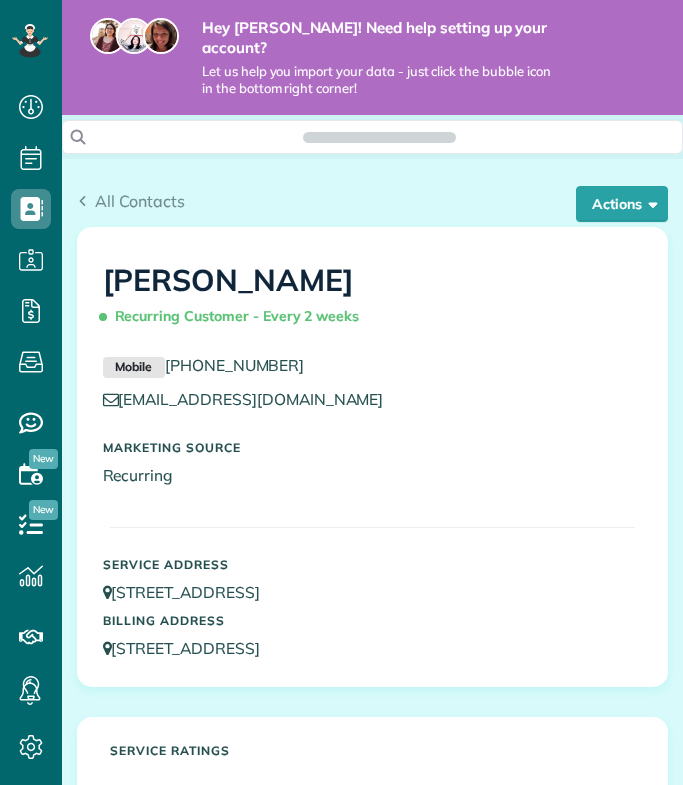 scroll, scrollTop: 0, scrollLeft: 0, axis: both 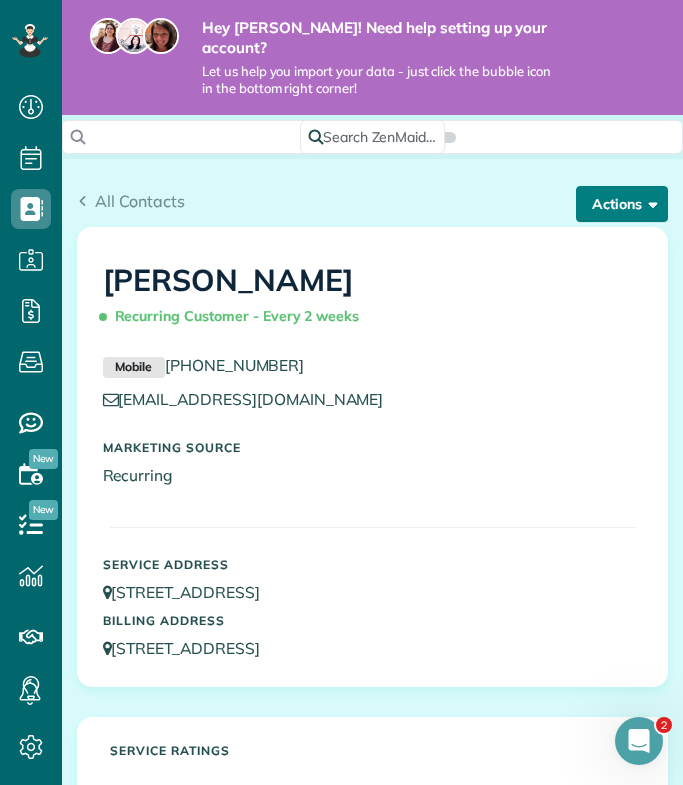 click on "Actions" at bounding box center [622, 204] 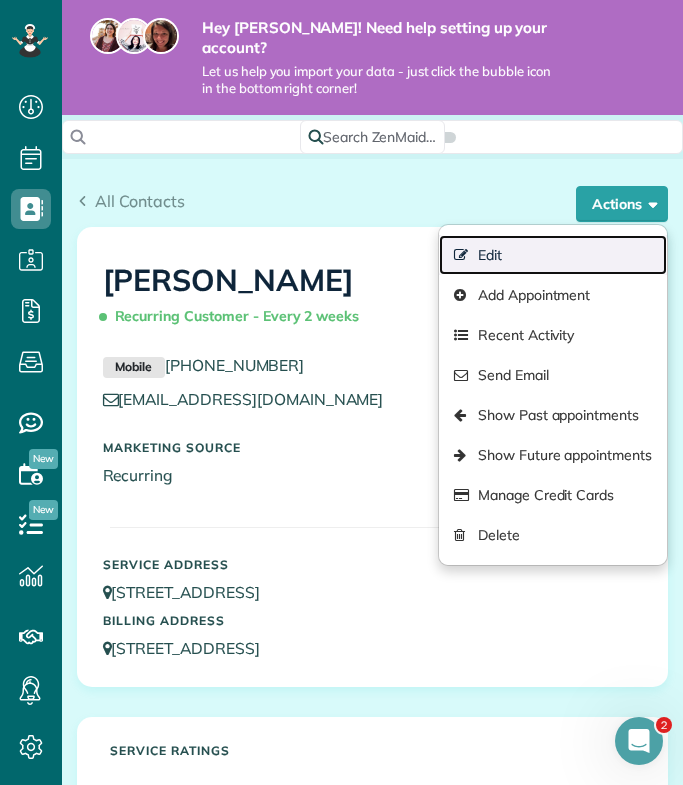 click on "Edit" at bounding box center (553, 255) 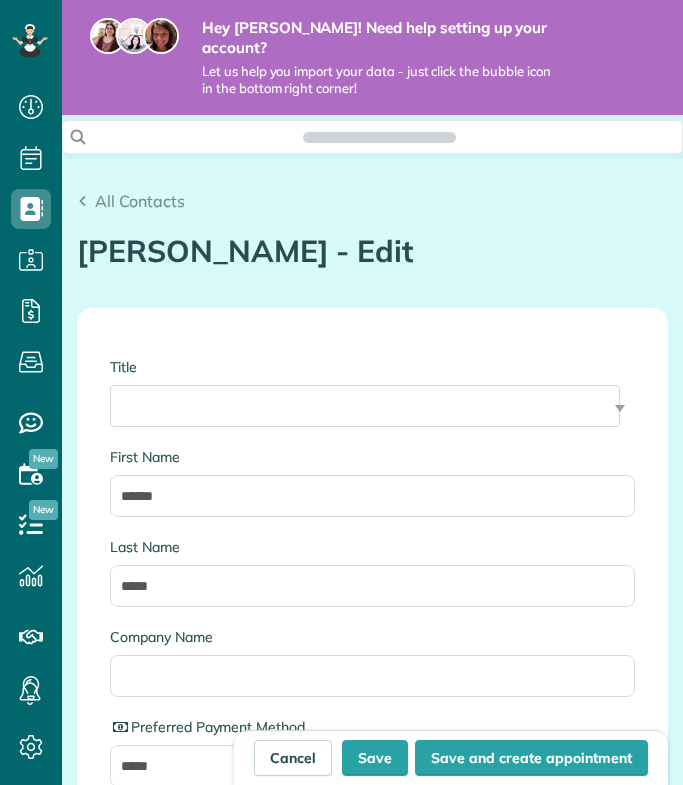 scroll, scrollTop: 0, scrollLeft: 0, axis: both 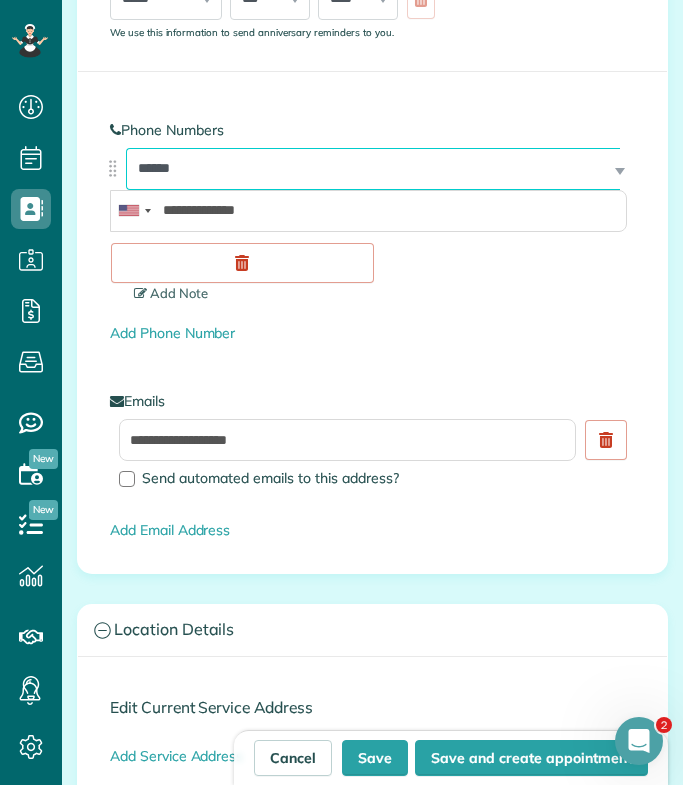 click on "**********" at bounding box center (373, 169) 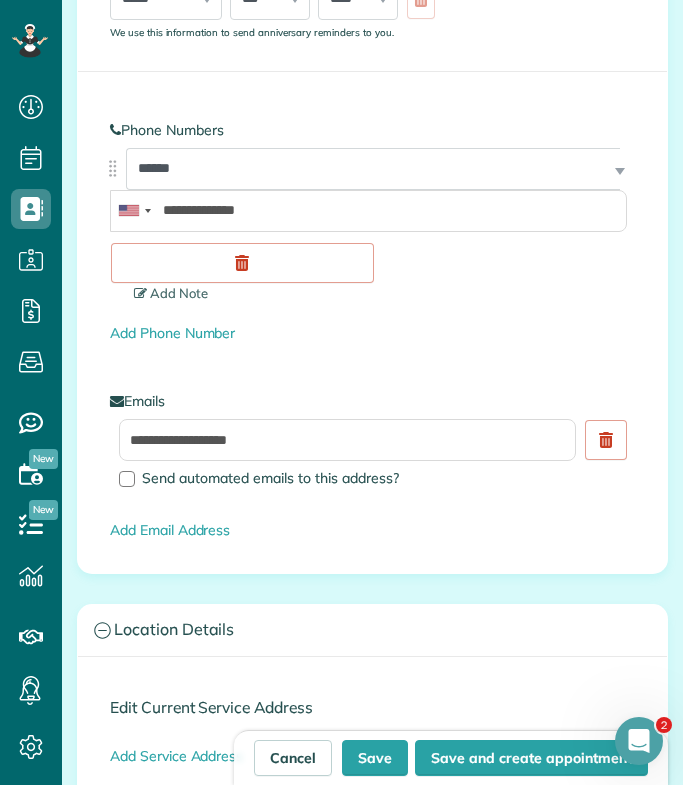 click on "Emails" at bounding box center [372, 401] 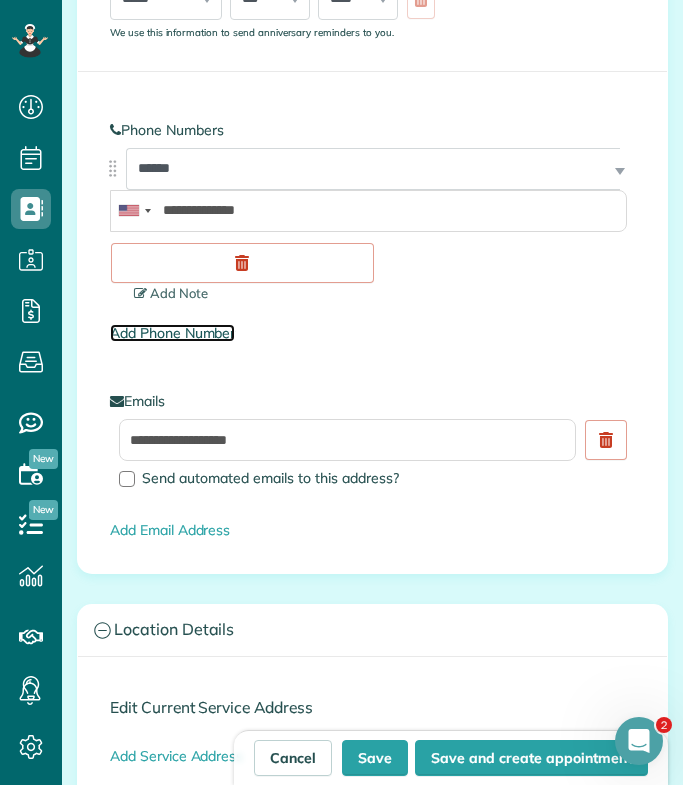 click on "Add Phone Number" at bounding box center [172, 333] 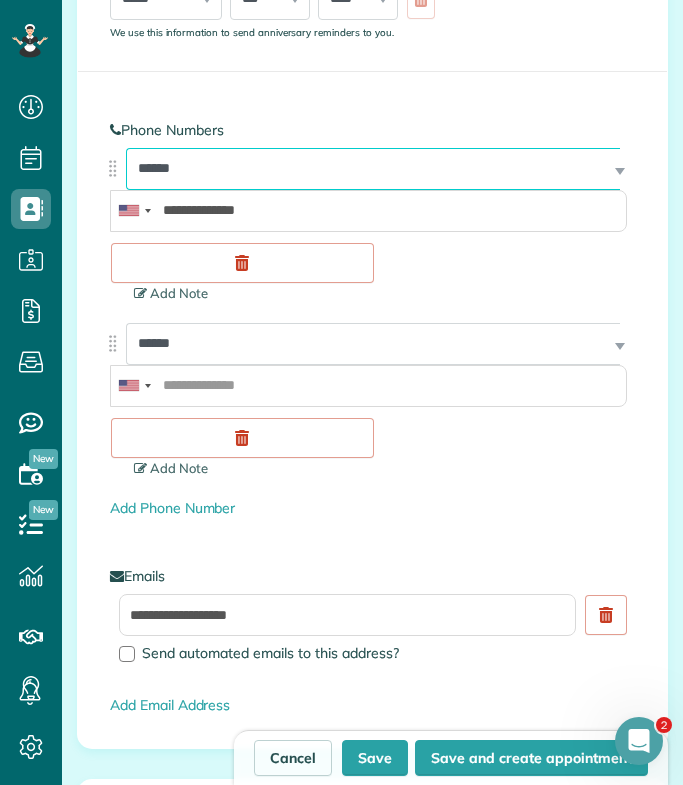 click on "**********" at bounding box center [373, 169] 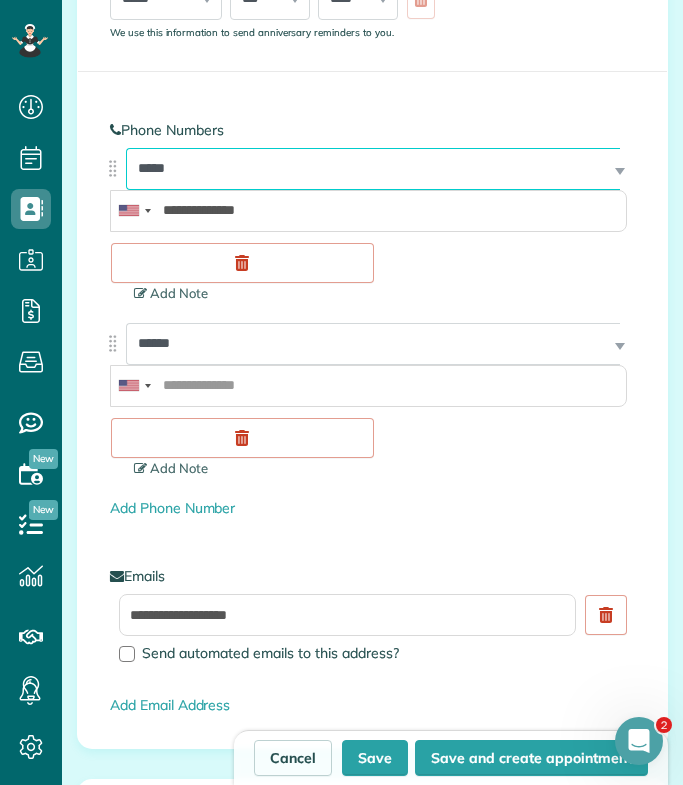 click on "**********" at bounding box center (373, 169) 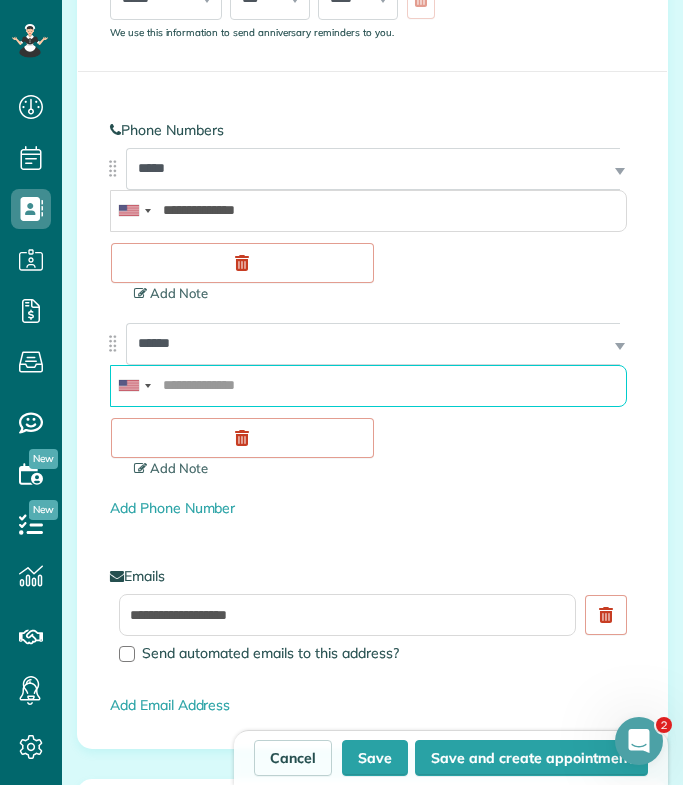 click at bounding box center [368, 386] 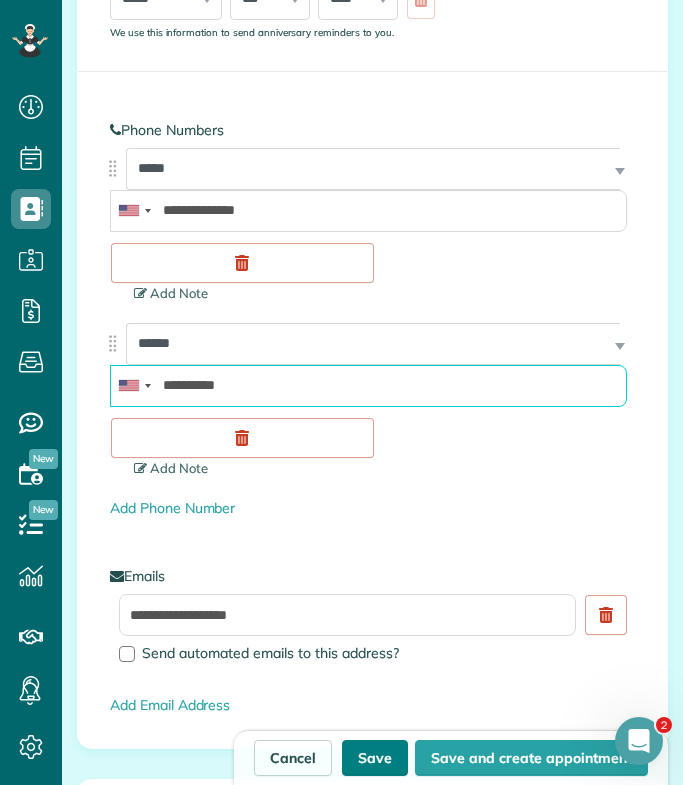 type on "**********" 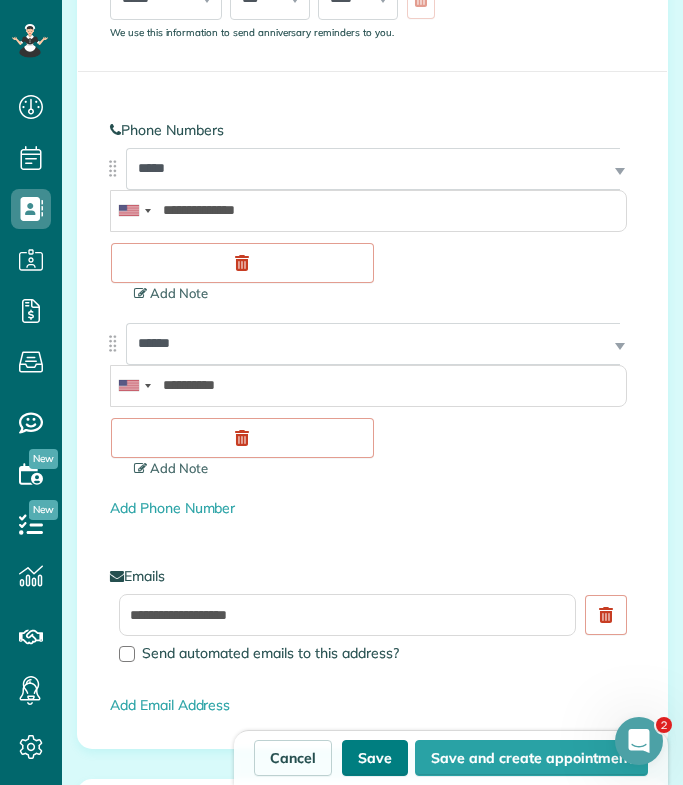 click on "Save" at bounding box center [375, 758] 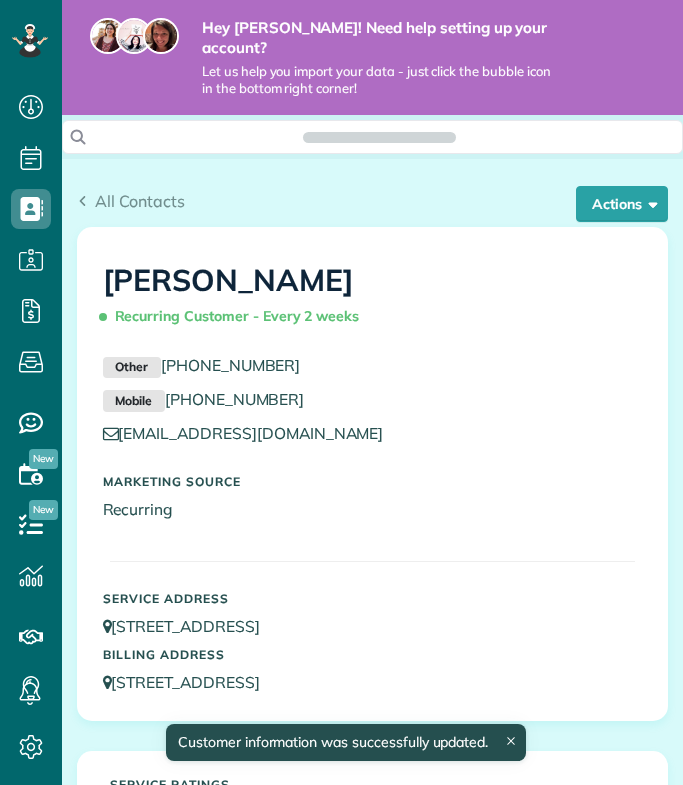 scroll, scrollTop: 0, scrollLeft: 0, axis: both 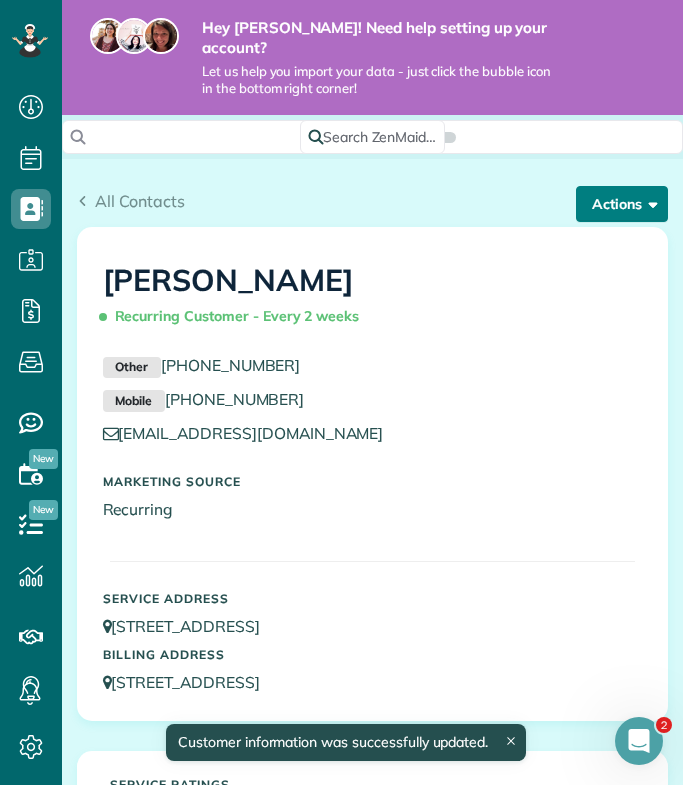 click on "Actions" at bounding box center (622, 204) 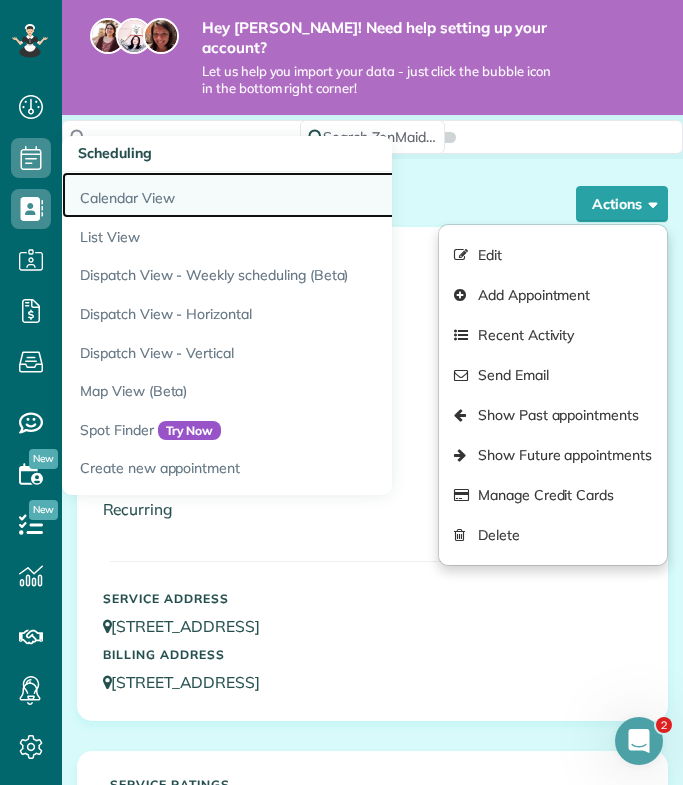 click on "Calendar View" at bounding box center (312, 195) 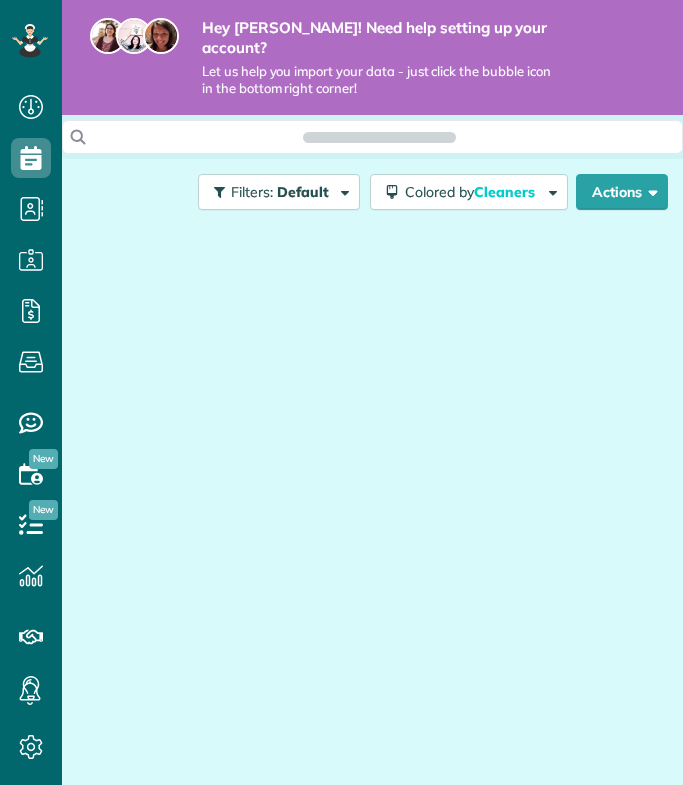 scroll, scrollTop: 0, scrollLeft: 0, axis: both 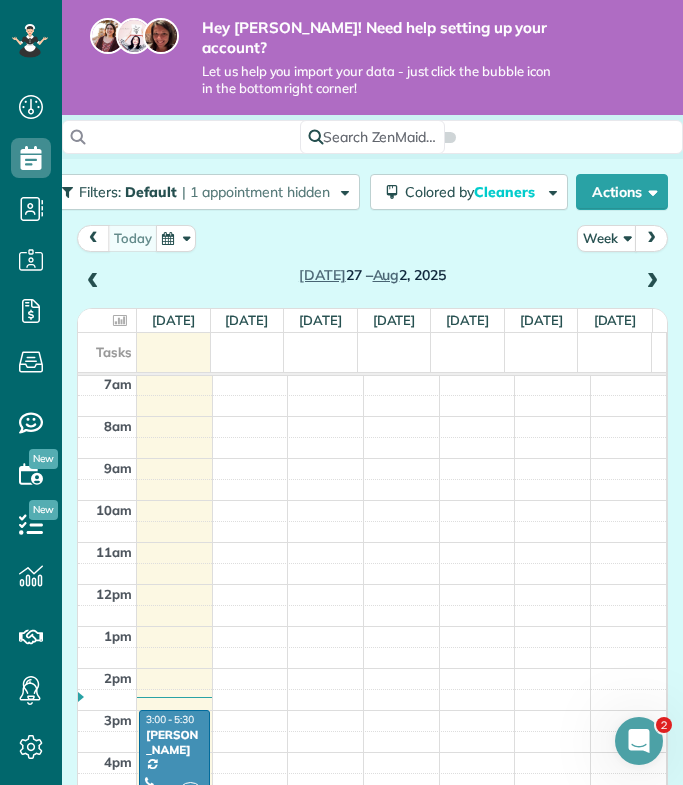click on "[PERSON_NAME]" at bounding box center (174, 742) 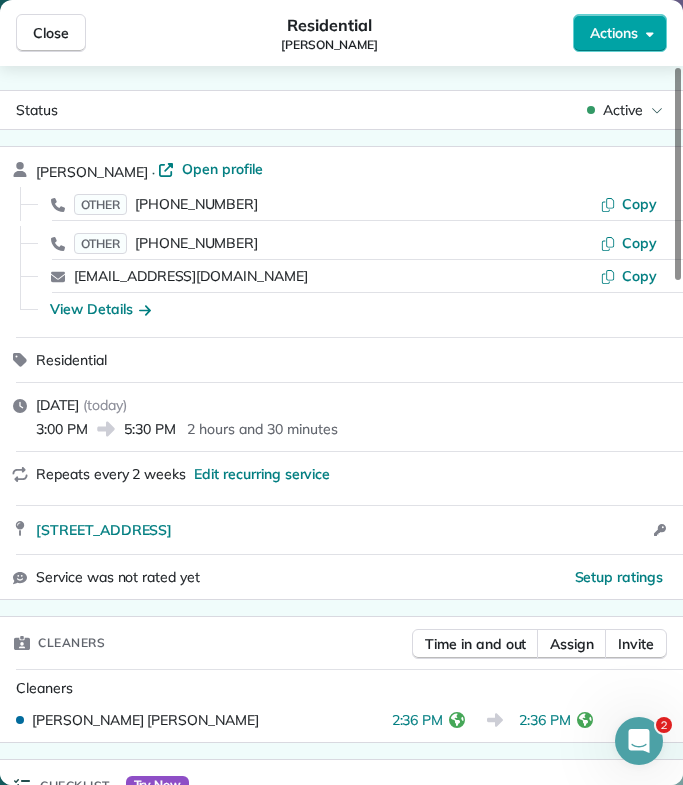 click on "Actions" at bounding box center (614, 33) 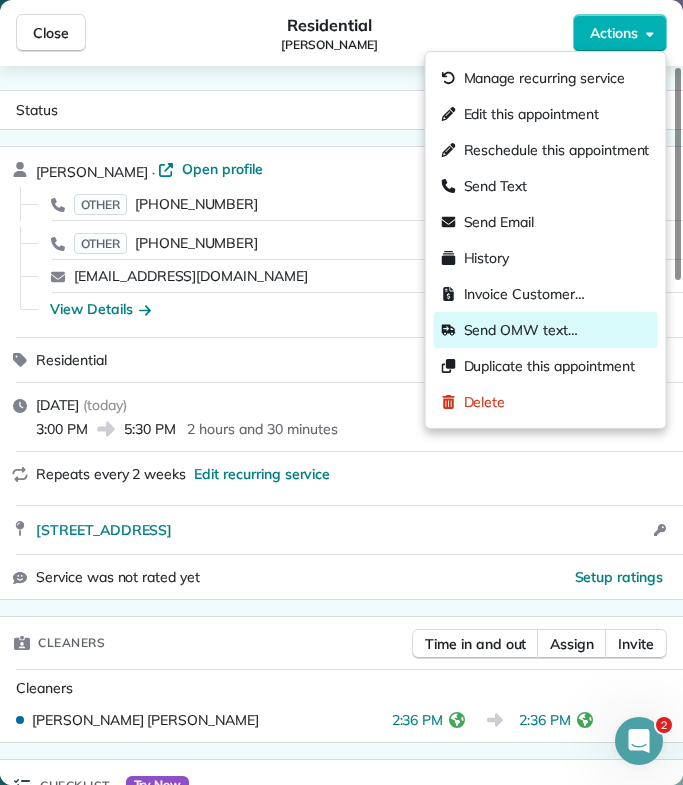 click on "Send OMW text…" at bounding box center (546, 330) 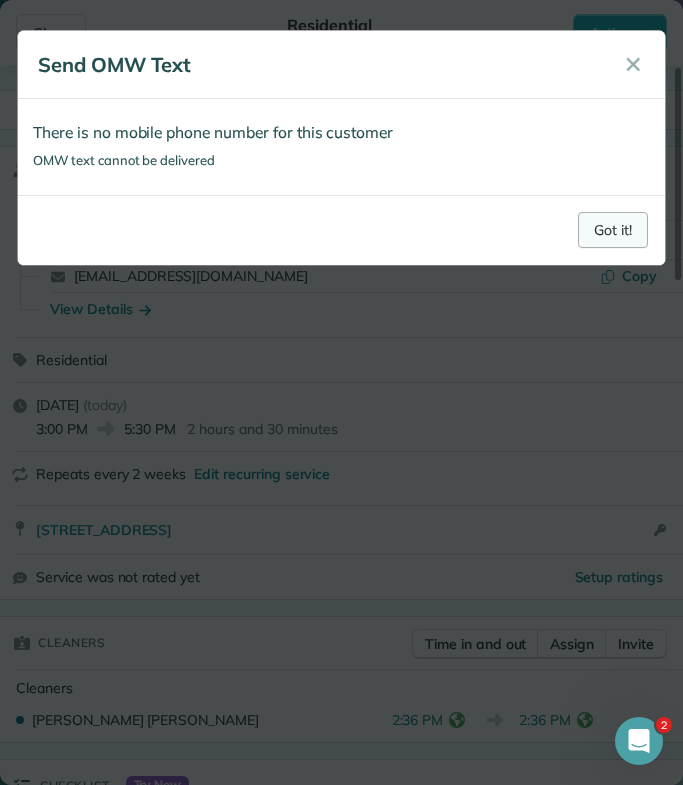click on "Got it!" at bounding box center (613, 230) 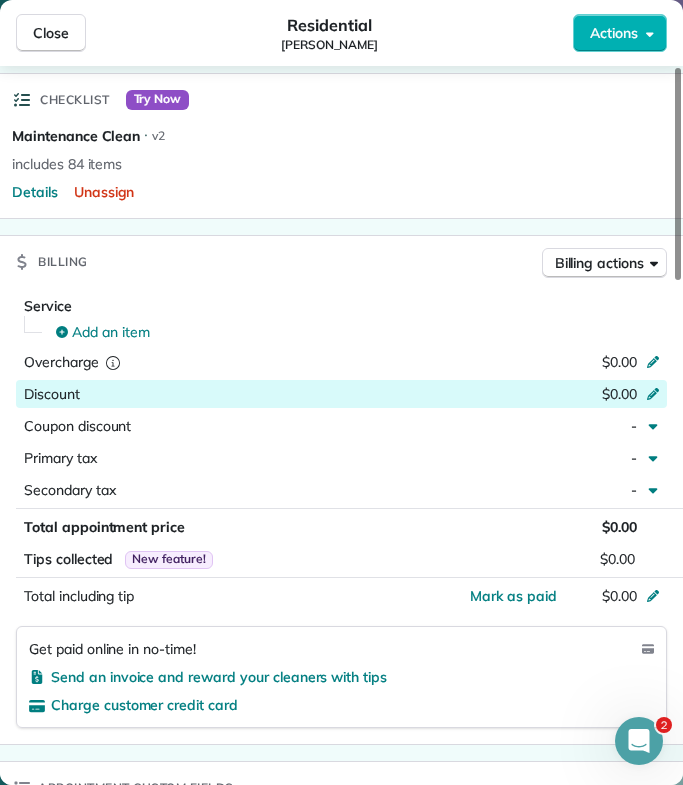 scroll, scrollTop: 690, scrollLeft: 0, axis: vertical 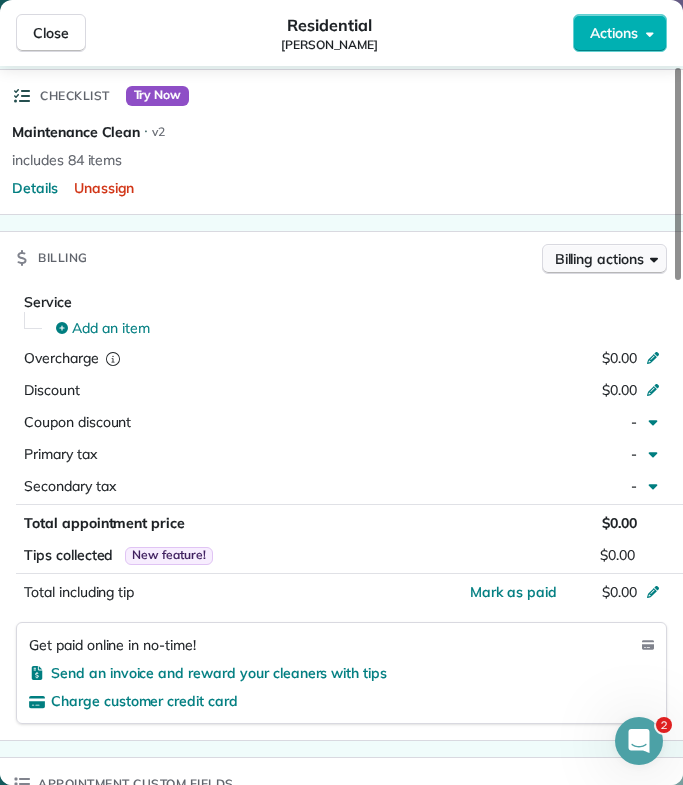 click on "Billing actions" at bounding box center [599, 259] 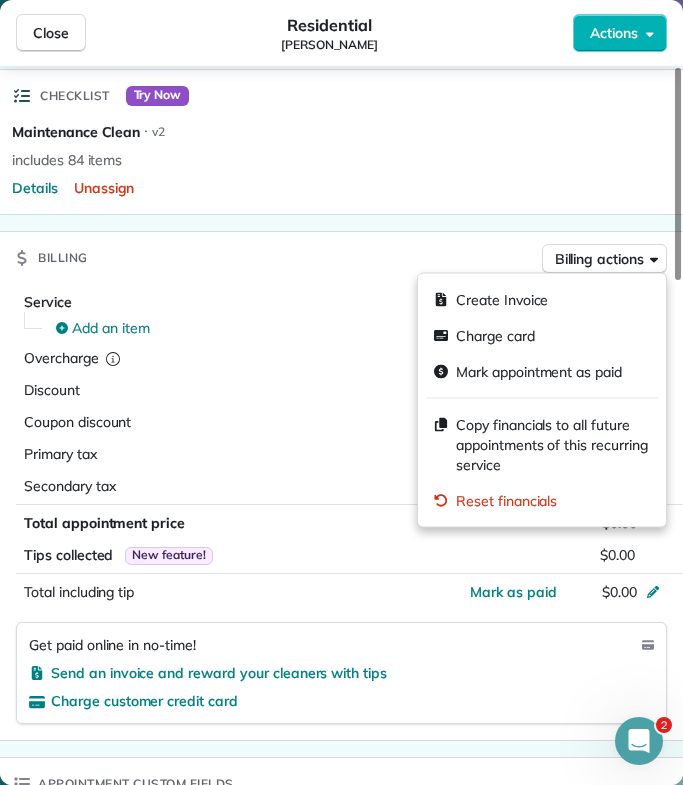 click on "Checklist Try Now Maintenance Clean  ⋅  v2 includes 84 items Details Unassign" at bounding box center [341, 142] 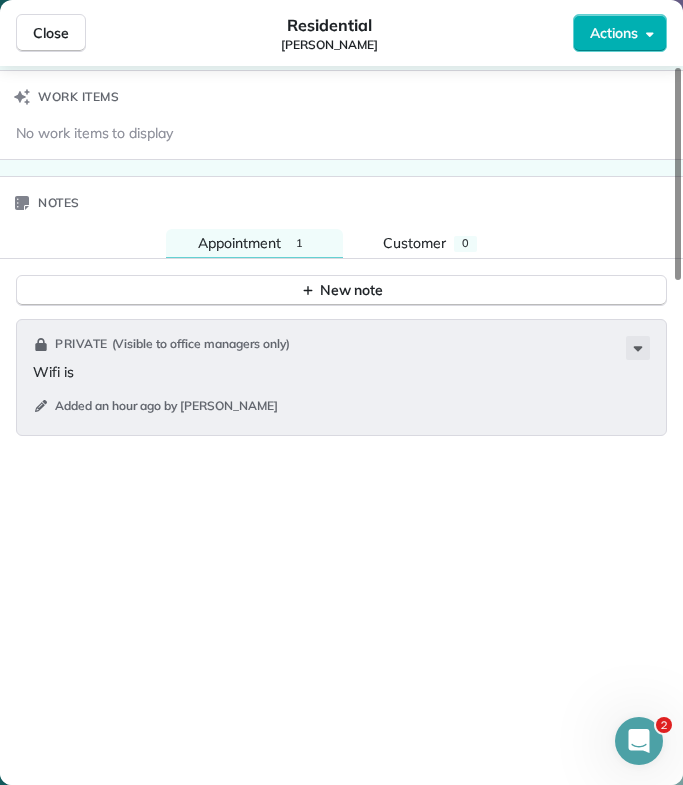 scroll, scrollTop: 1707, scrollLeft: 0, axis: vertical 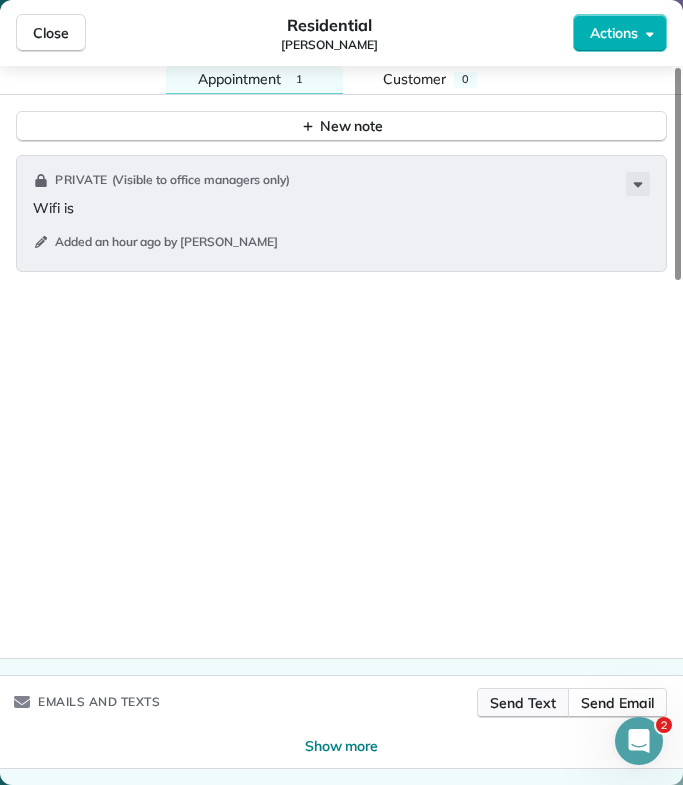 click on "Send Text" at bounding box center [523, 703] 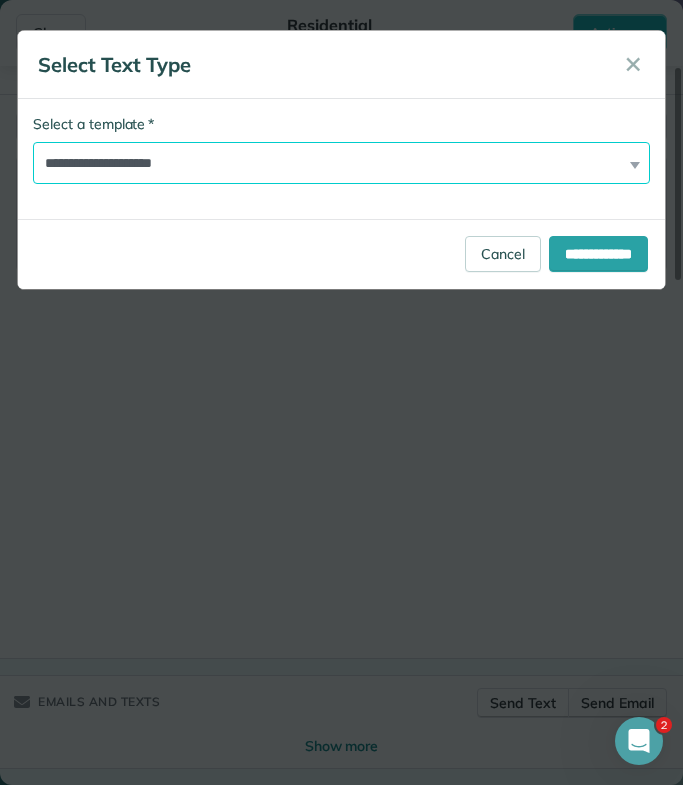 click on "**********" at bounding box center [341, 163] 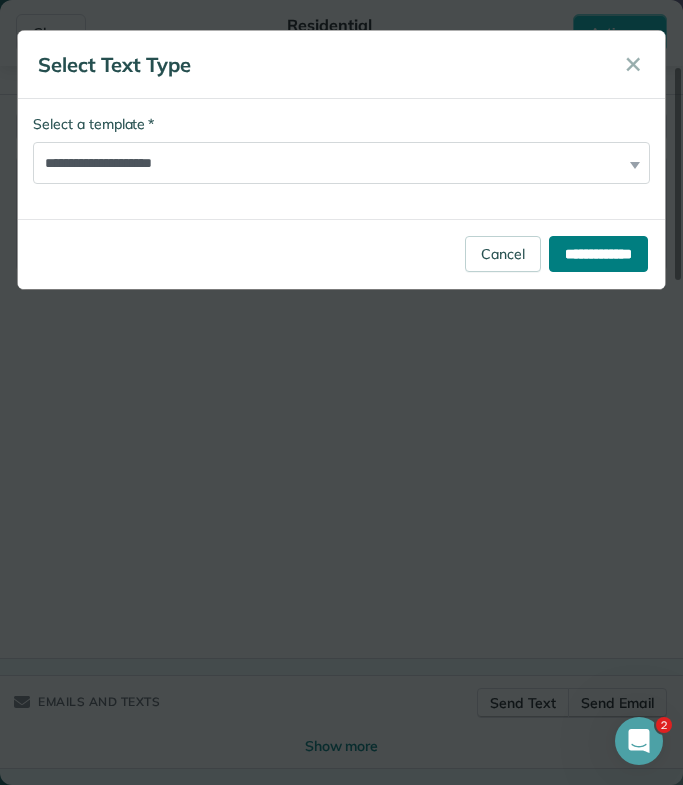 click on "**********" at bounding box center [598, 254] 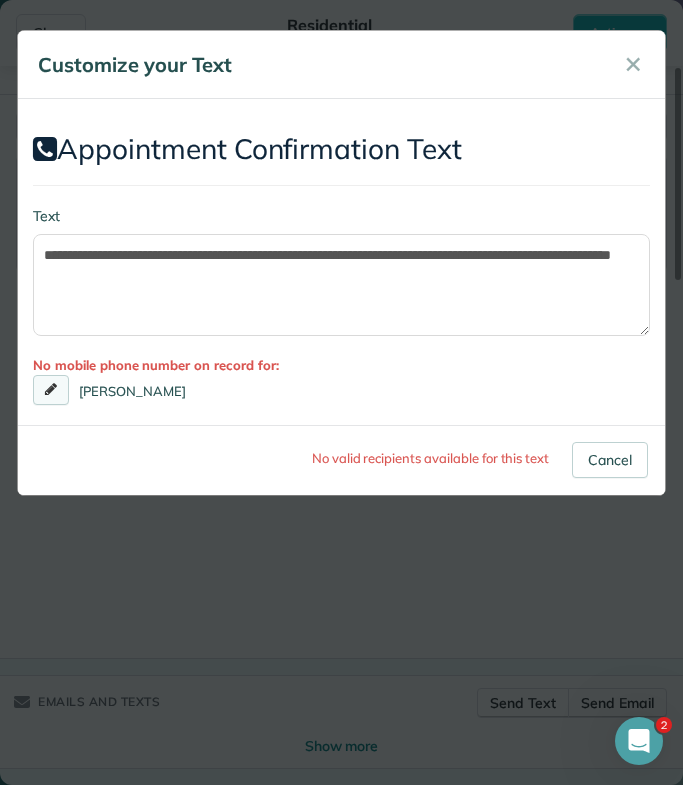 click at bounding box center (51, 389) 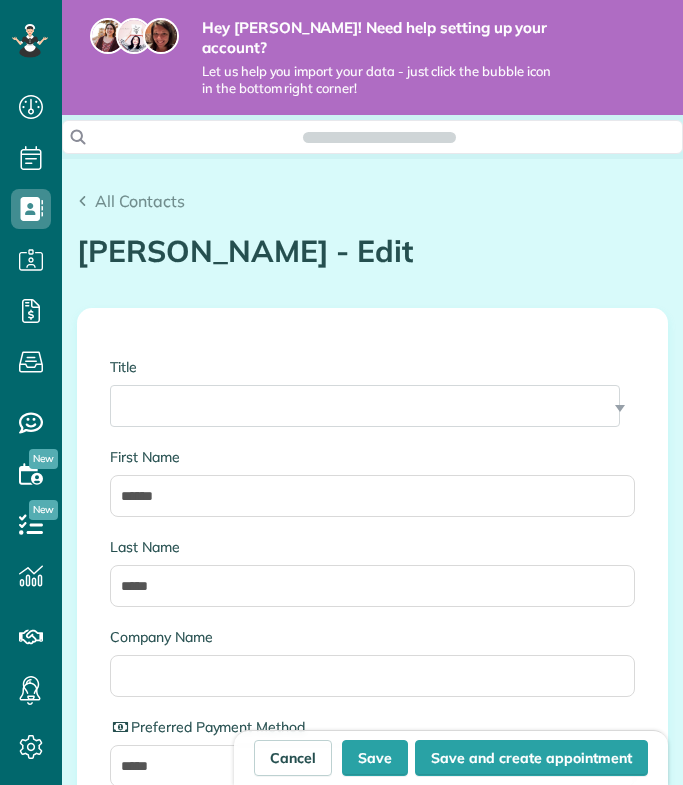scroll, scrollTop: 0, scrollLeft: 0, axis: both 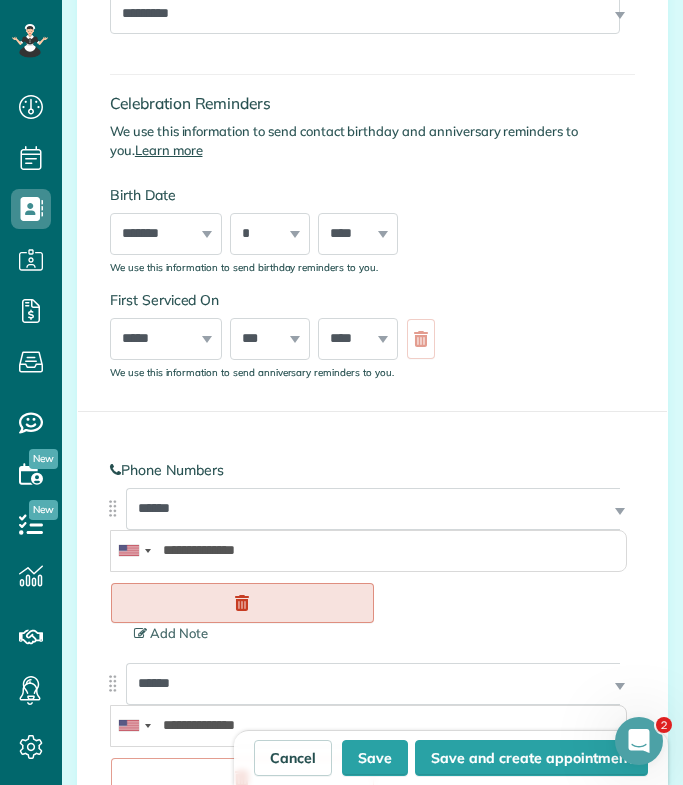 click at bounding box center [242, 603] 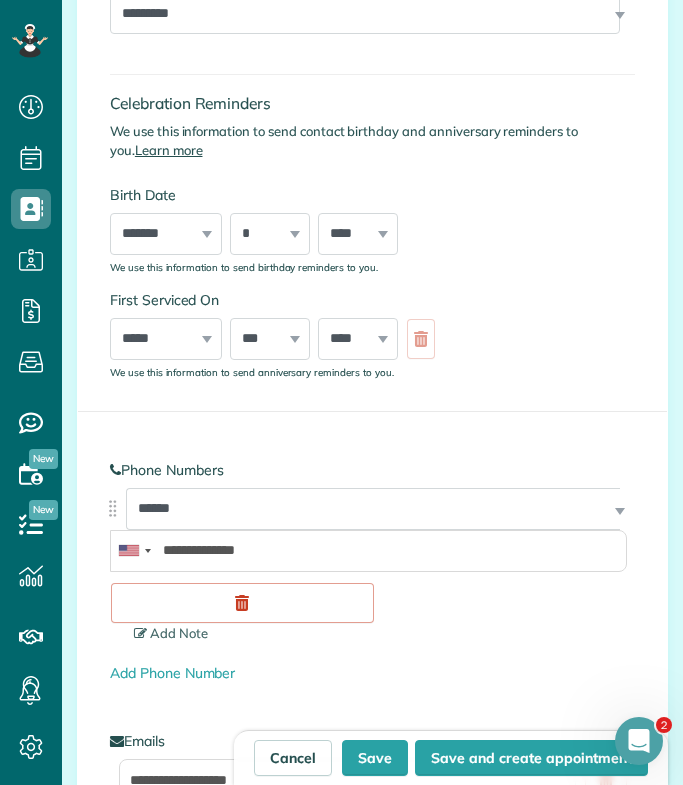 click at bounding box center (242, 603) 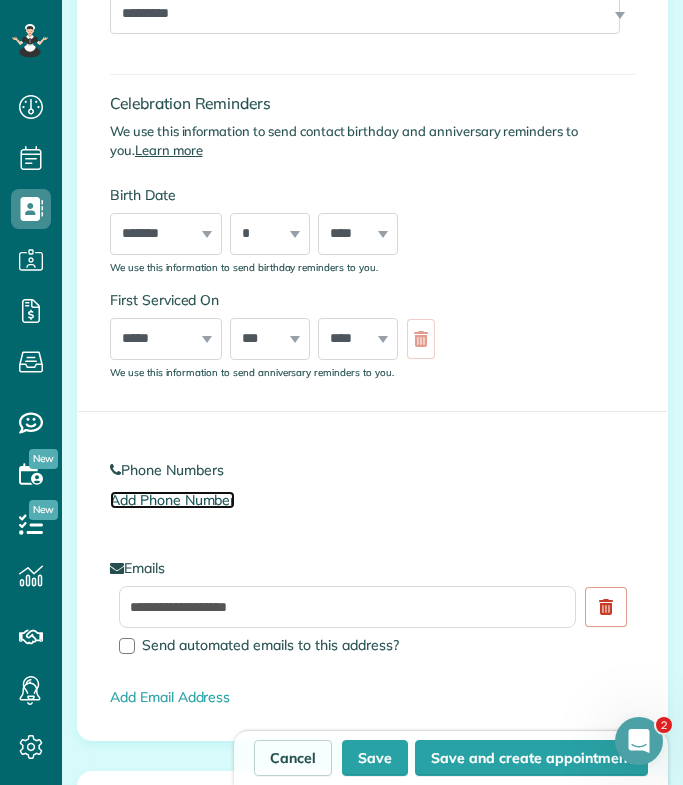click on "Add Phone Number" at bounding box center [172, 500] 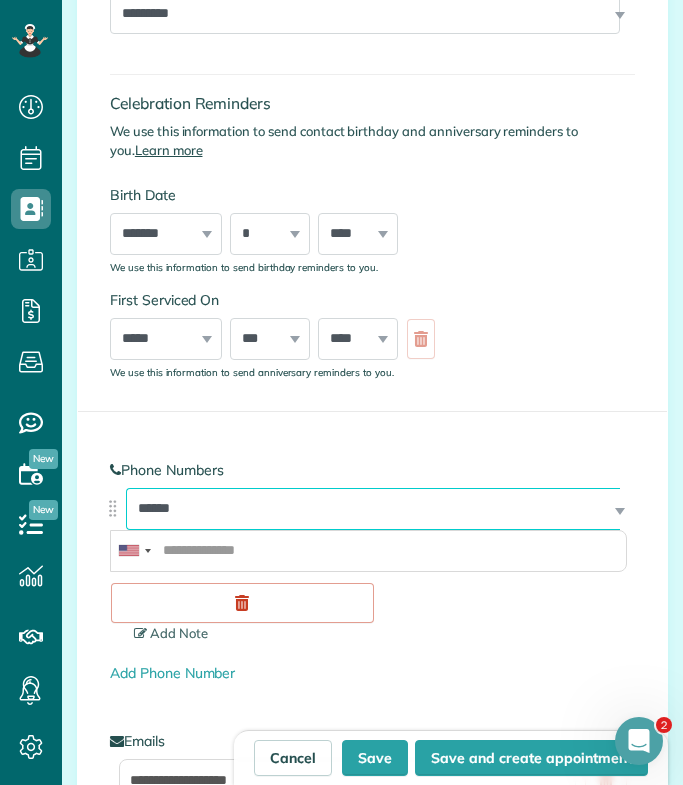 click on "**********" at bounding box center (373, 509) 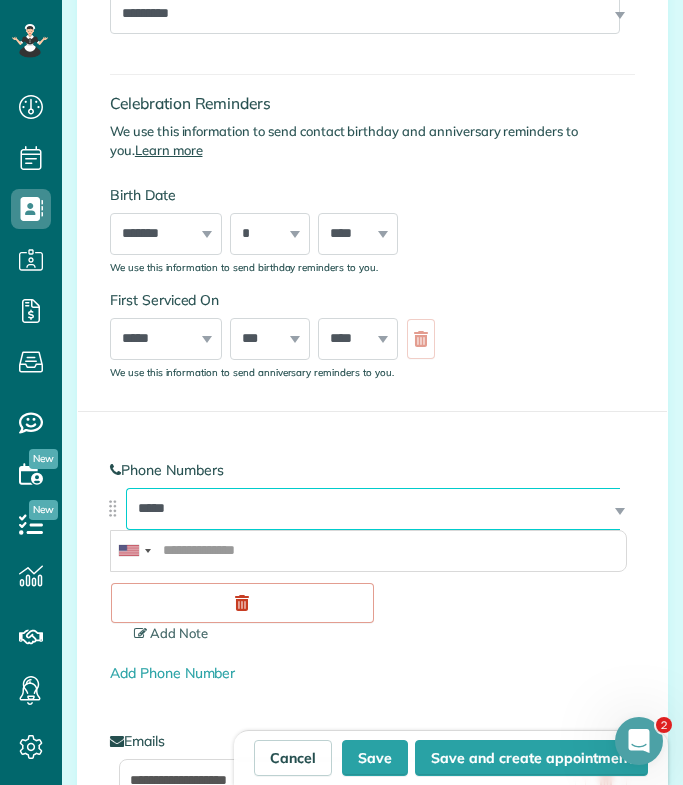 click on "**********" at bounding box center [373, 509] 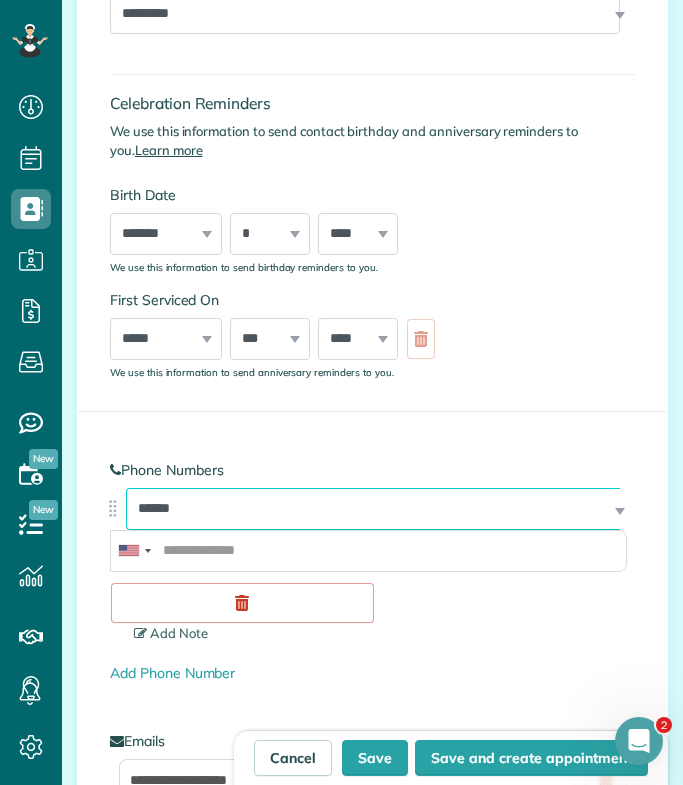 click on "**********" at bounding box center (373, 509) 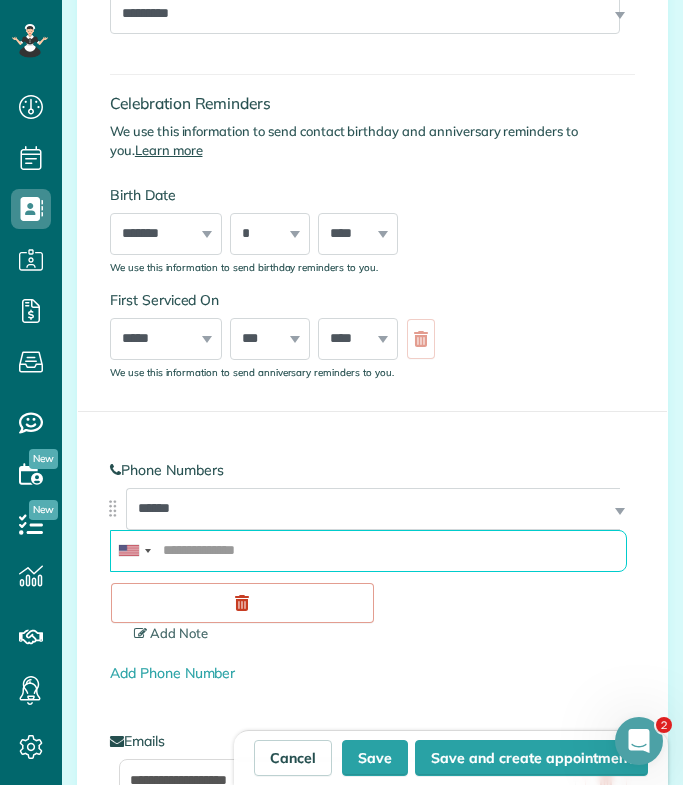 click at bounding box center (368, 551) 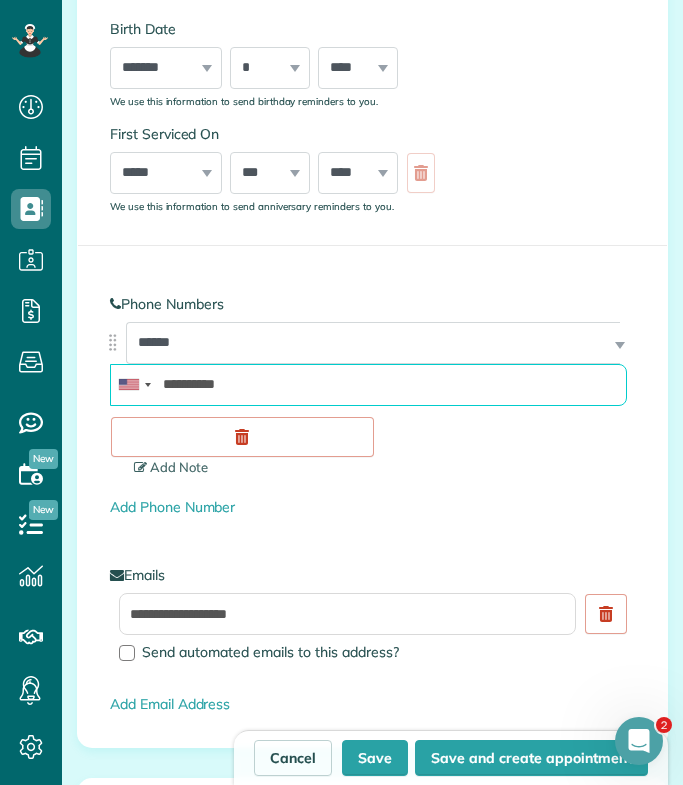 scroll, scrollTop: 1029, scrollLeft: 0, axis: vertical 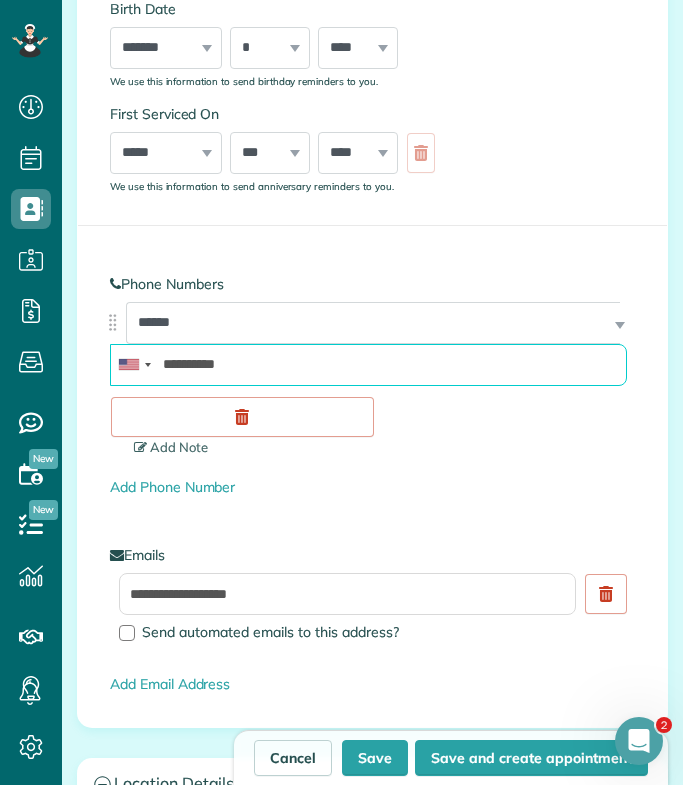 type on "**********" 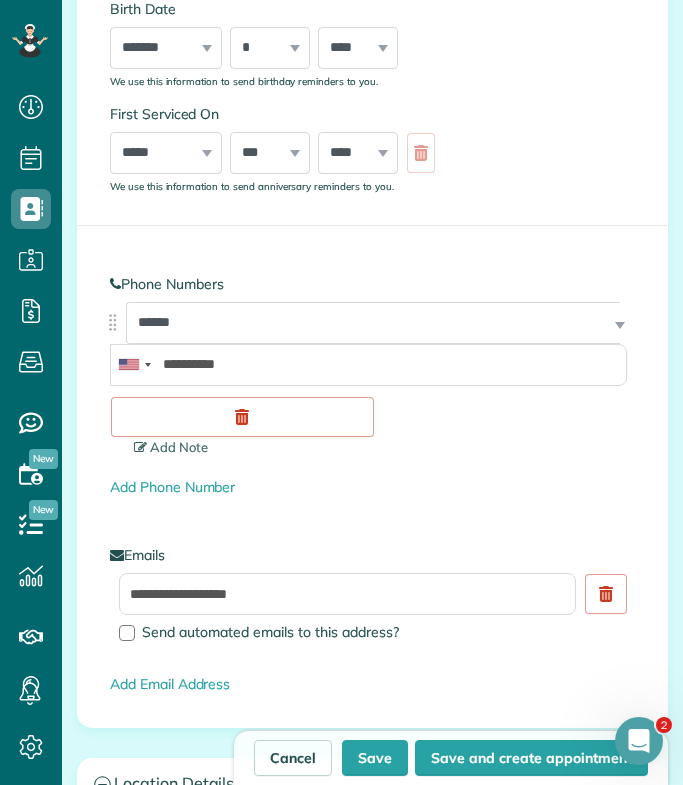 click on "**********" at bounding box center (372, 476) 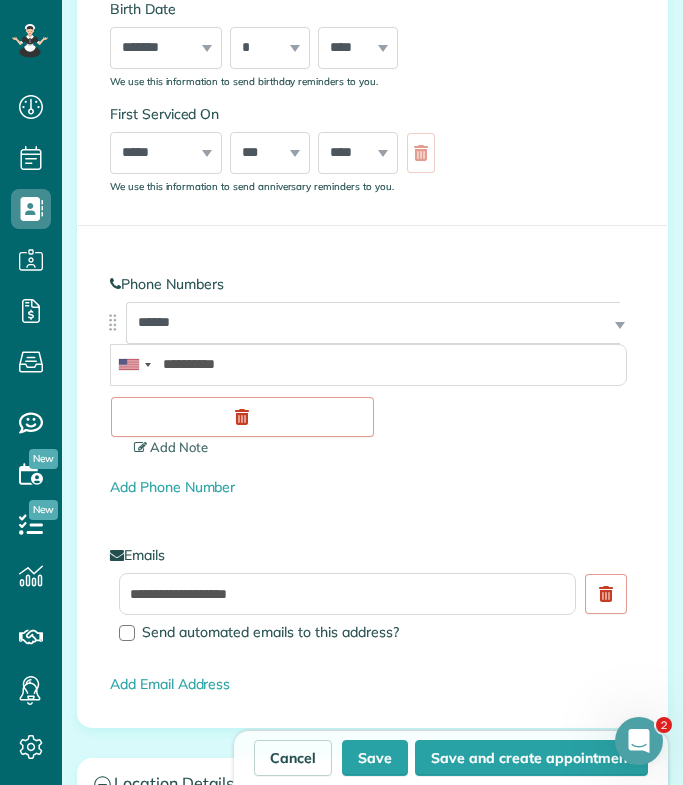 click on "**********" at bounding box center [372, 370] 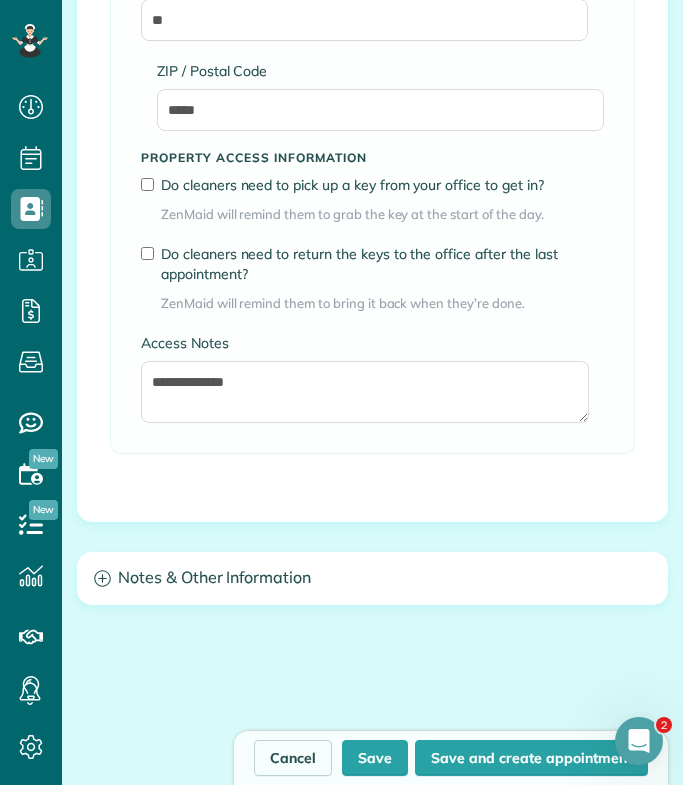scroll, scrollTop: 3428, scrollLeft: 0, axis: vertical 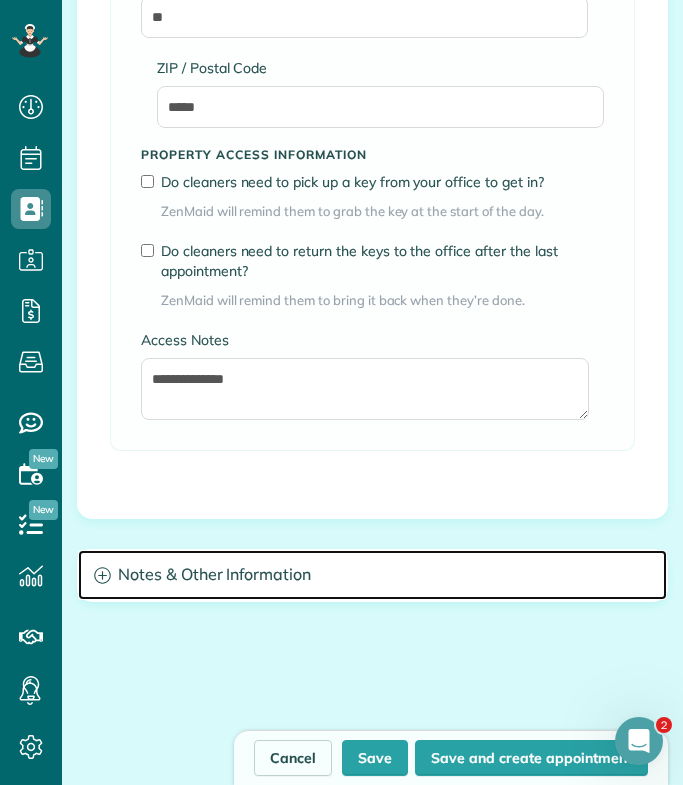 click 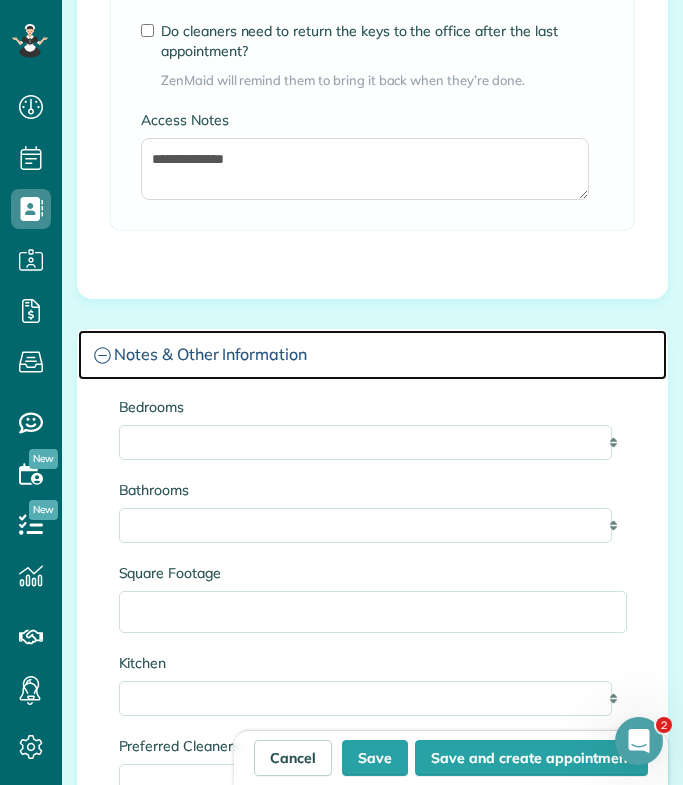 scroll, scrollTop: 3698, scrollLeft: 0, axis: vertical 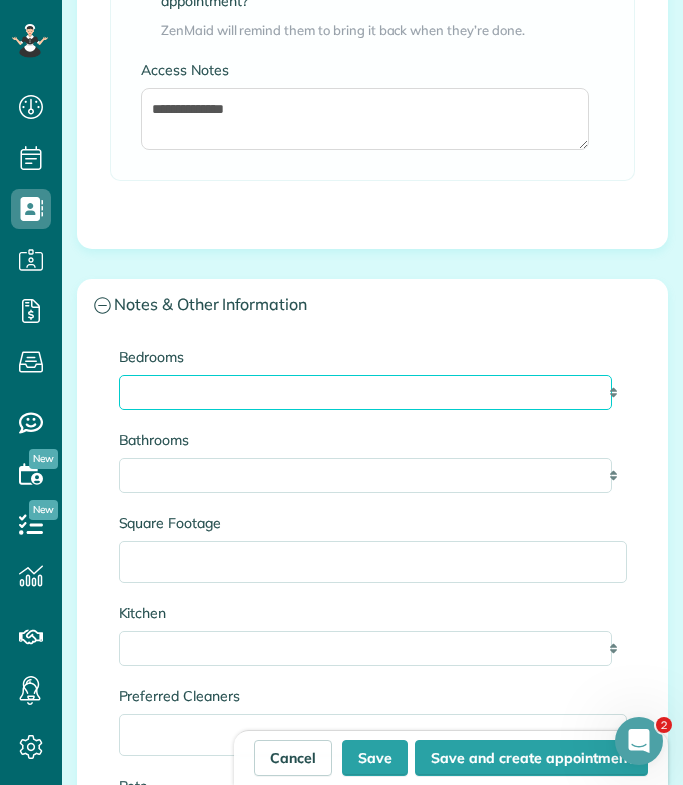 click on "*
*
*
*
**" at bounding box center (365, 392) 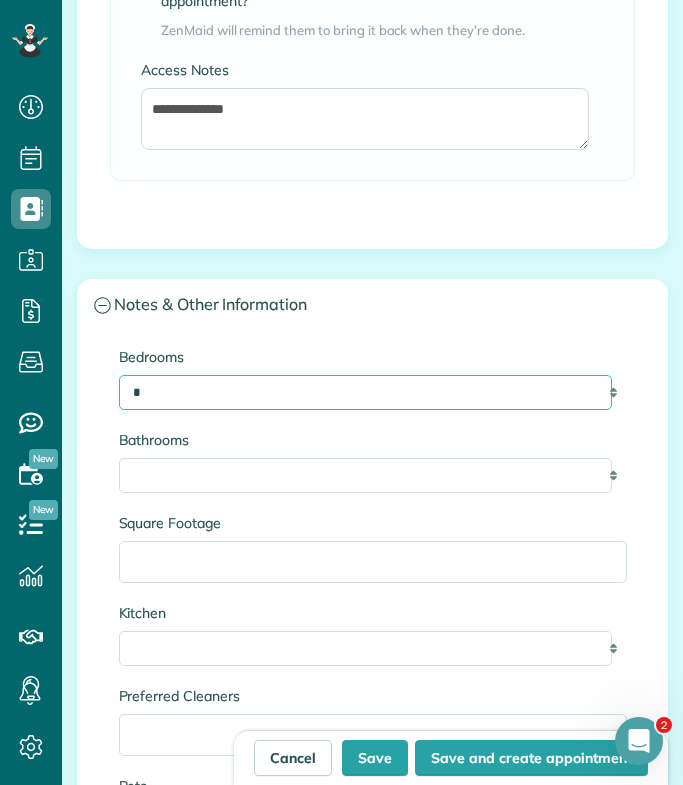 click on "*
*
*
*
**" at bounding box center [365, 392] 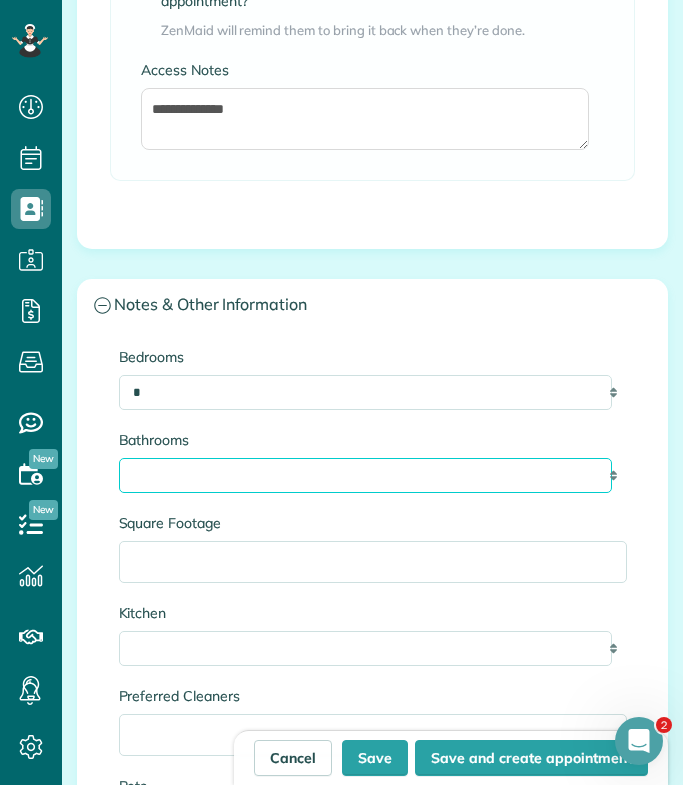 click on "*
***
*
***
*
***
*
***
**" at bounding box center (365, 475) 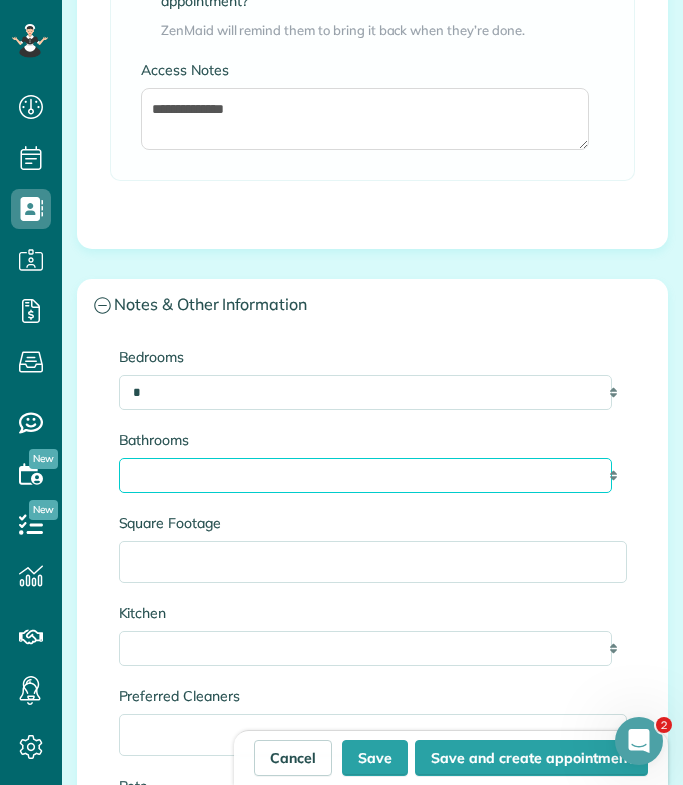 select on "*" 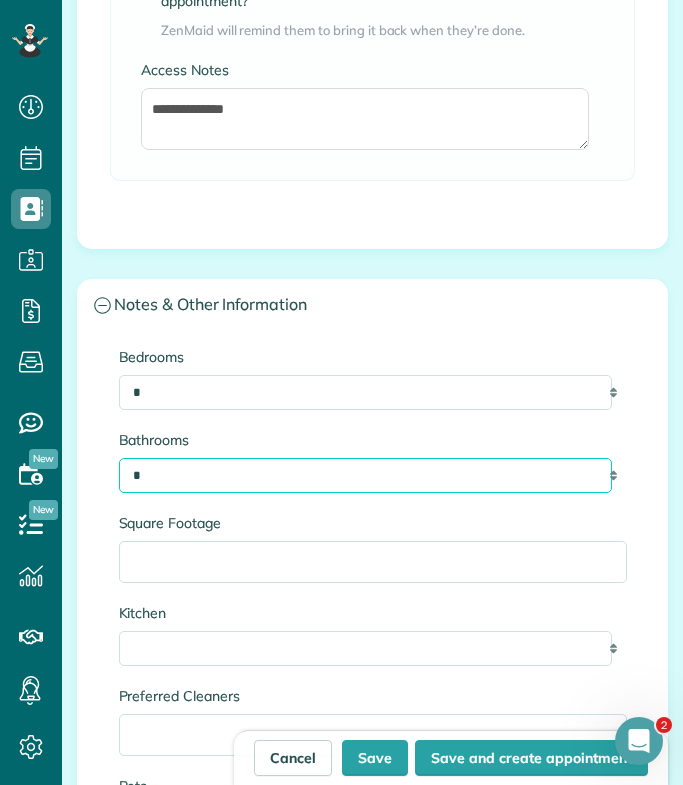 click on "*
***
*
***
*
***
*
***
**" at bounding box center (365, 475) 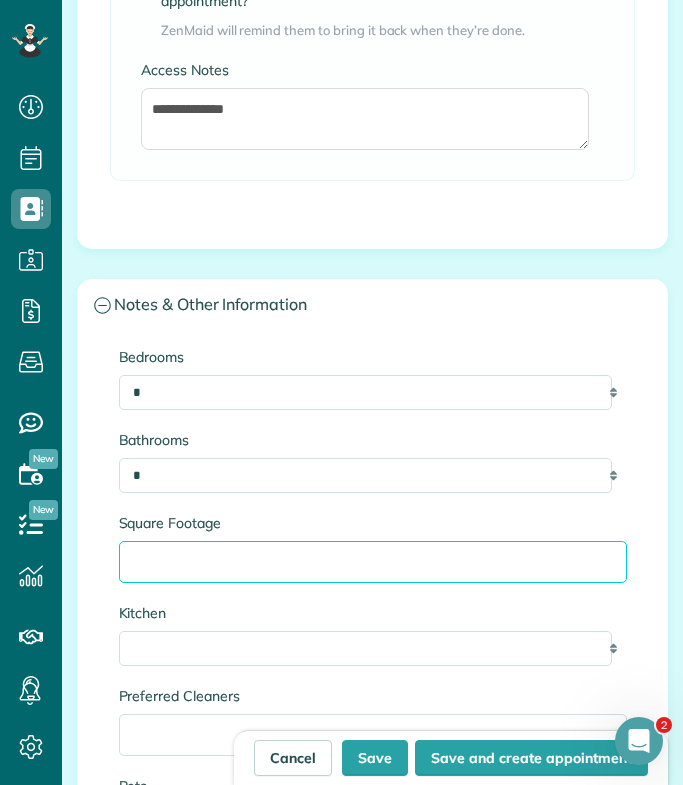 click on "Square Footage" at bounding box center (373, 562) 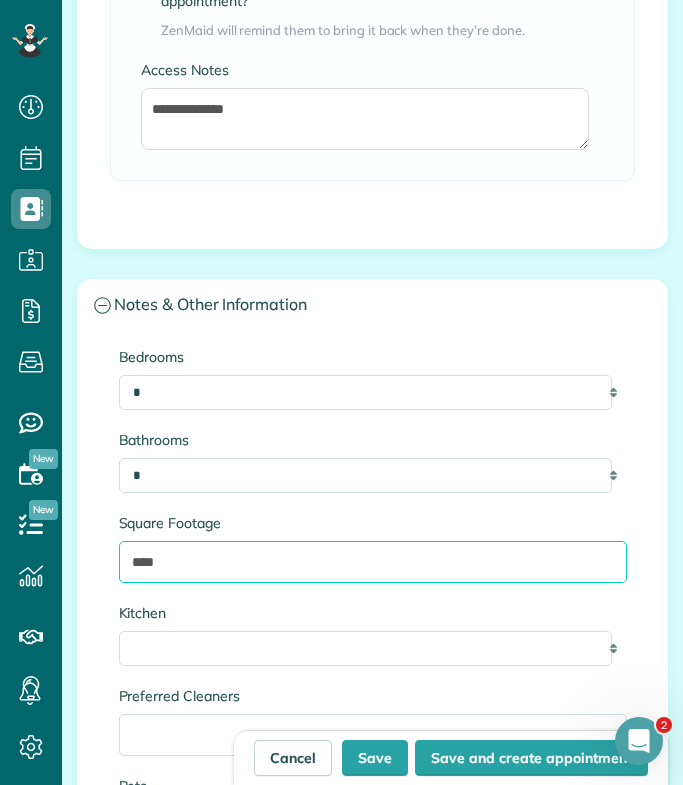 type on "****" 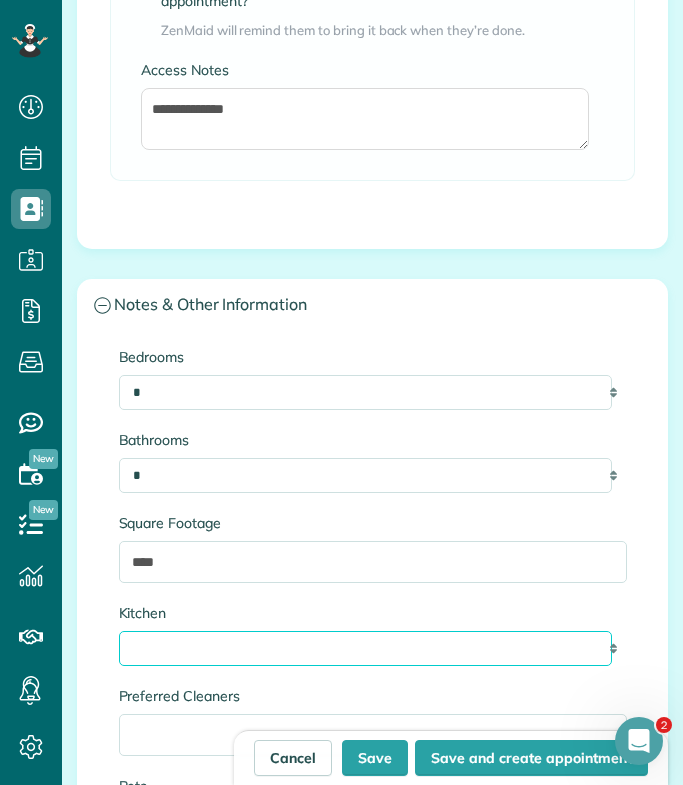 click on "*
*
*
*" at bounding box center [365, 648] 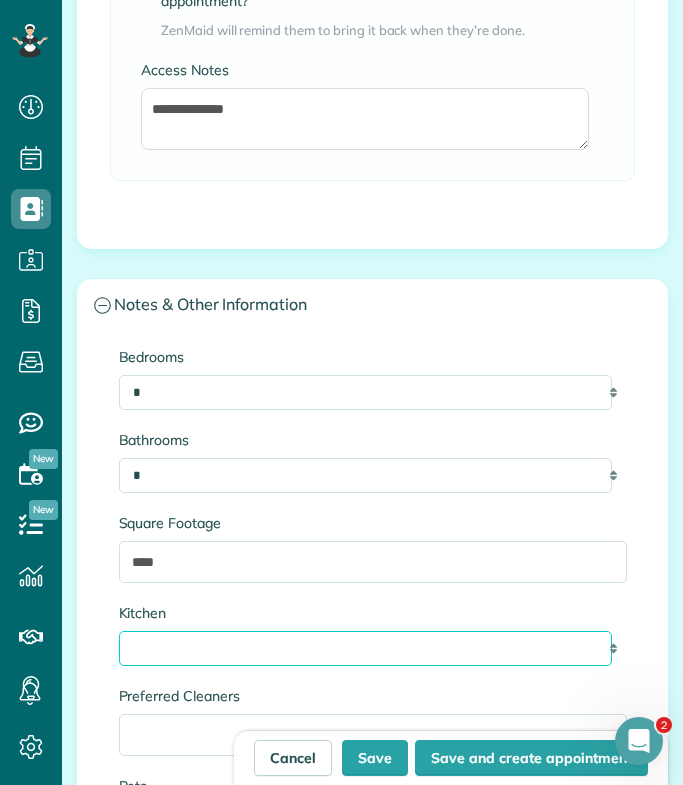 select on "*" 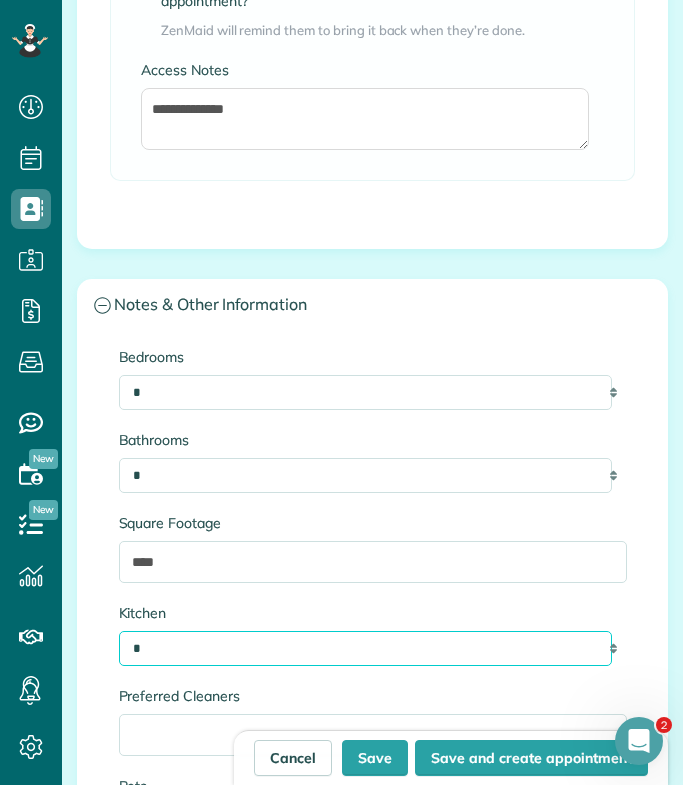click on "*
*
*
*" at bounding box center [365, 648] 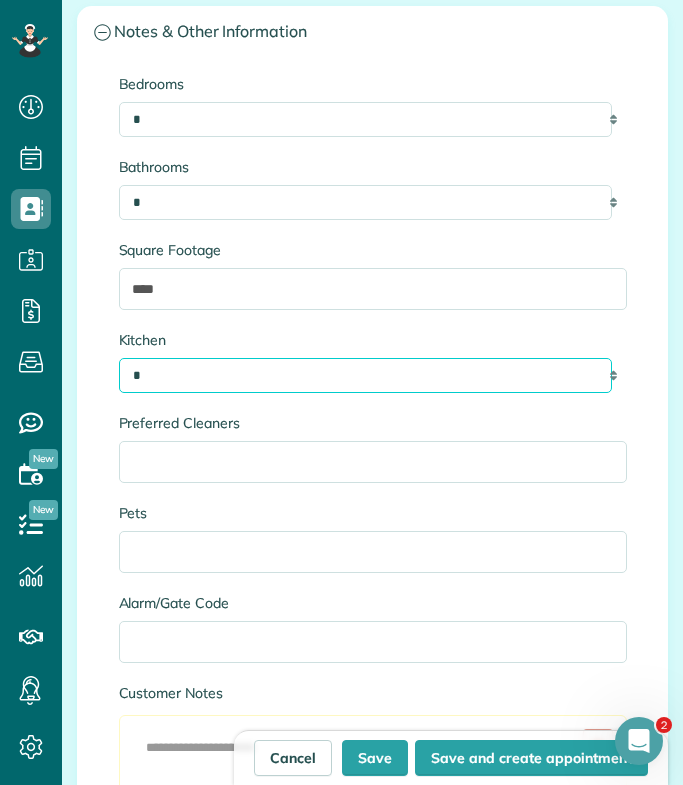 scroll, scrollTop: 3972, scrollLeft: 0, axis: vertical 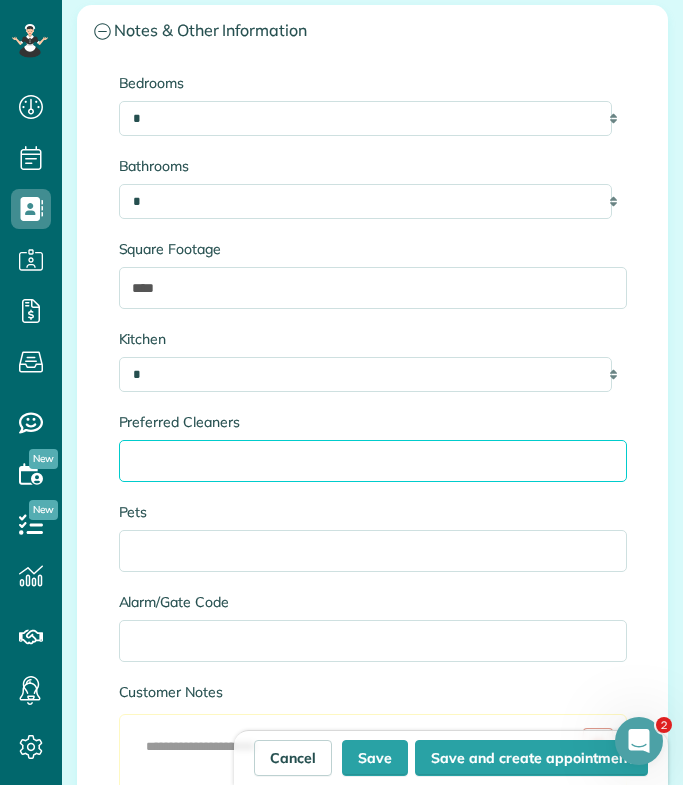 click on "Preferred Cleaners" at bounding box center [373, 461] 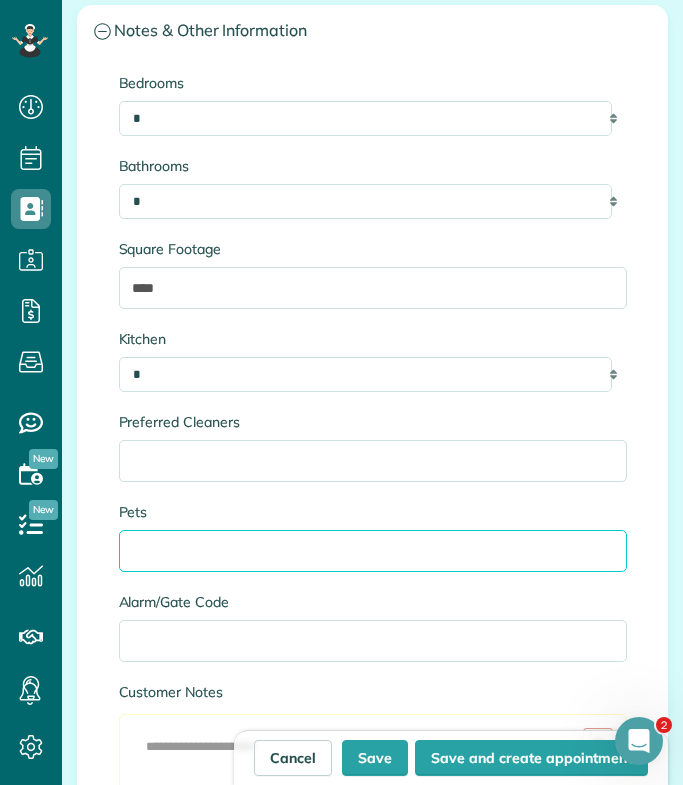 click on "Pets" at bounding box center (373, 551) 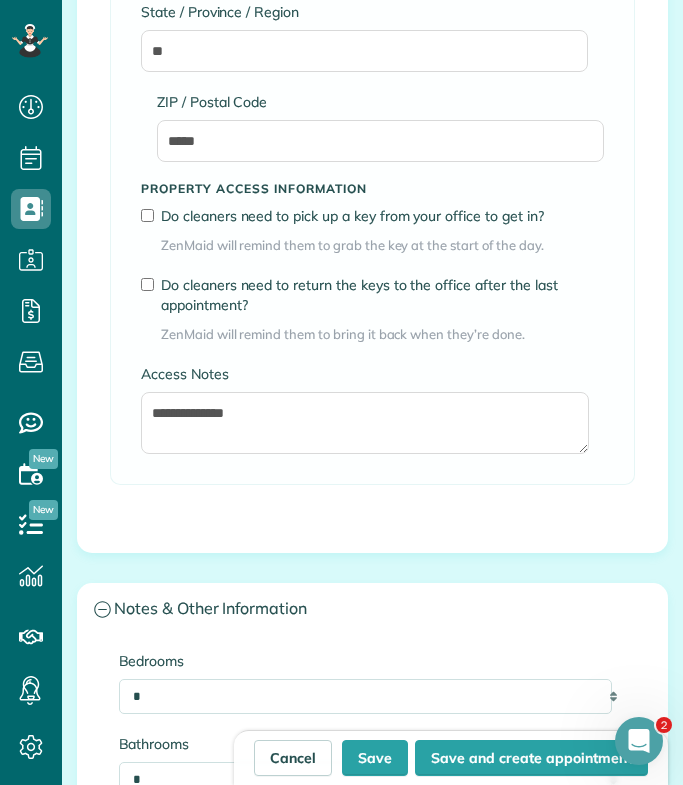 scroll, scrollTop: 3282, scrollLeft: 0, axis: vertical 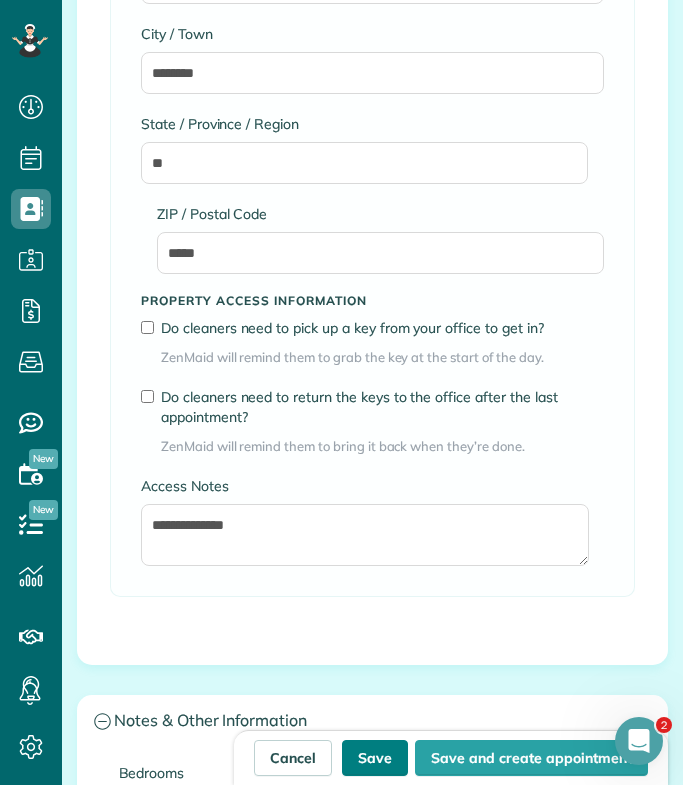 type on "**********" 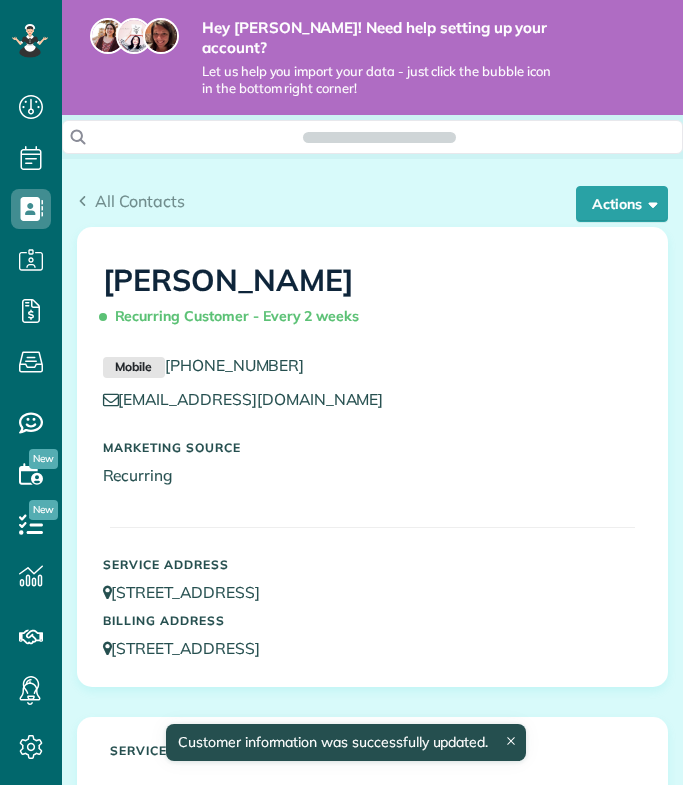 scroll, scrollTop: 0, scrollLeft: 0, axis: both 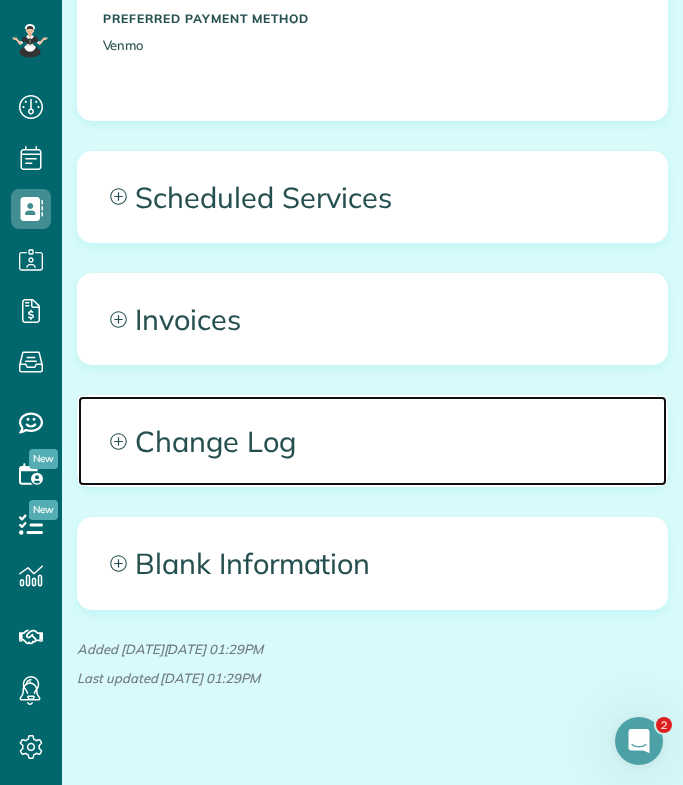 click on "Change Log" at bounding box center [372, 441] 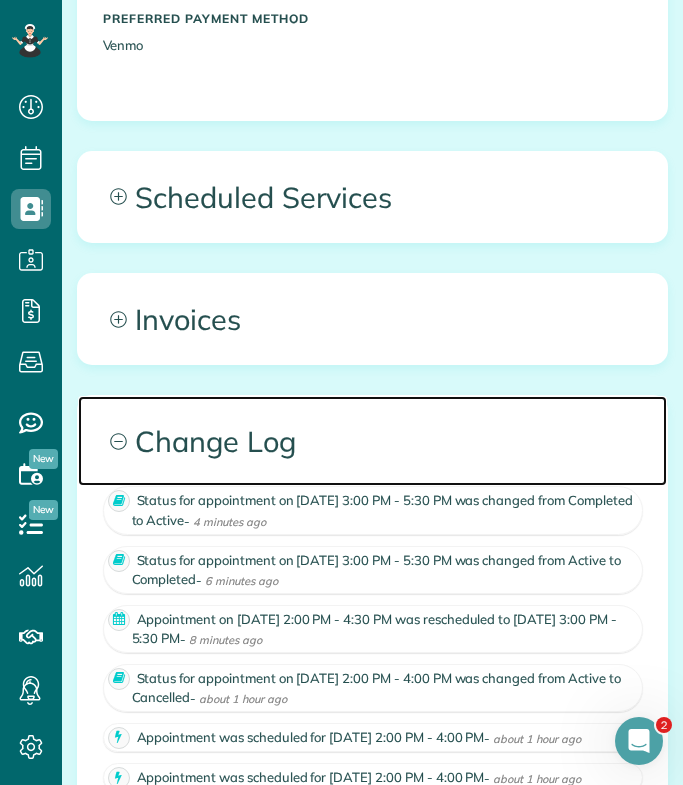 click on "Change Log" at bounding box center (372, 441) 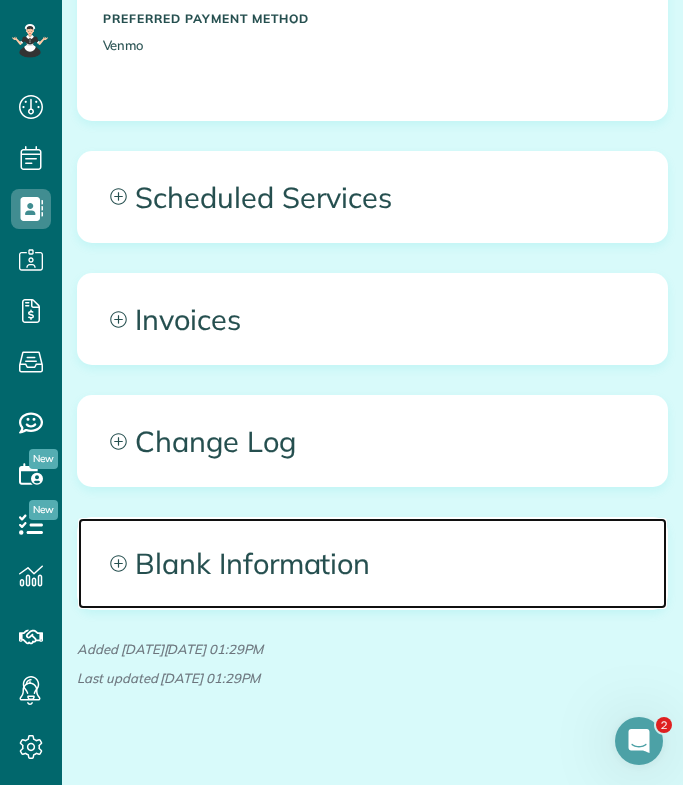 click on "Blank Information" at bounding box center [372, 563] 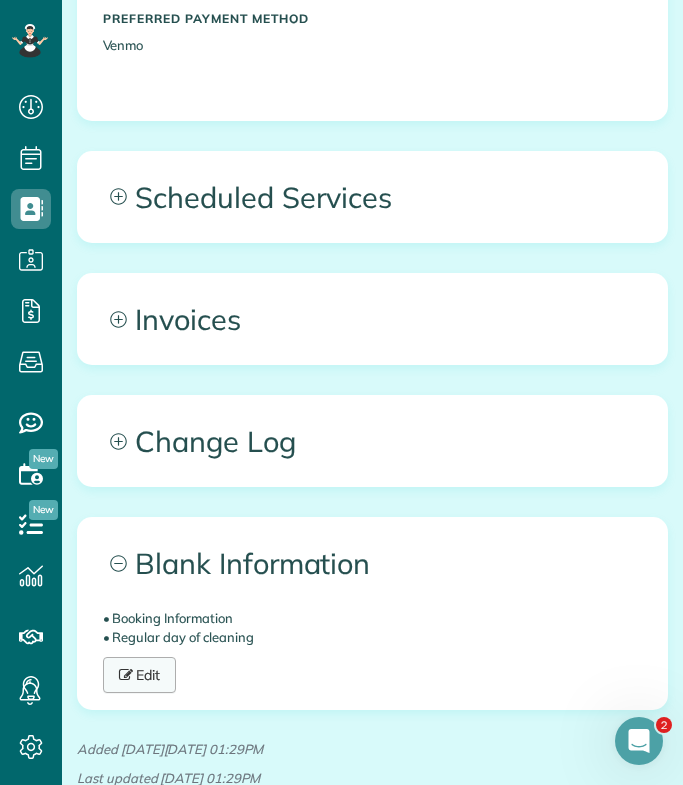 click on "Edit" at bounding box center (140, 675) 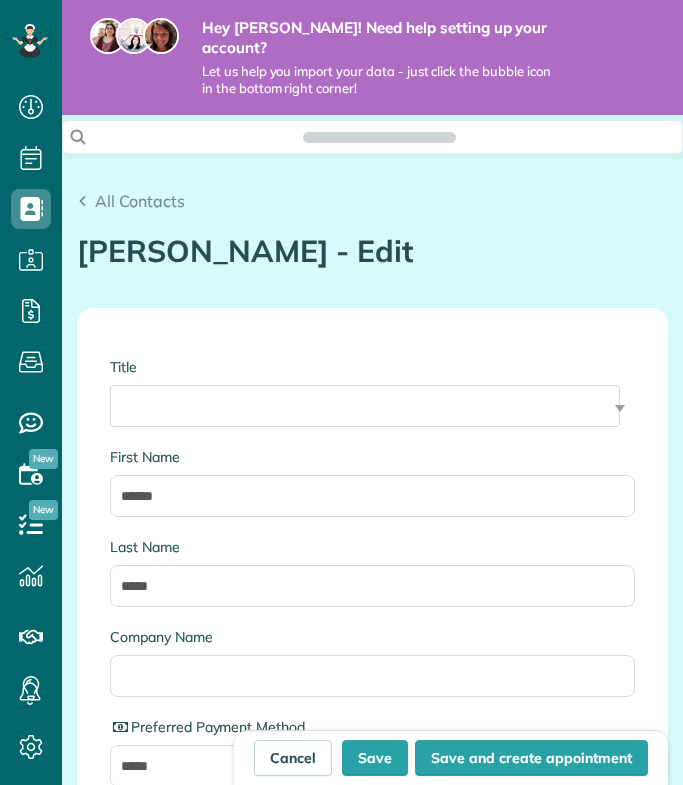 type on "**********" 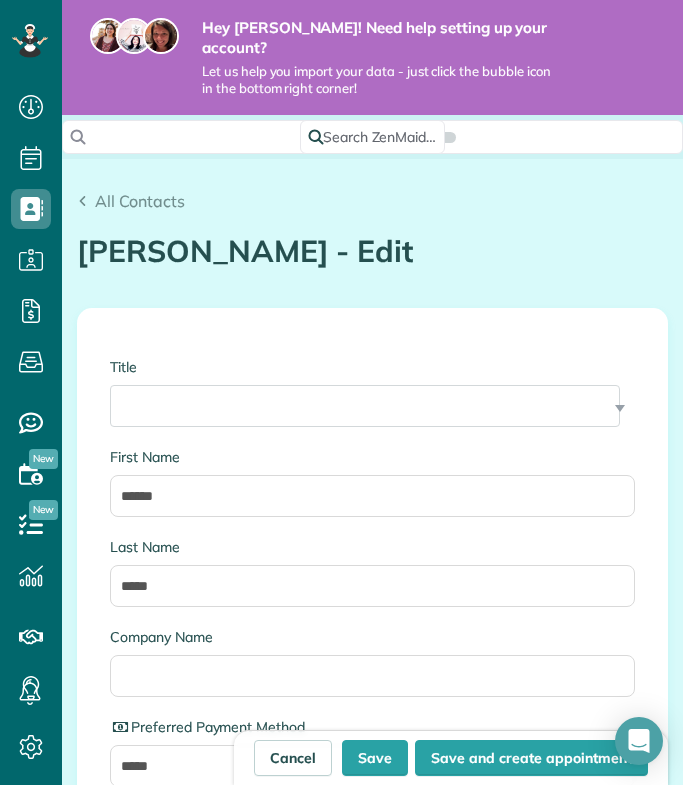 scroll, scrollTop: 0, scrollLeft: 0, axis: both 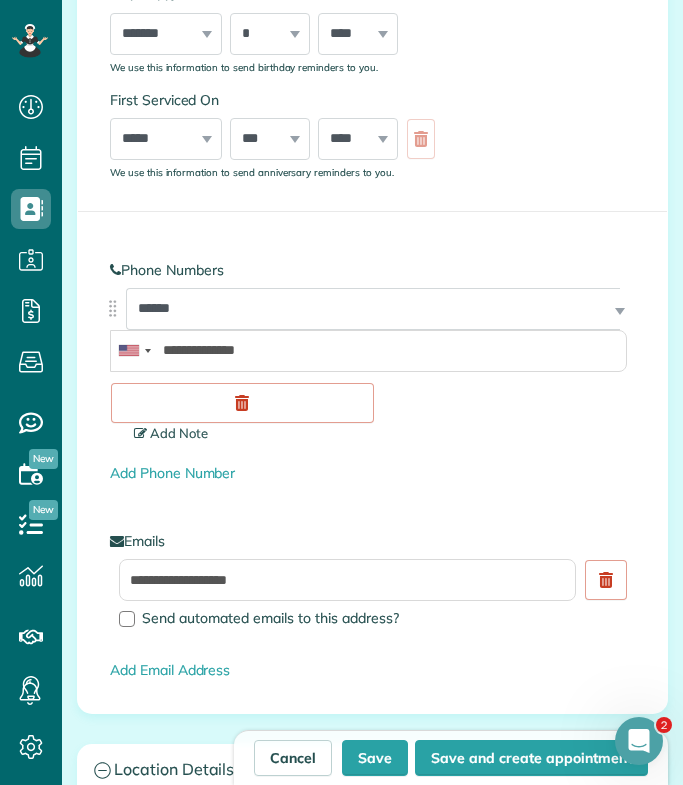 click on "Add Note" at bounding box center [171, 433] 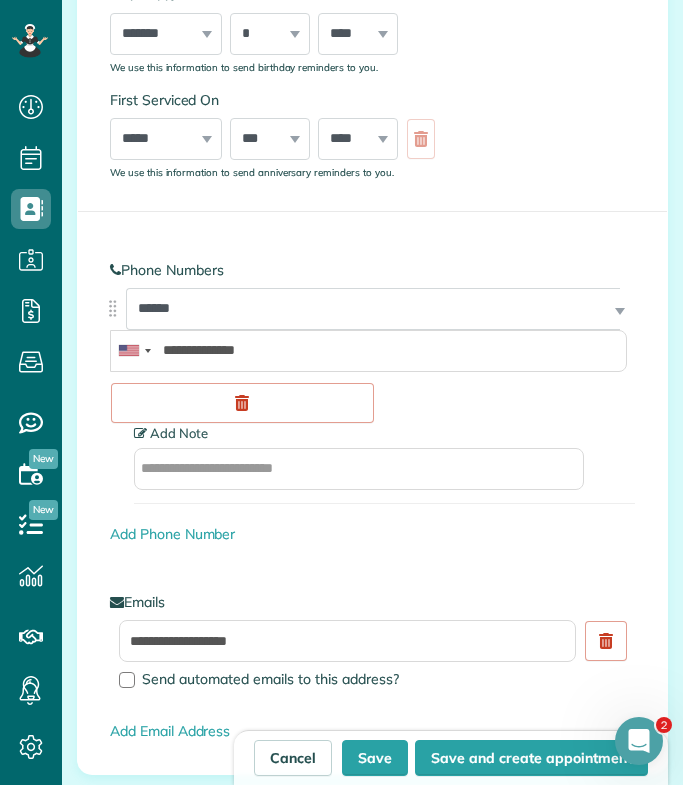 click on "Add Note" at bounding box center [171, 433] 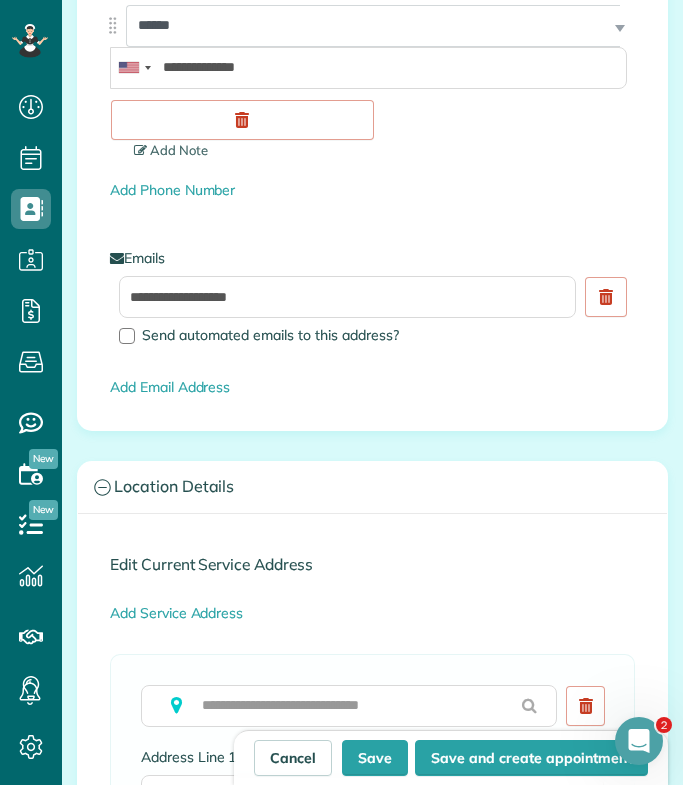 scroll, scrollTop: 1327, scrollLeft: 0, axis: vertical 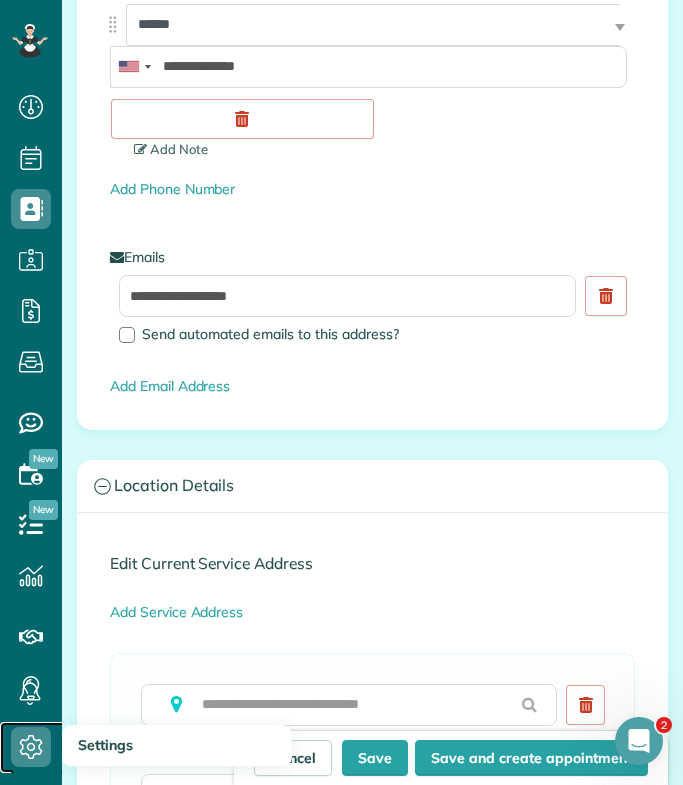 click 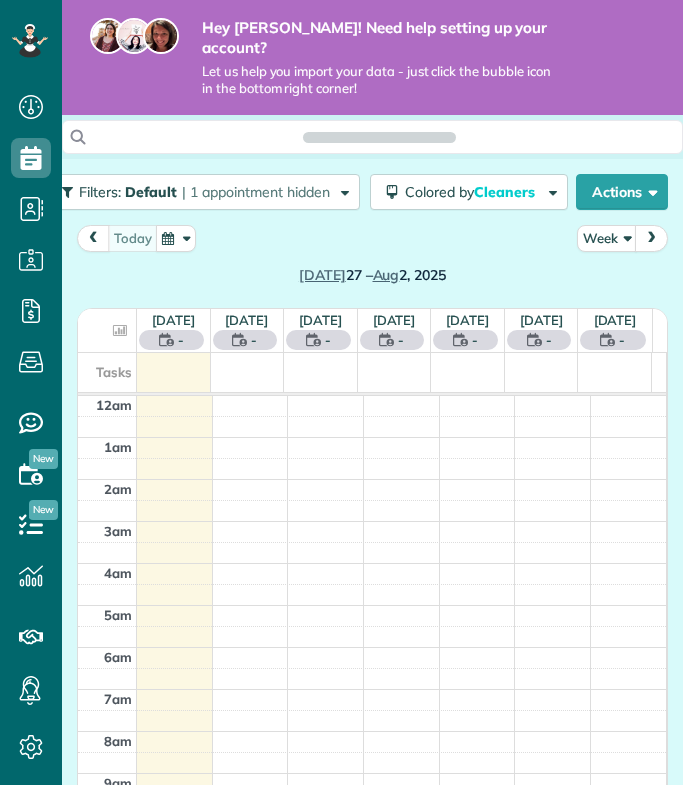 scroll, scrollTop: 0, scrollLeft: 0, axis: both 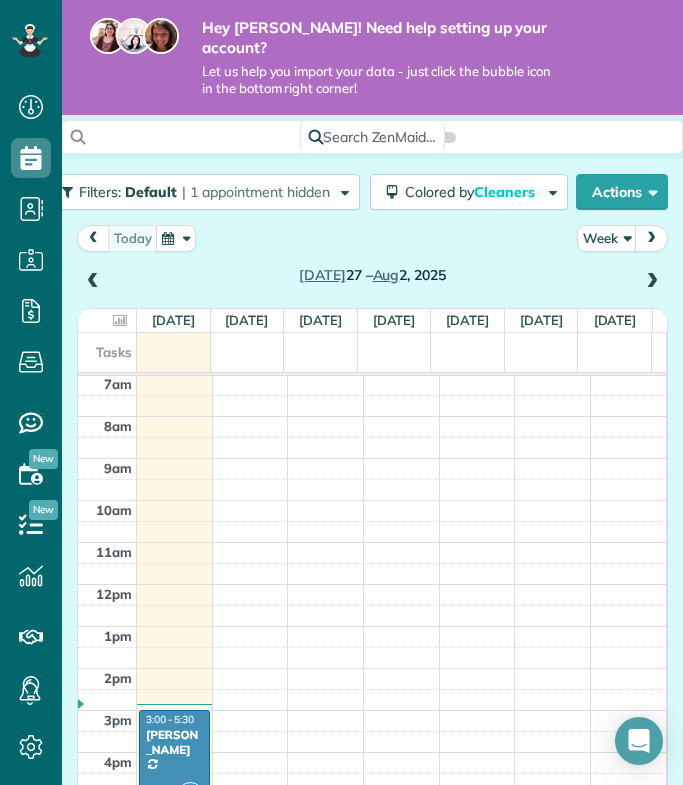 click on "Ashley Beggs" at bounding box center [174, 742] 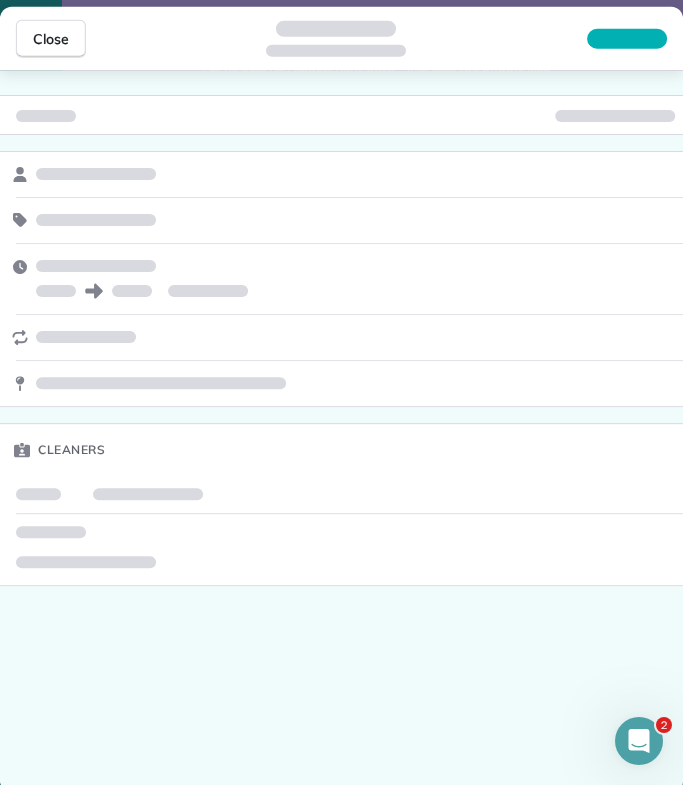 scroll, scrollTop: 0, scrollLeft: 0, axis: both 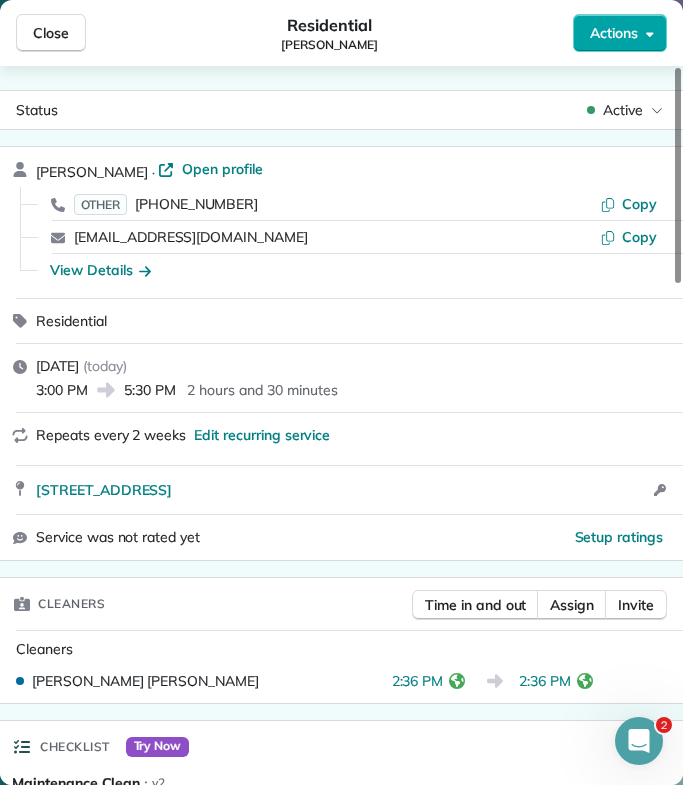 click on "Actions" at bounding box center [614, 33] 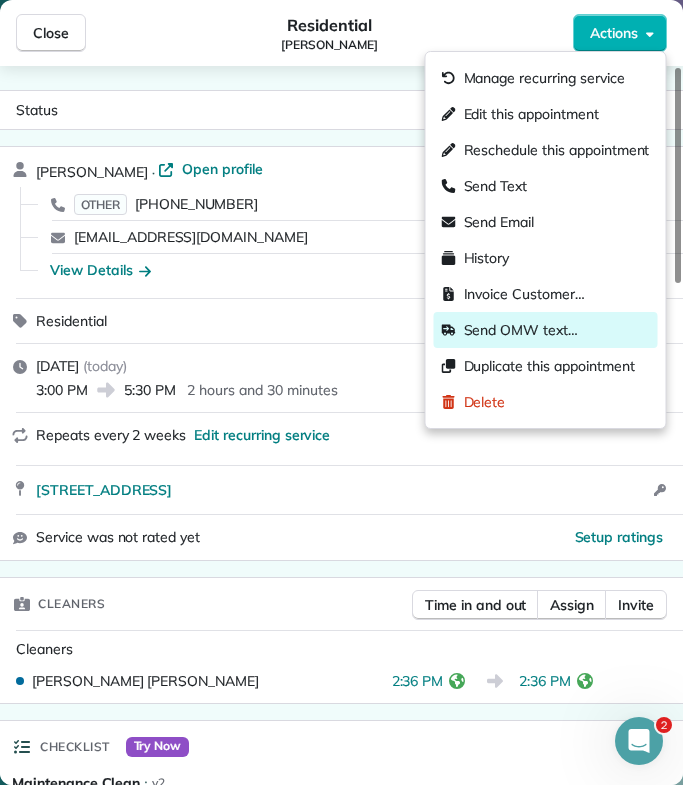 click on "Send OMW text…" at bounding box center (521, 330) 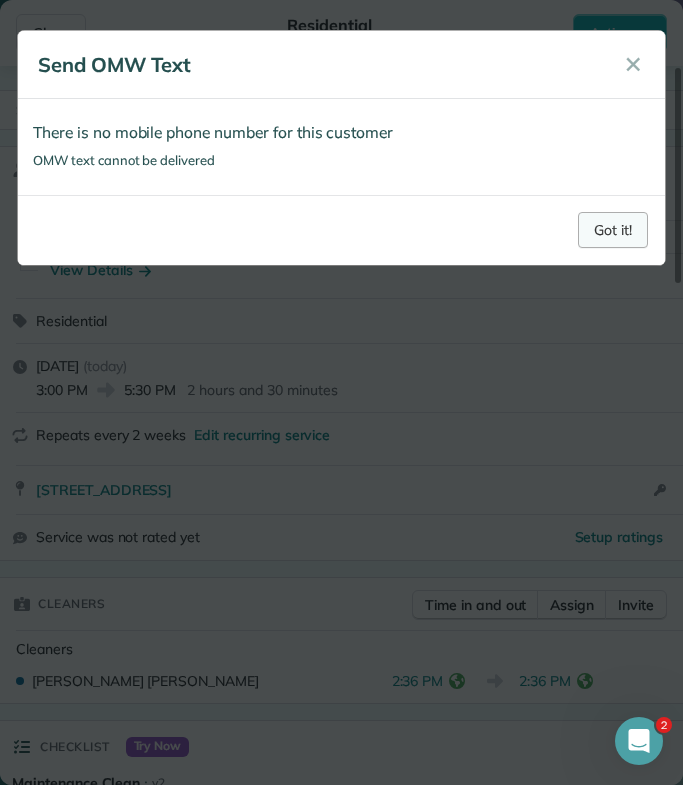 click on "Got it!" at bounding box center (613, 230) 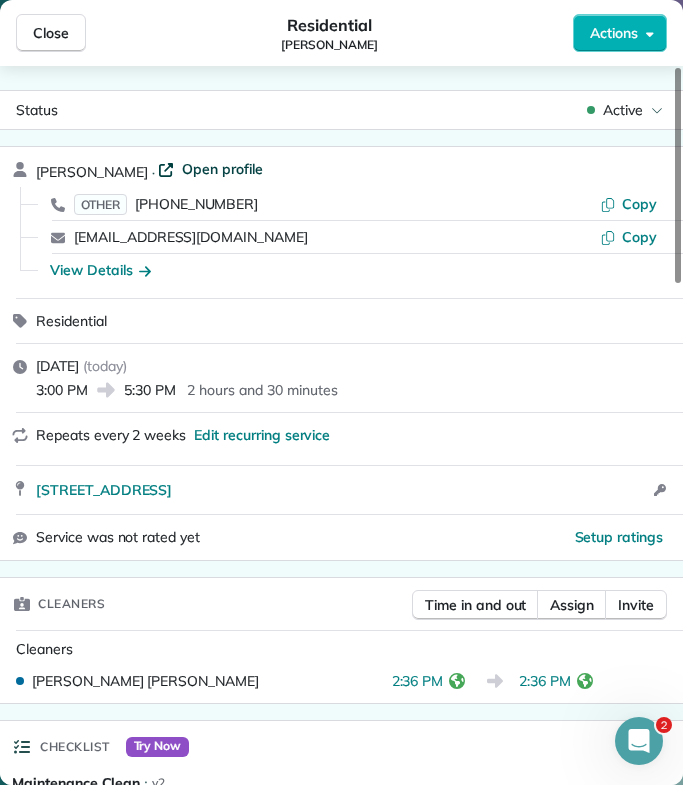 click on "Open profile" at bounding box center (222, 169) 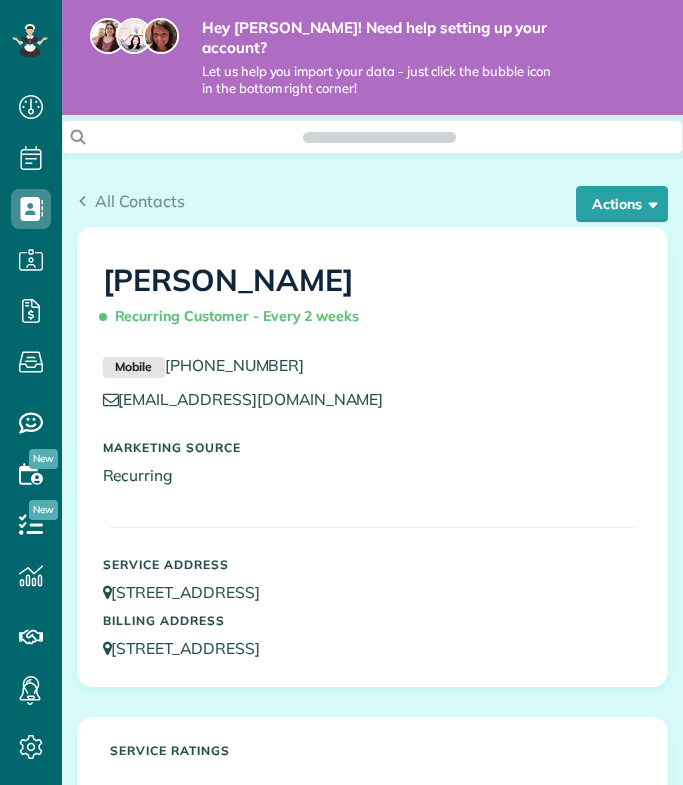 scroll, scrollTop: 0, scrollLeft: 0, axis: both 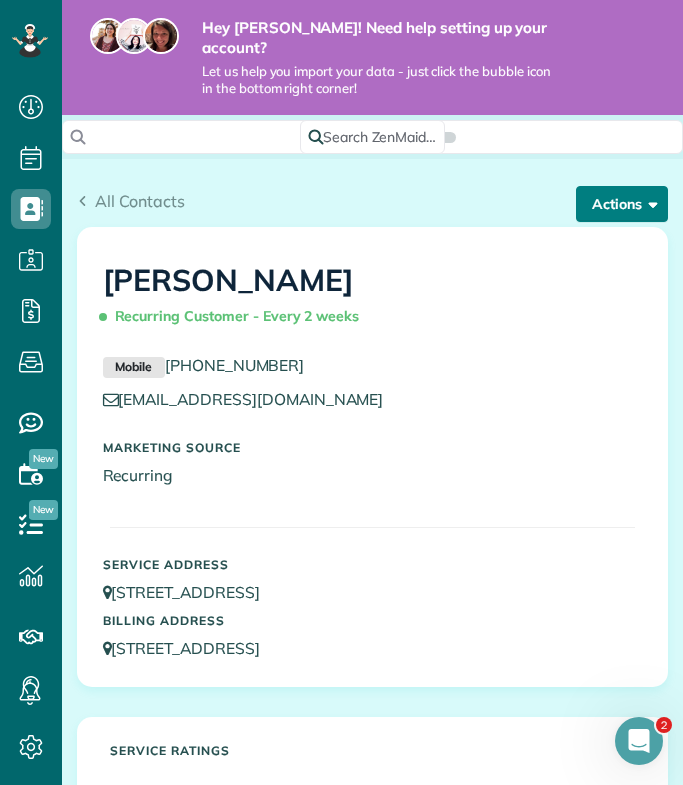 click on "Actions" at bounding box center (622, 204) 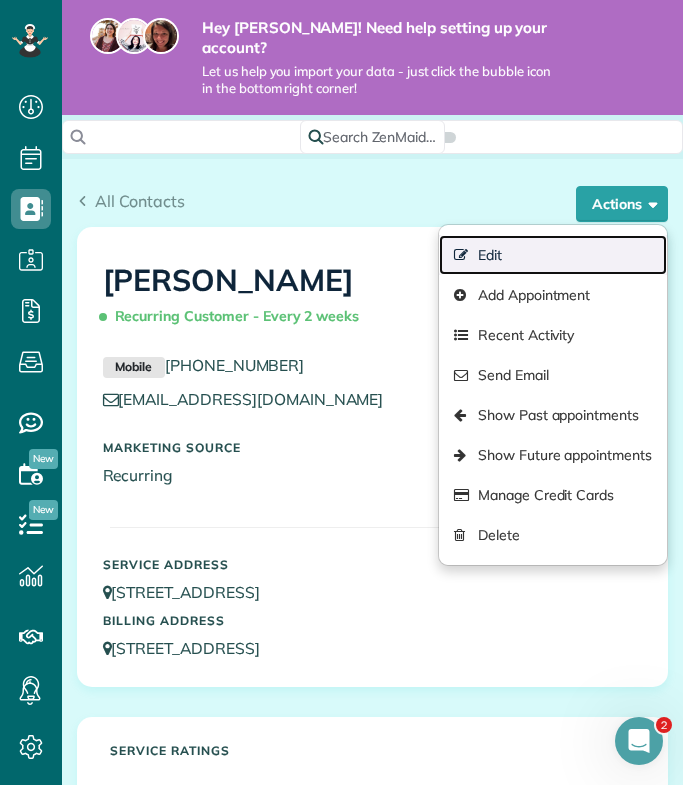 click on "Edit" at bounding box center [553, 255] 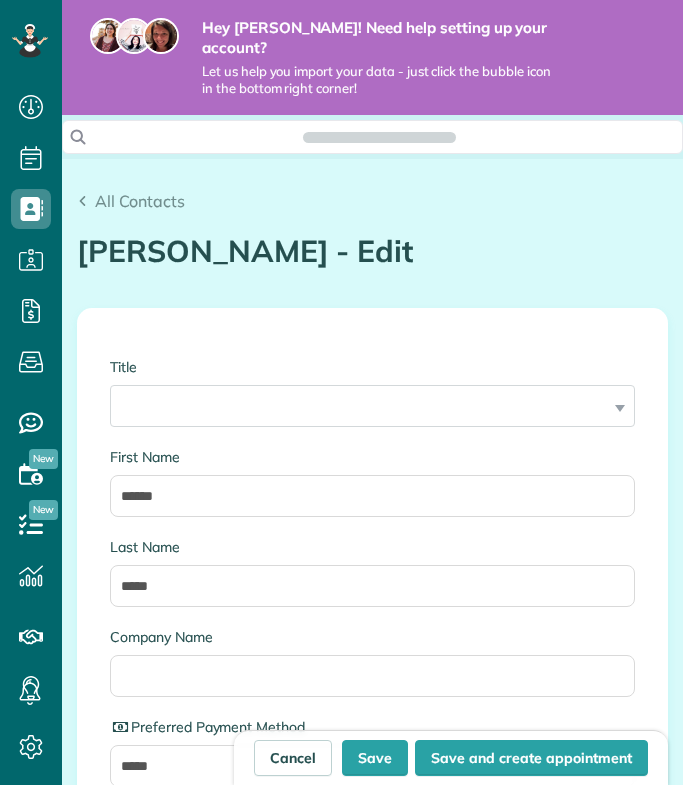 scroll, scrollTop: 0, scrollLeft: 0, axis: both 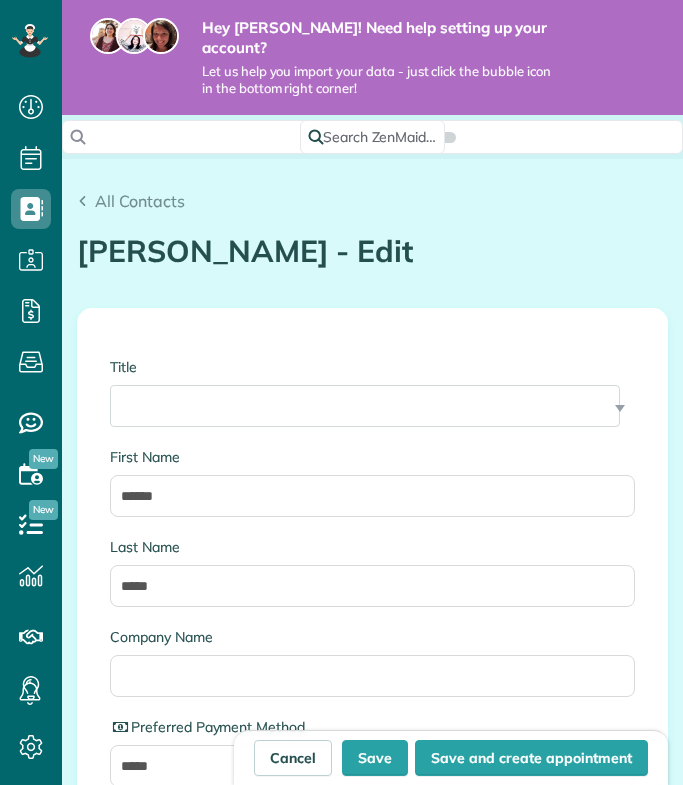 type on "**********" 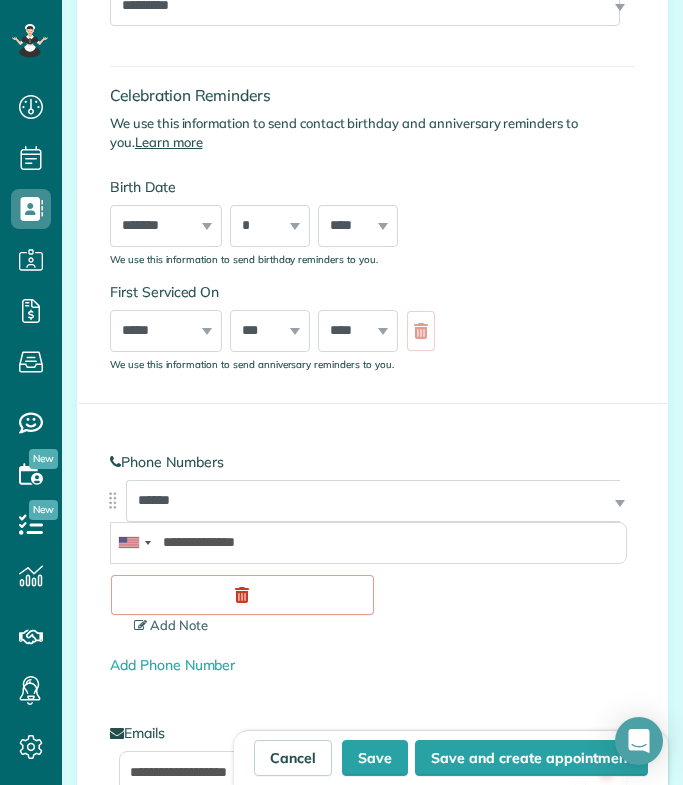 scroll, scrollTop: 785, scrollLeft: 62, axis: both 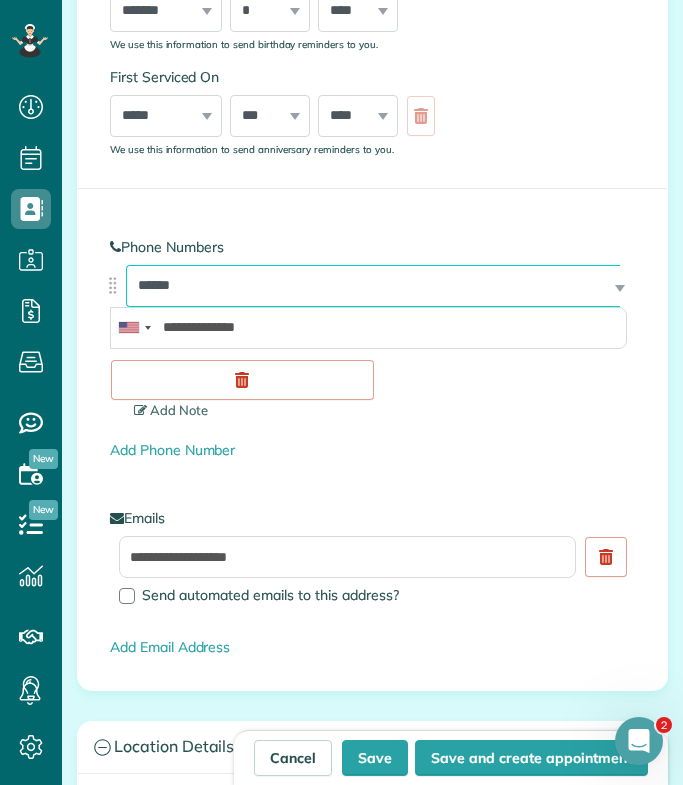 click on "**********" at bounding box center (373, 286) 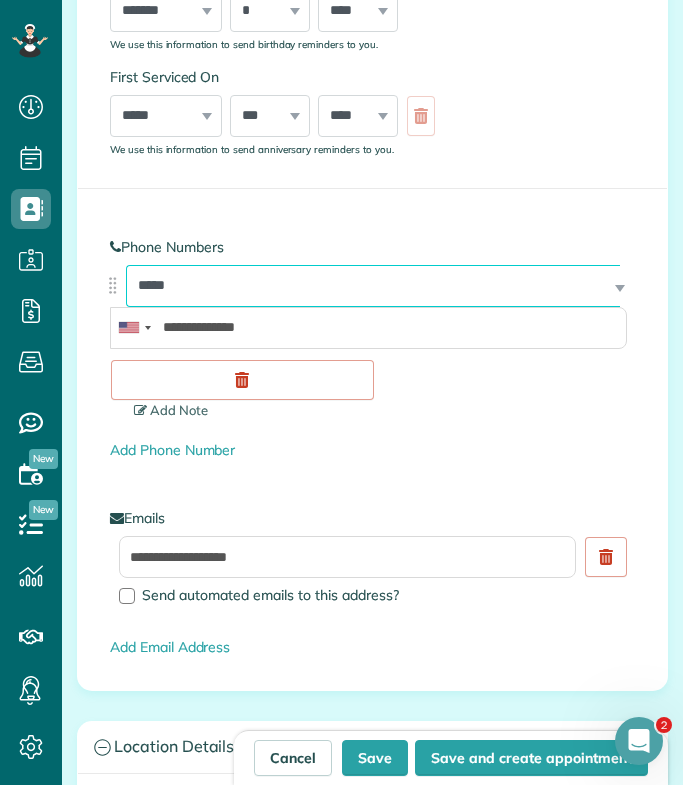 click on "**********" at bounding box center [373, 286] 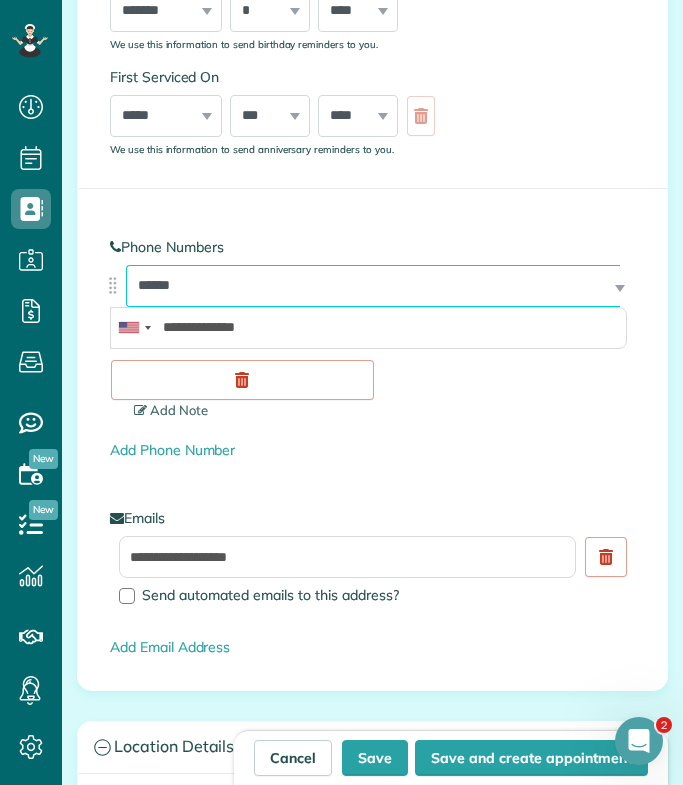 click on "**********" at bounding box center [373, 286] 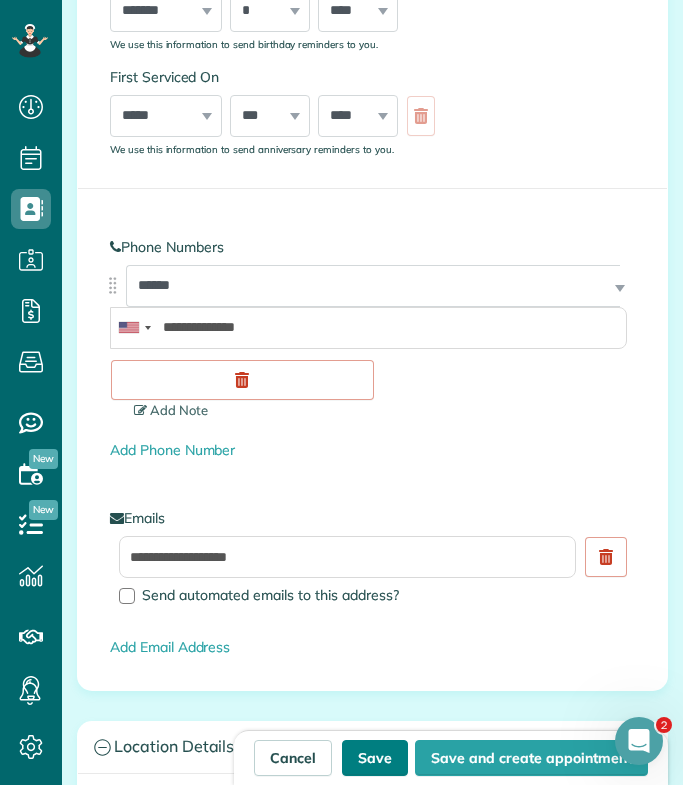 click on "Save" at bounding box center [375, 758] 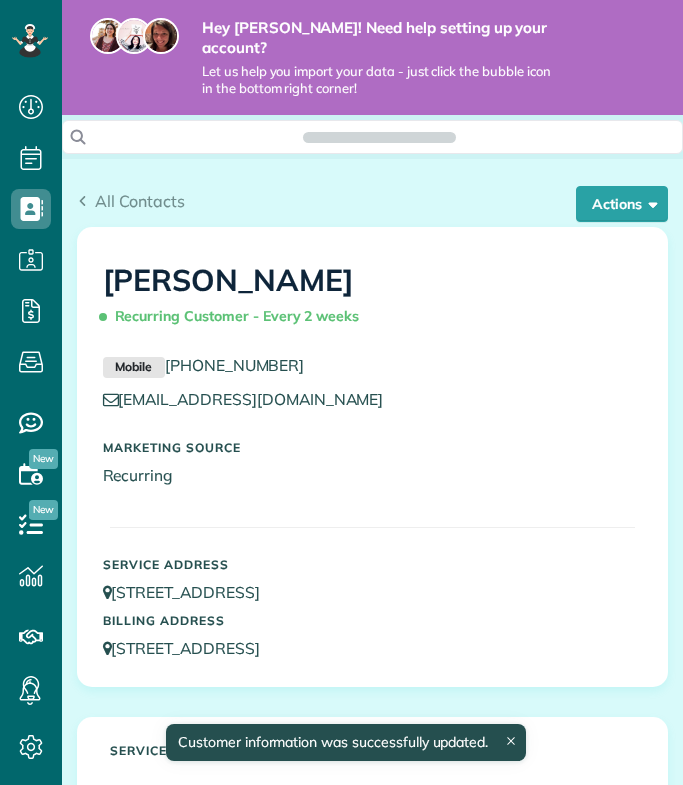 scroll, scrollTop: 0, scrollLeft: 0, axis: both 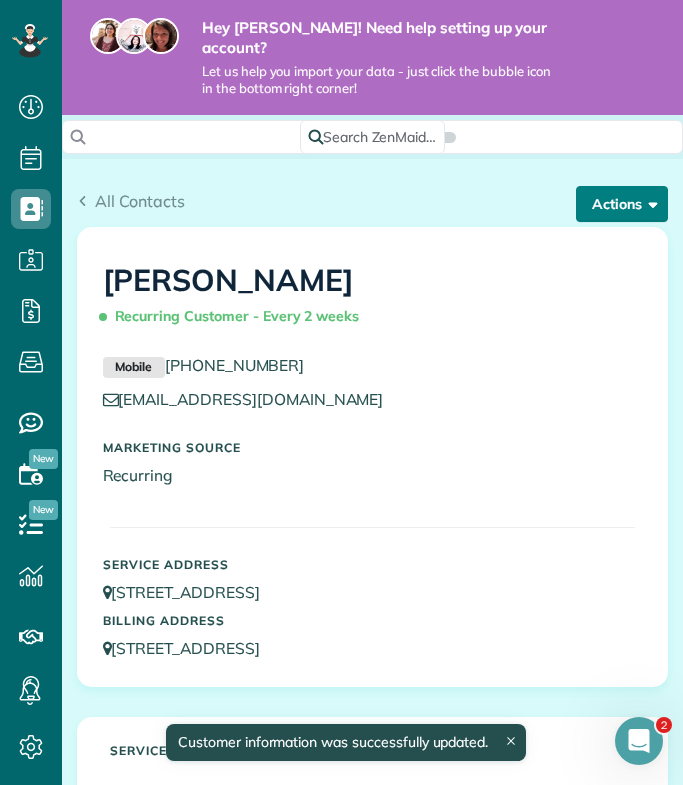 click on "Actions" at bounding box center (622, 204) 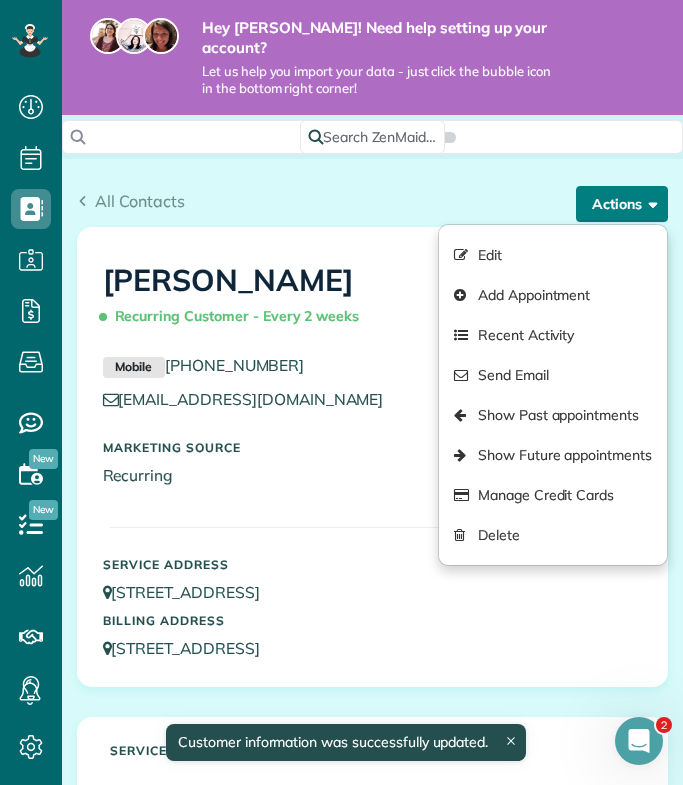 click on "Actions" at bounding box center [622, 204] 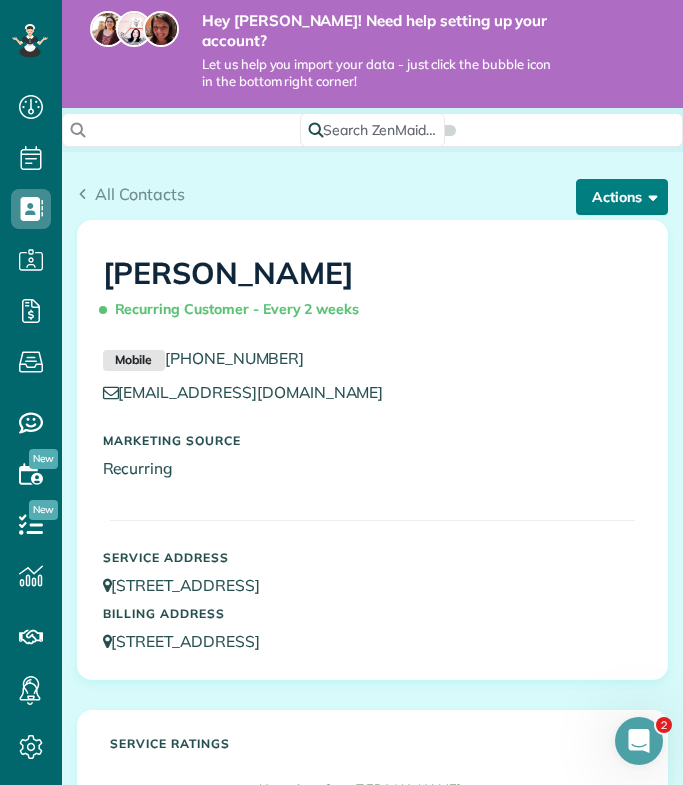 scroll, scrollTop: 0, scrollLeft: 0, axis: both 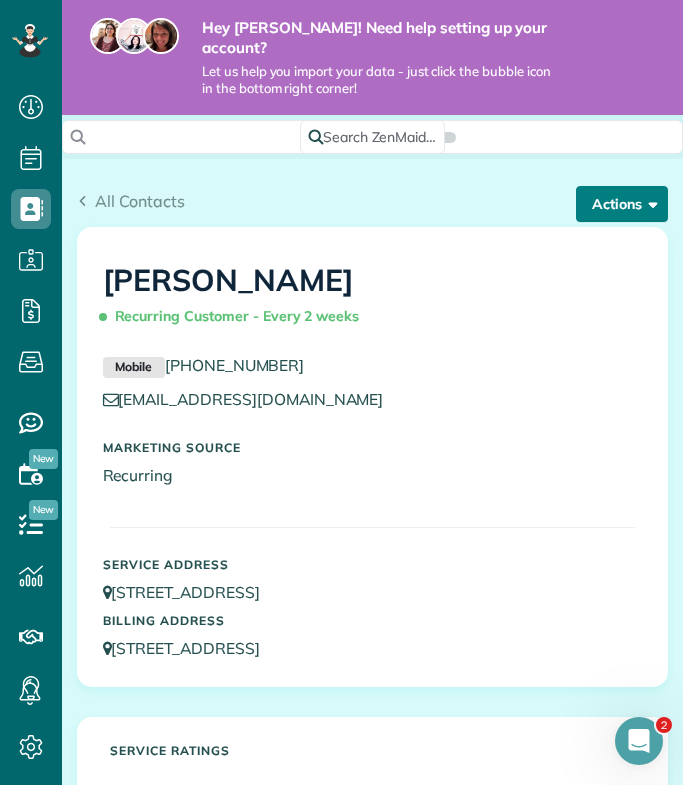 click at bounding box center (649, 202) 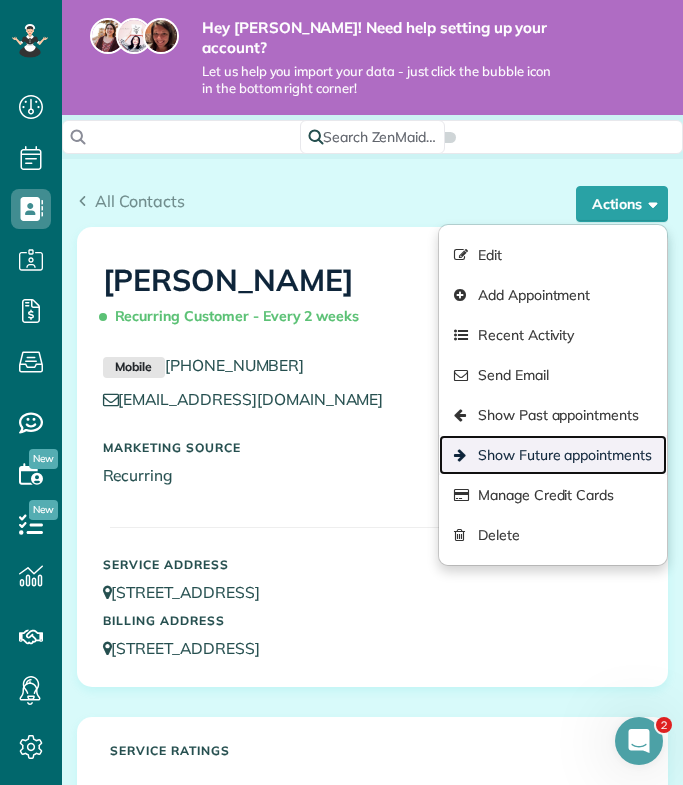 click on "Show Future appointments" at bounding box center [553, 455] 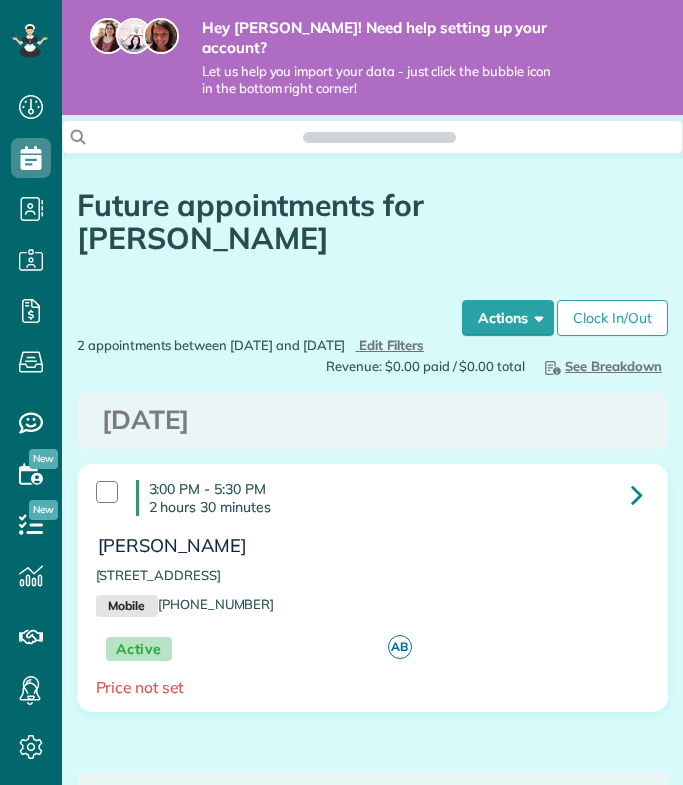 scroll, scrollTop: 0, scrollLeft: 0, axis: both 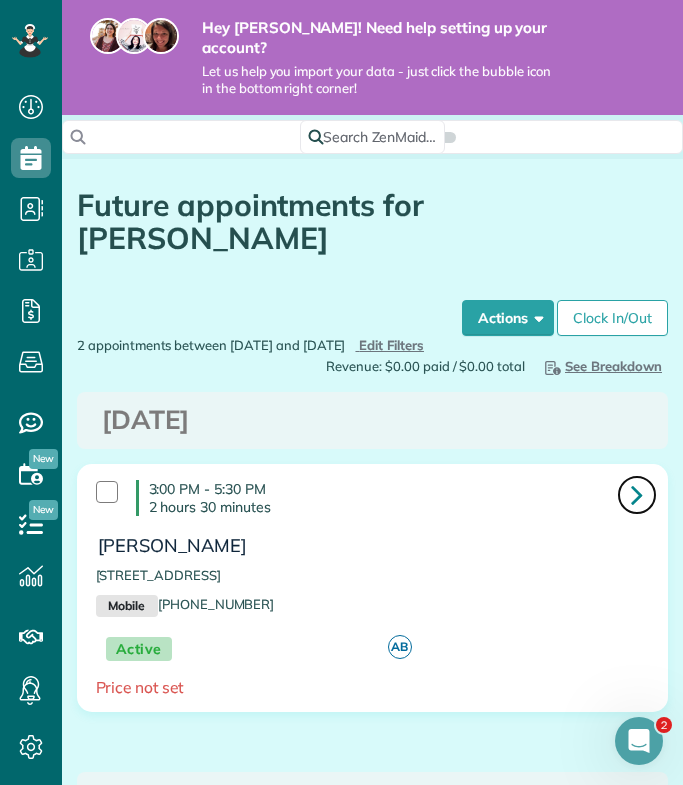 click at bounding box center [637, 494] 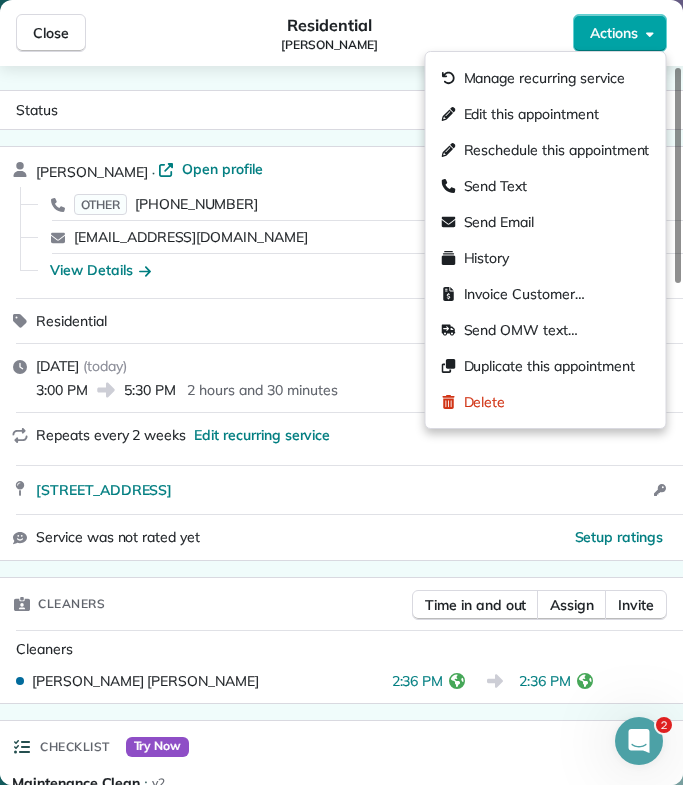 click on "Actions" at bounding box center (620, 33) 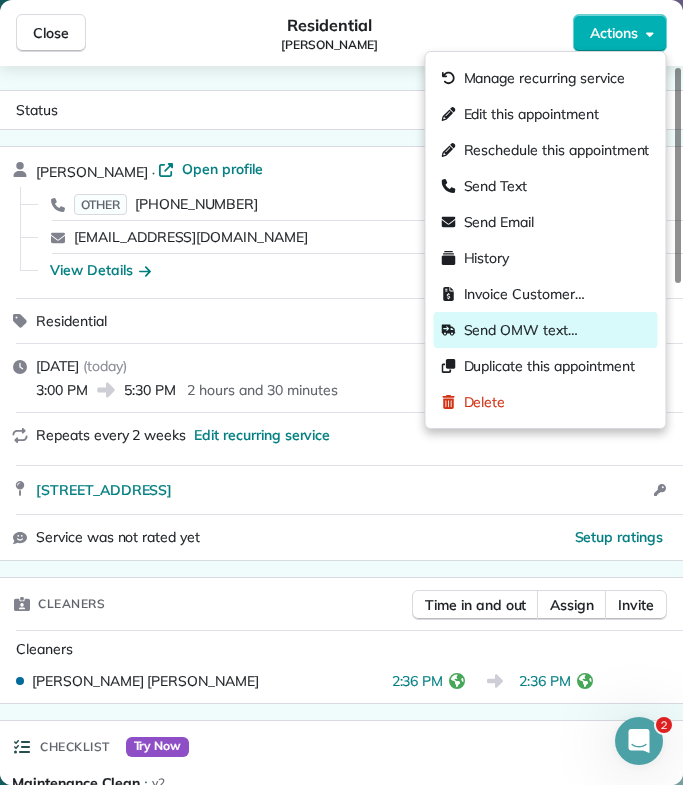 click on "Send OMW text…" at bounding box center (521, 330) 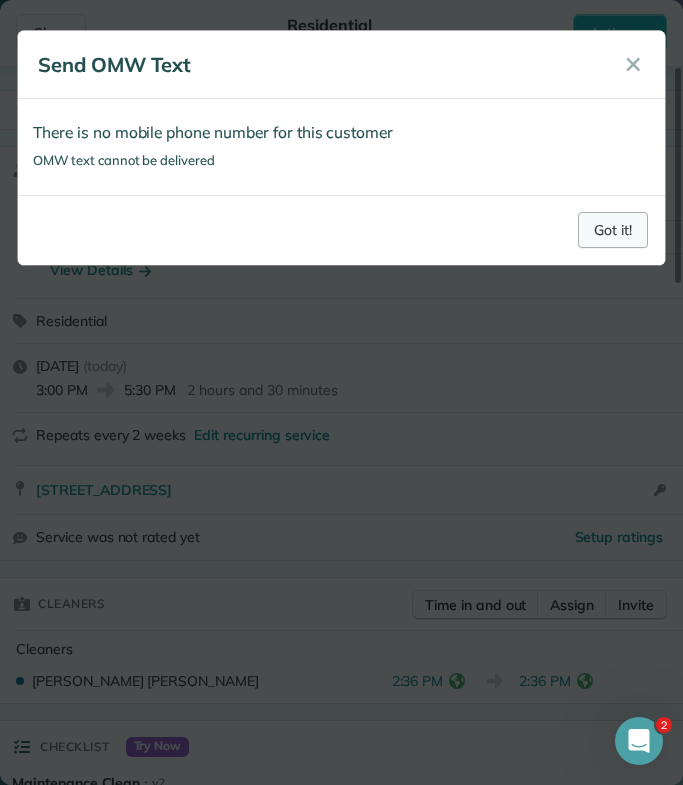 click on "Got it!" at bounding box center [613, 230] 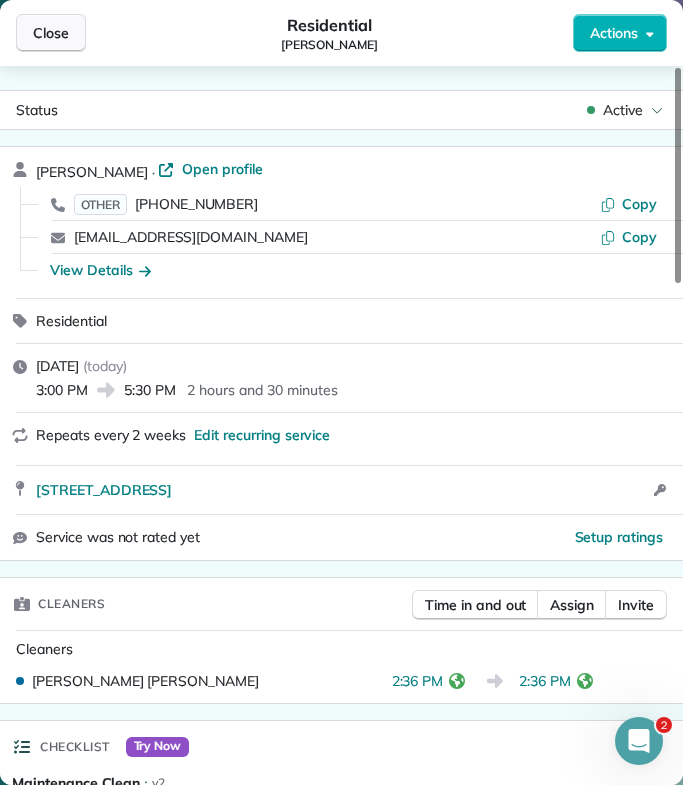 click on "Close" at bounding box center (51, 33) 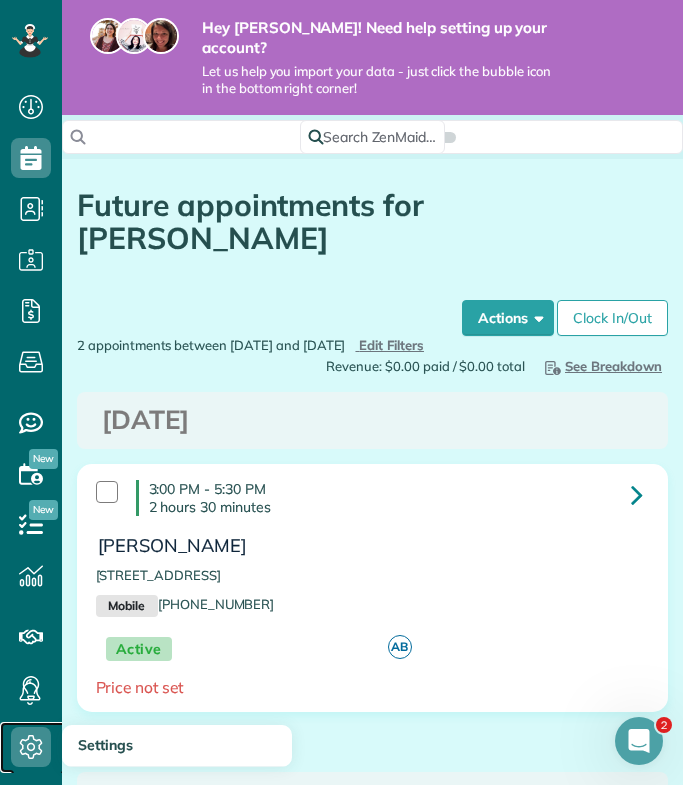 click 